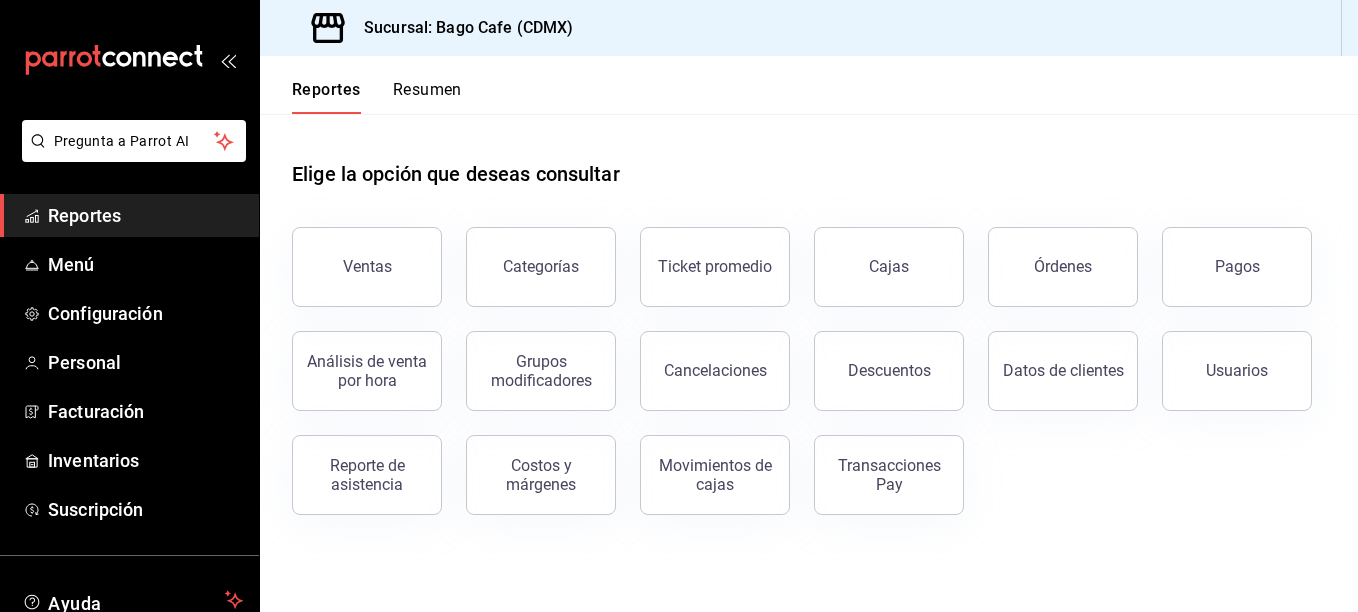 scroll, scrollTop: 0, scrollLeft: 0, axis: both 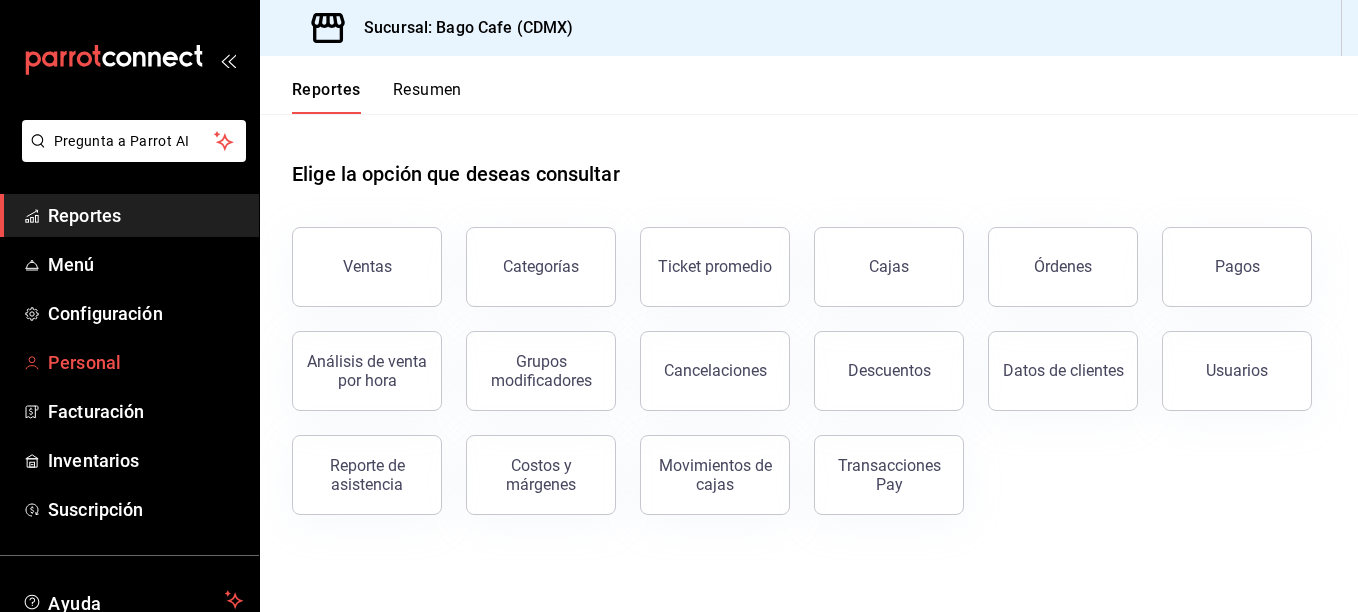 click on "Personal" at bounding box center [129, 362] 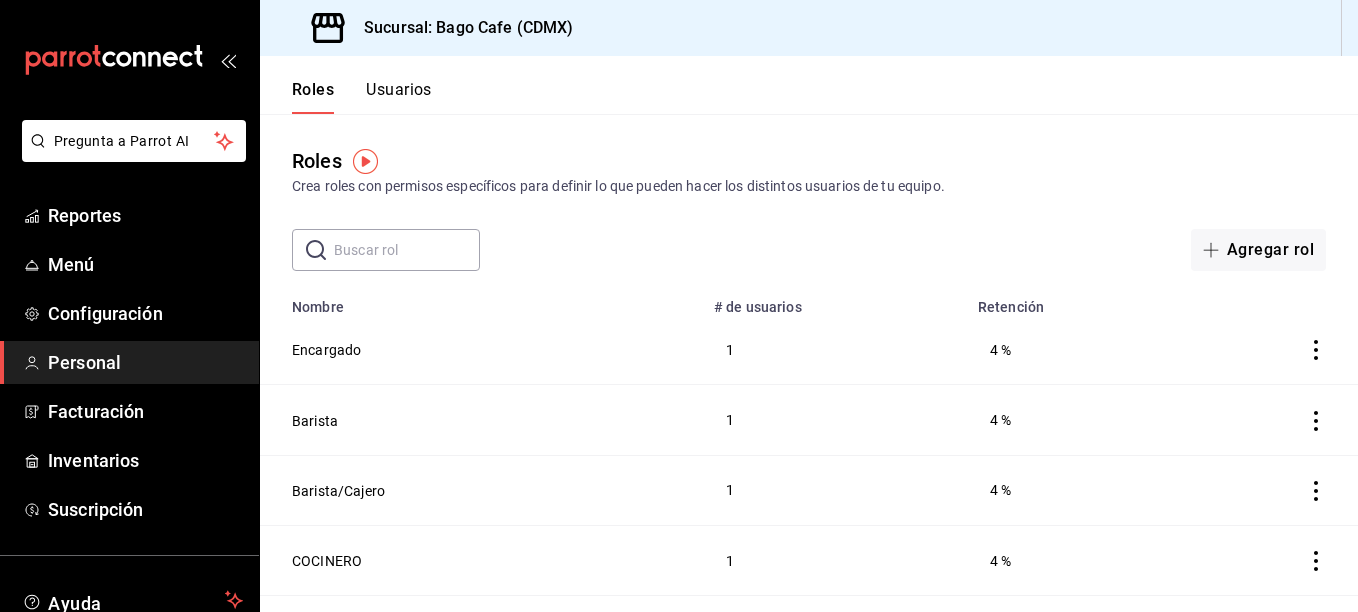 click on "Usuarios" at bounding box center (399, 97) 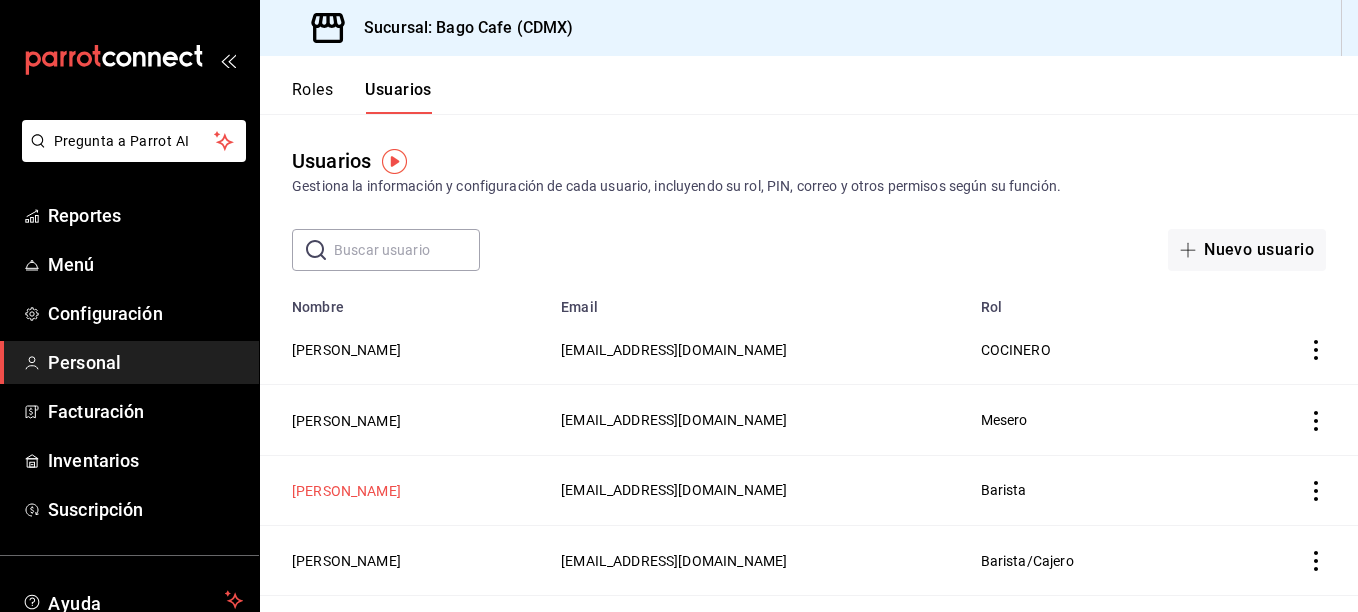 click on "[PERSON_NAME]" at bounding box center [346, 491] 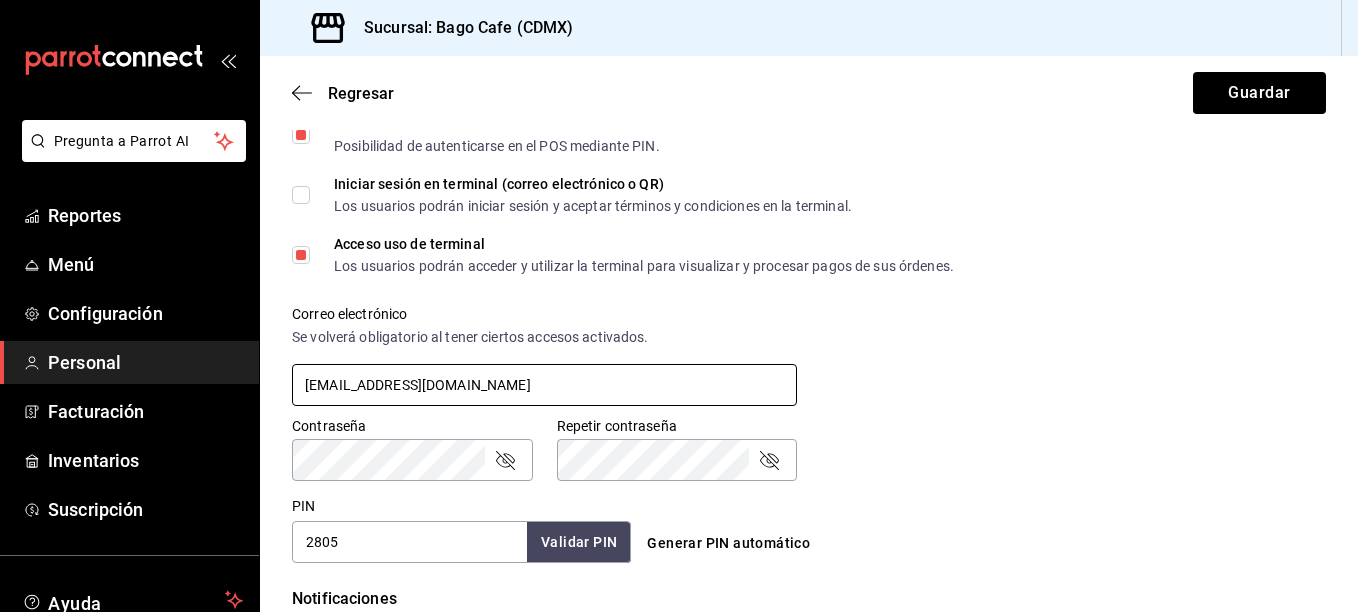 scroll, scrollTop: 600, scrollLeft: 0, axis: vertical 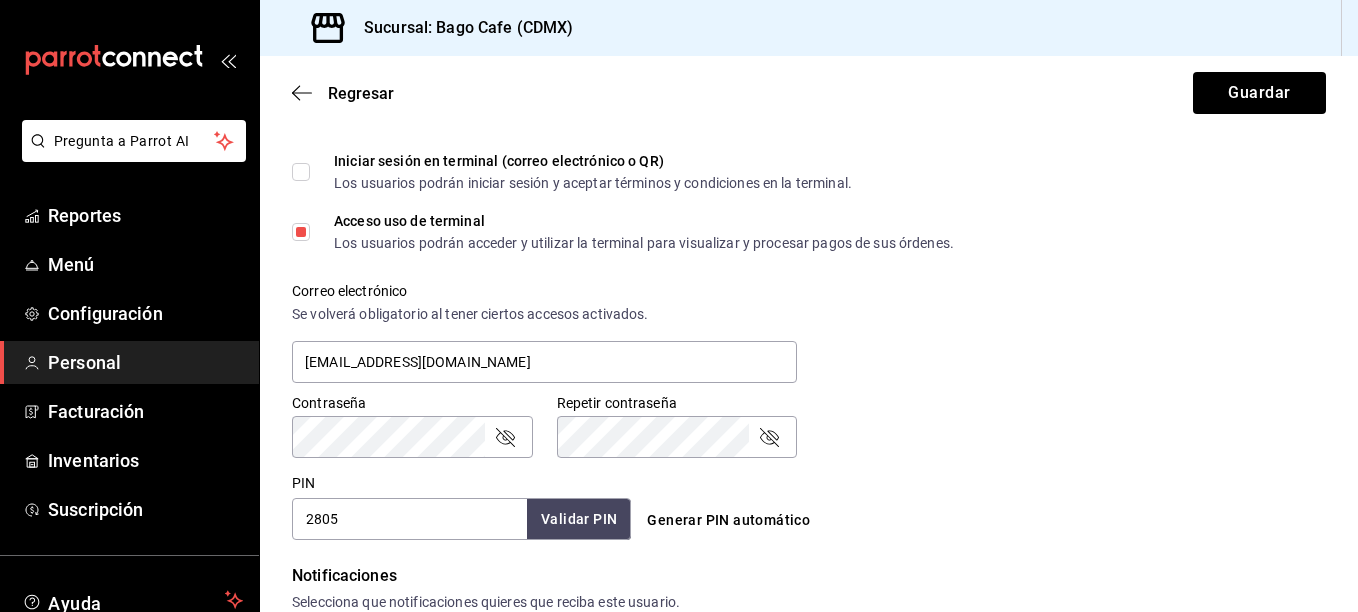 click on "2805" at bounding box center [409, 519] 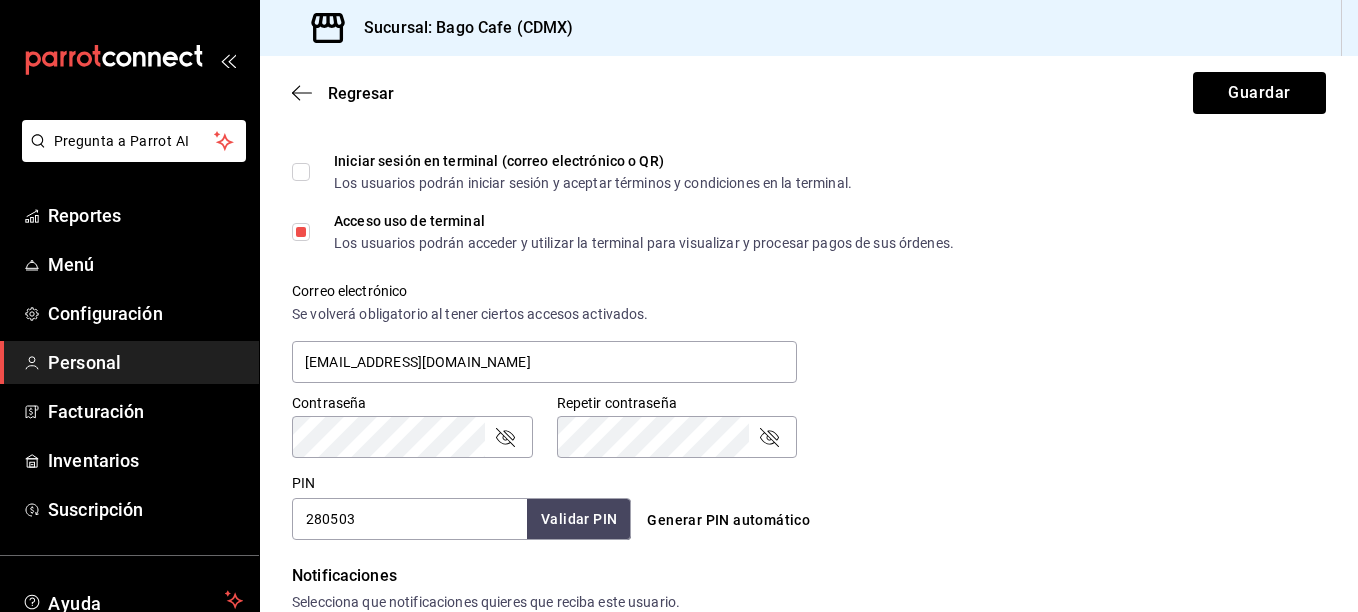 type on "280503" 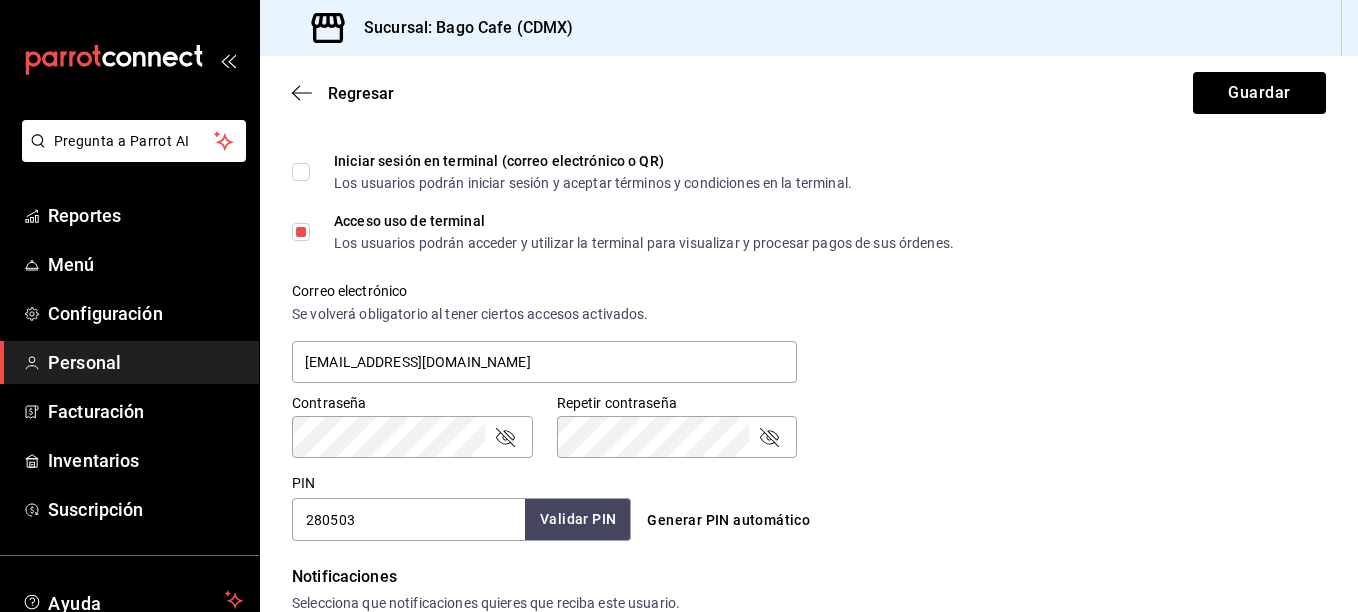 click on "Validar PIN" at bounding box center (578, 519) 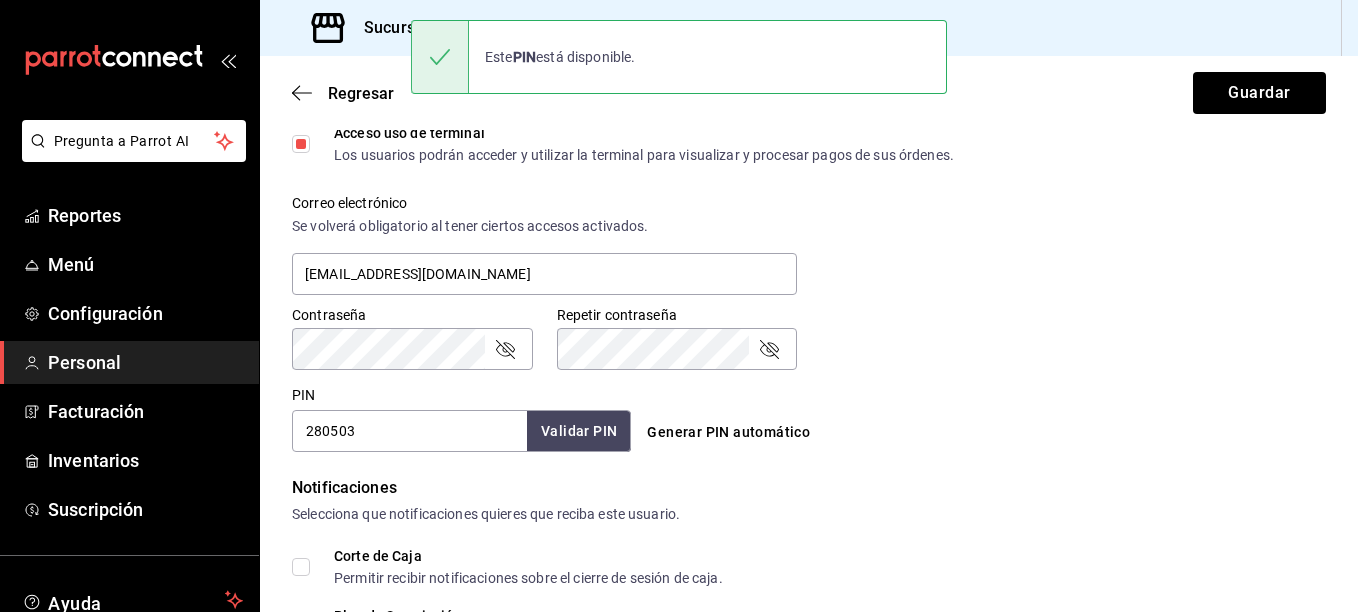 scroll, scrollTop: 800, scrollLeft: 0, axis: vertical 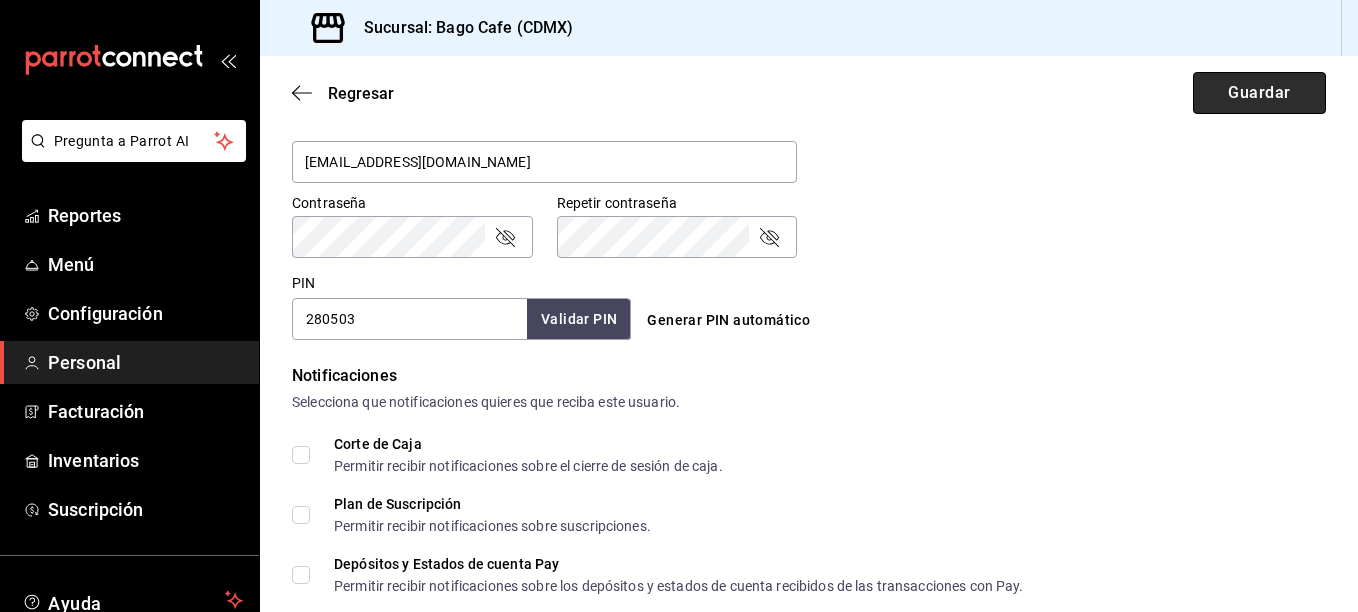 click on "Guardar" at bounding box center (1259, 93) 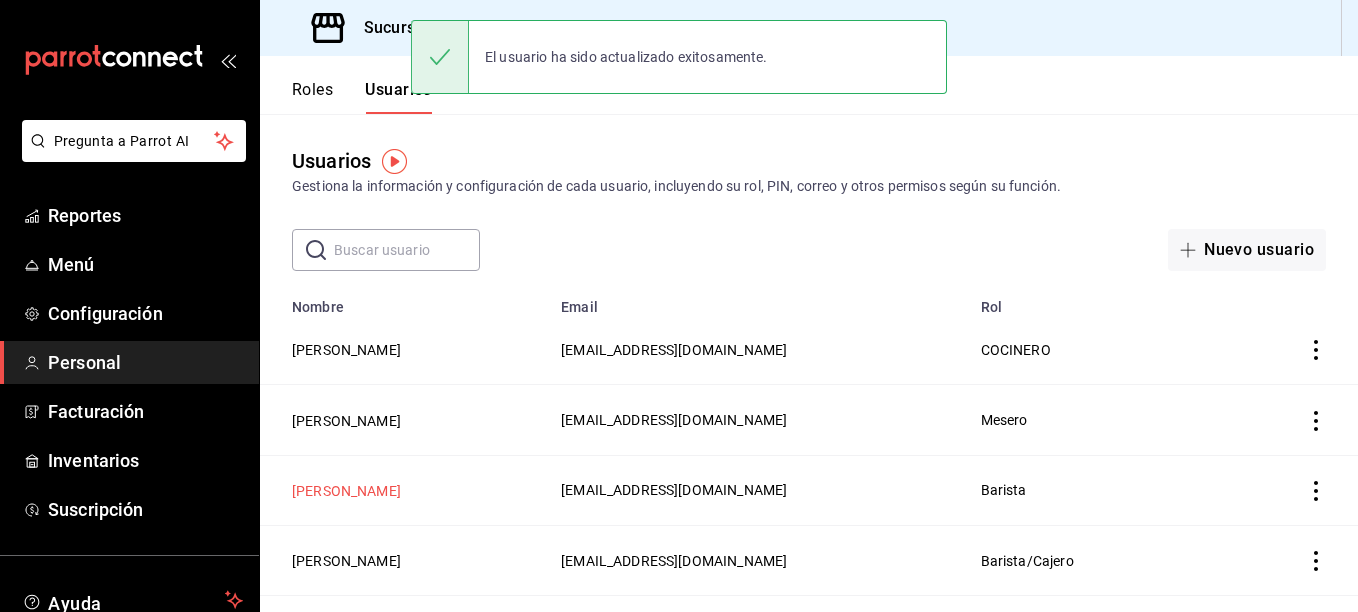 click on "[PERSON_NAME]" at bounding box center (346, 491) 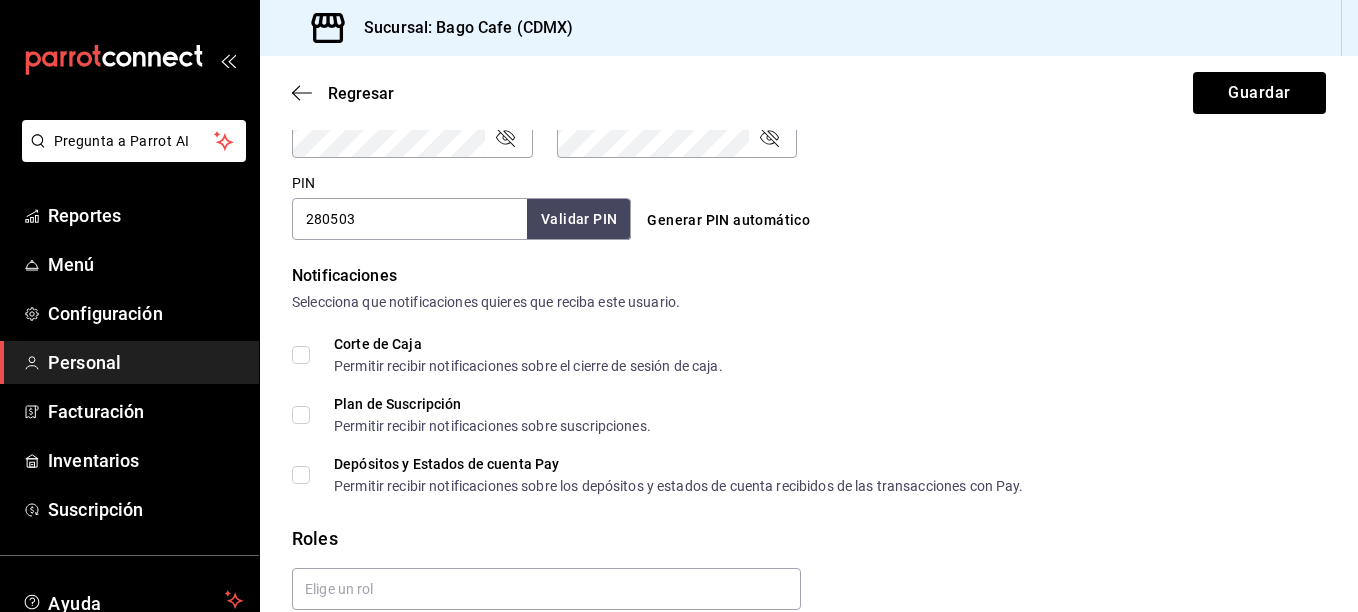 scroll, scrollTop: 1052, scrollLeft: 0, axis: vertical 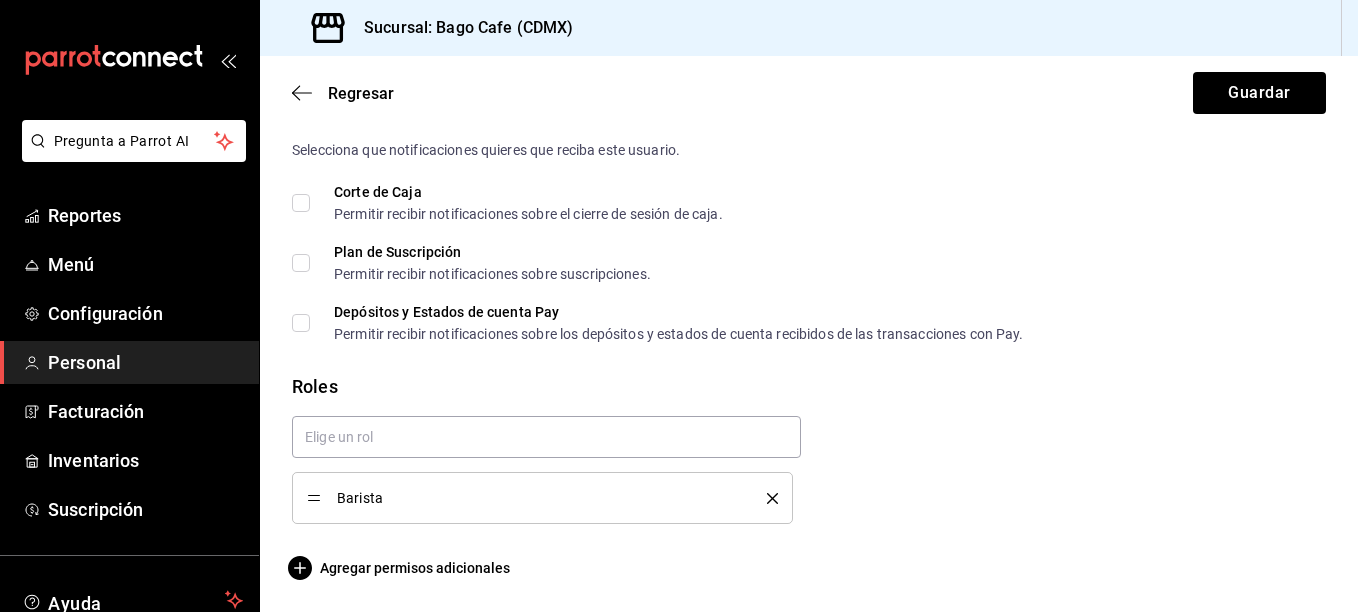 click 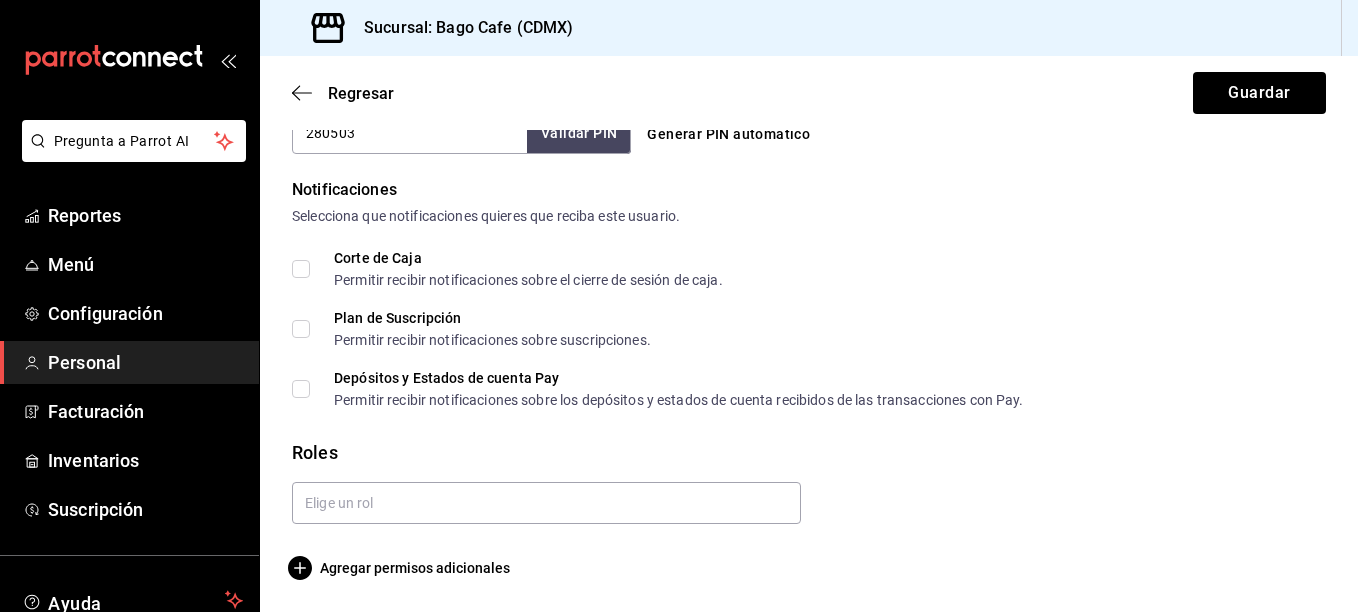 scroll, scrollTop: 986, scrollLeft: 0, axis: vertical 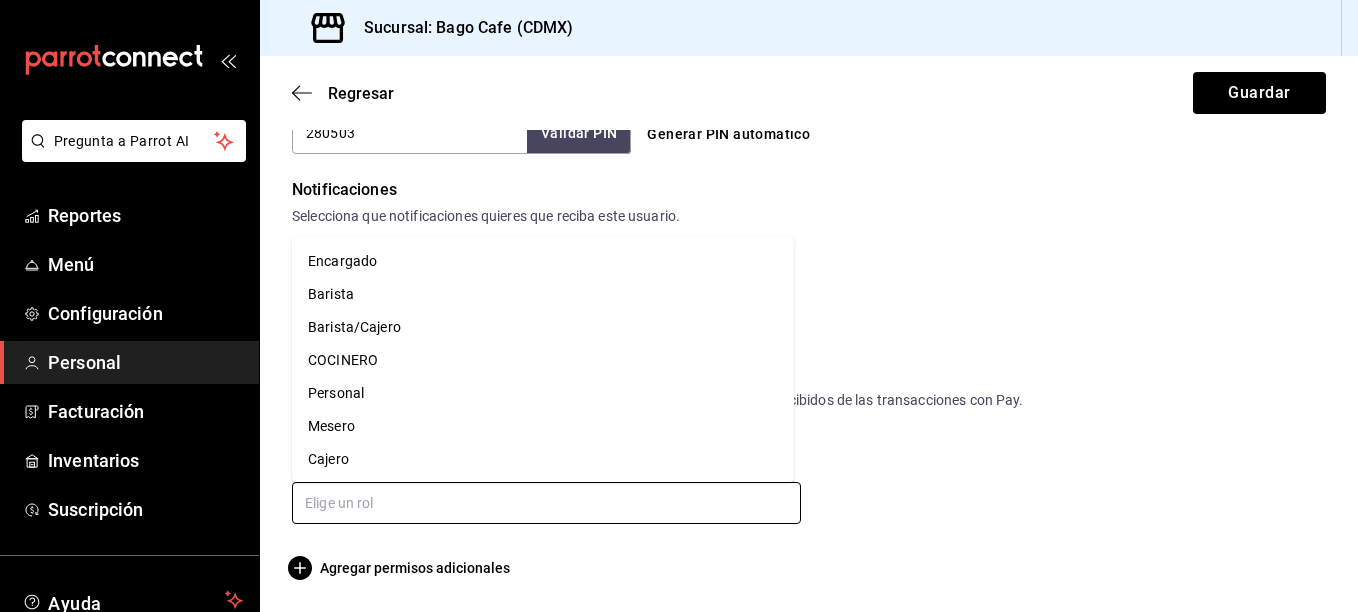 click at bounding box center (546, 503) 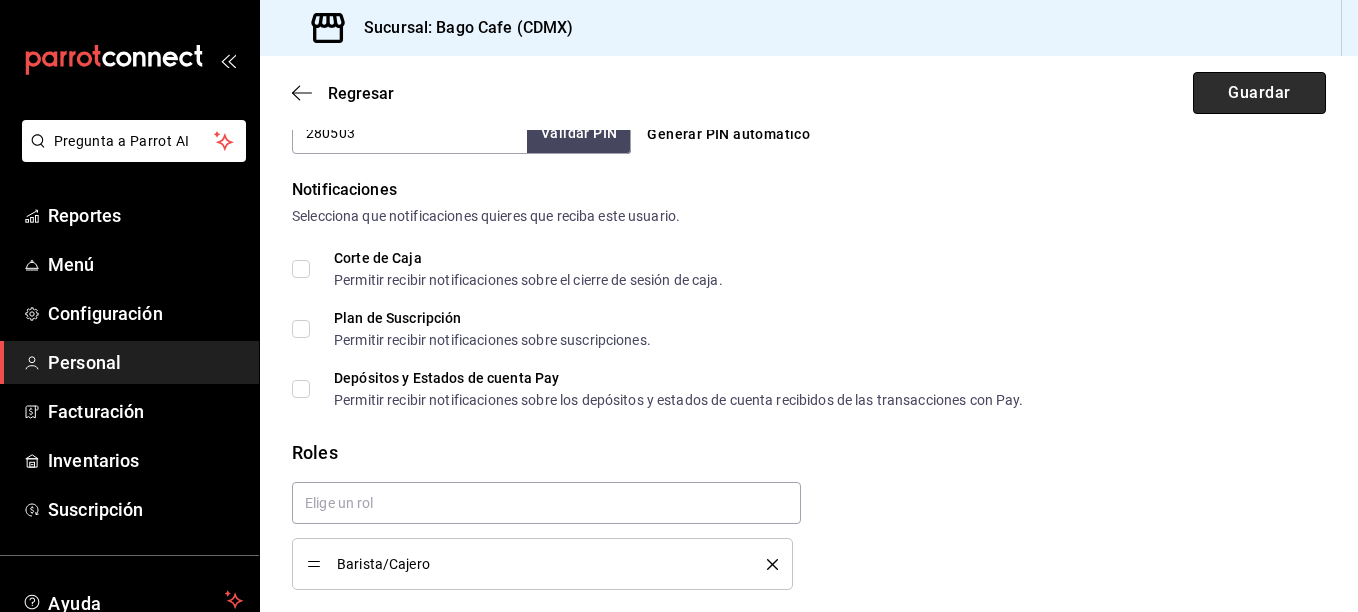 click on "Guardar" at bounding box center (1259, 93) 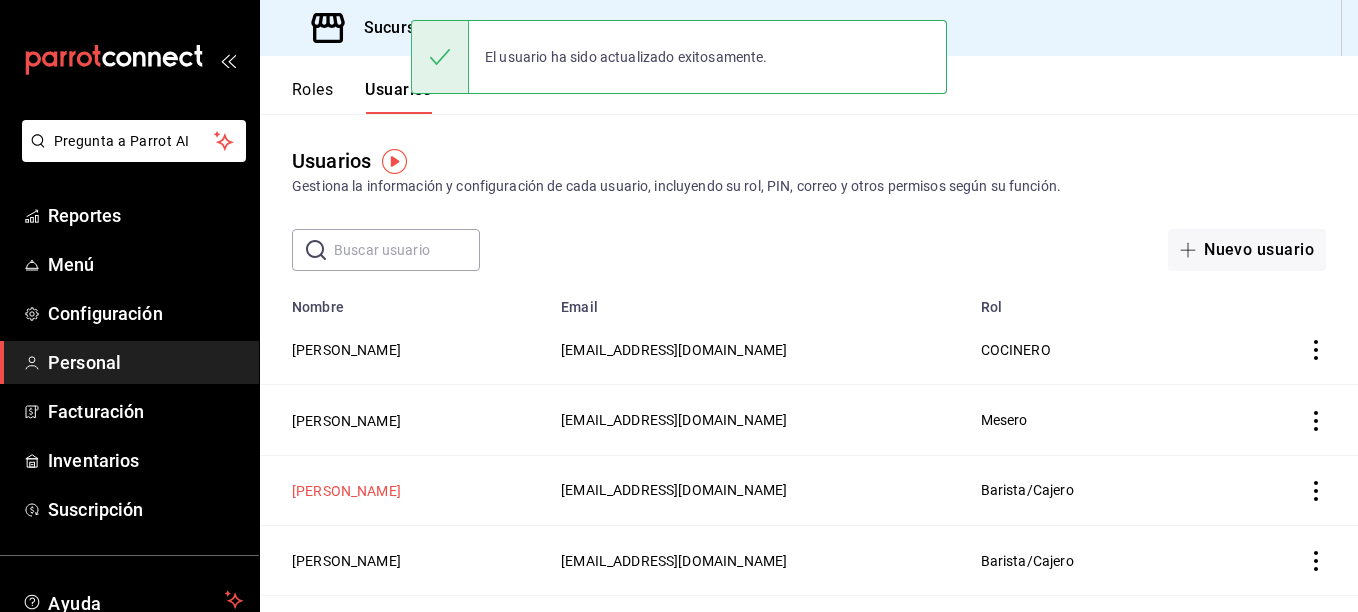 click on "[PERSON_NAME]" at bounding box center (346, 491) 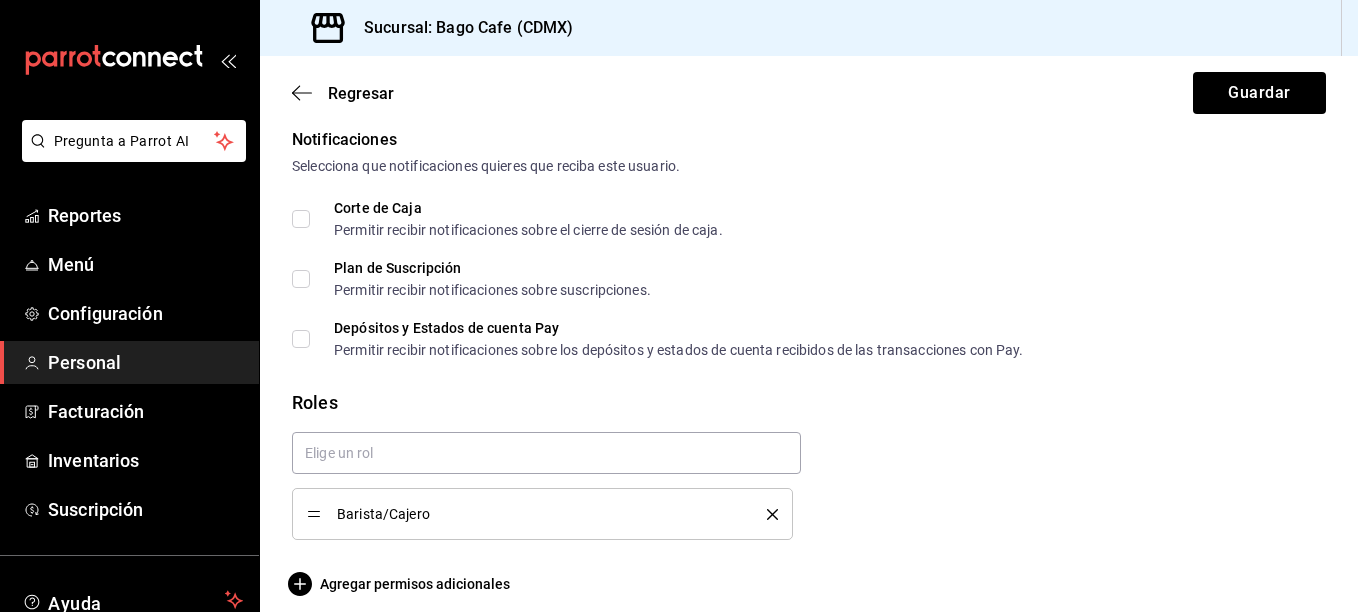 scroll, scrollTop: 1052, scrollLeft: 0, axis: vertical 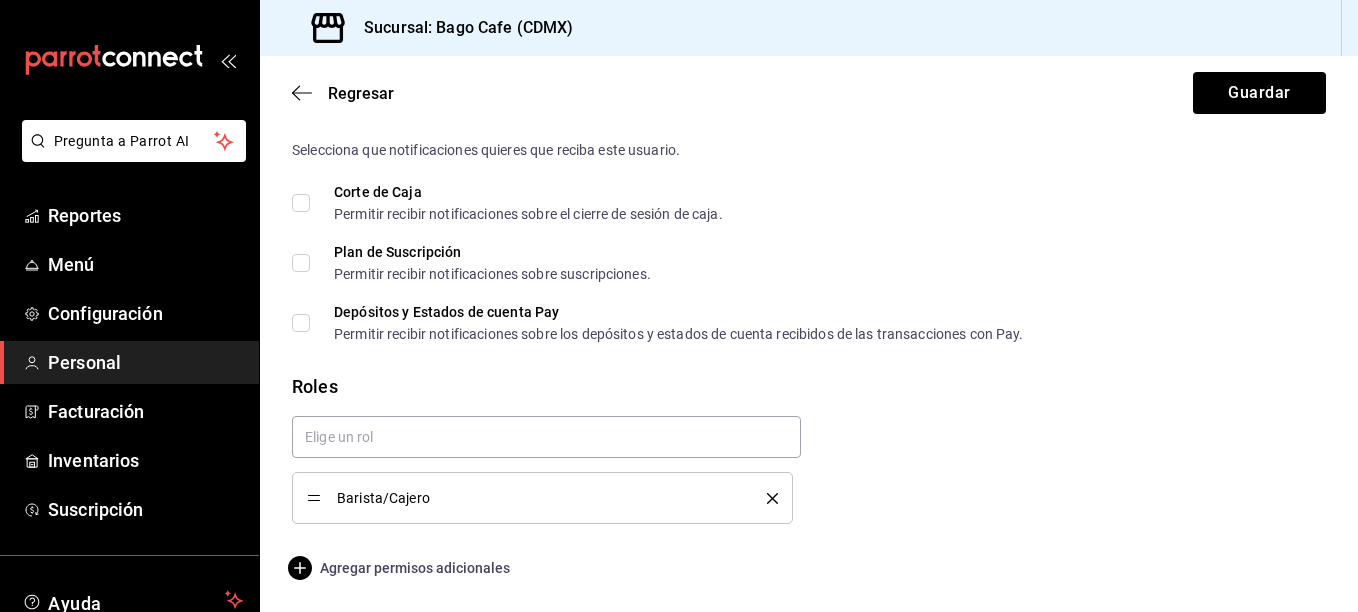click on "Agregar permisos adicionales" at bounding box center (401, 568) 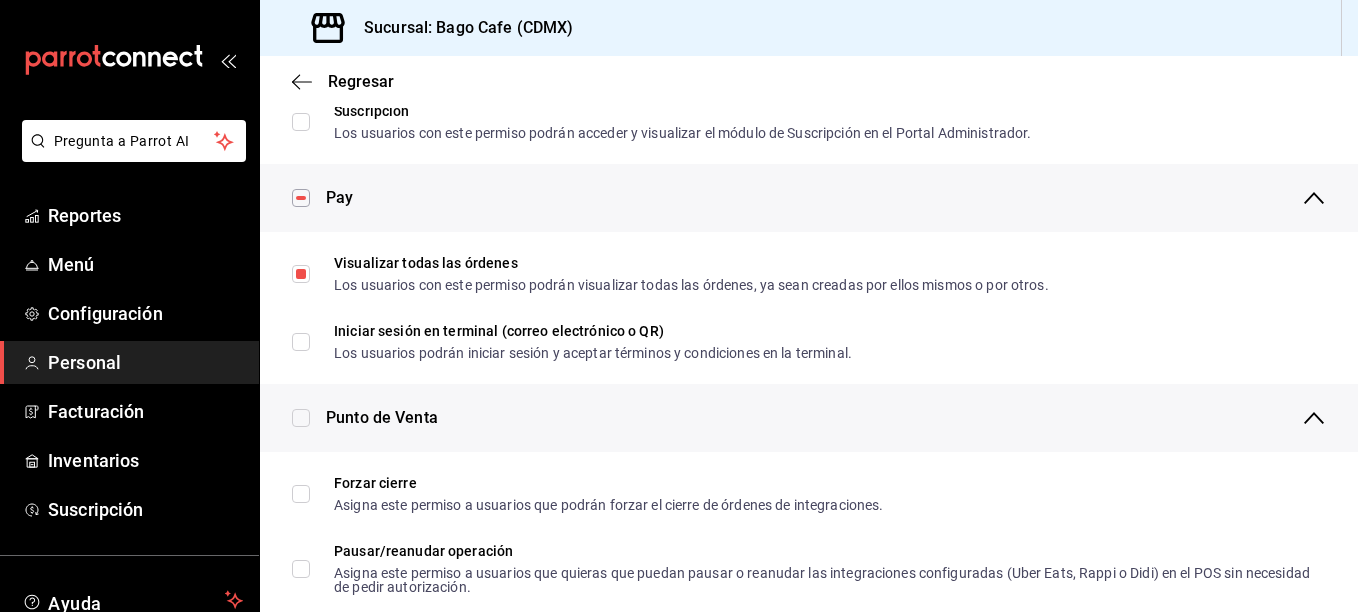 scroll, scrollTop: 1247, scrollLeft: 0, axis: vertical 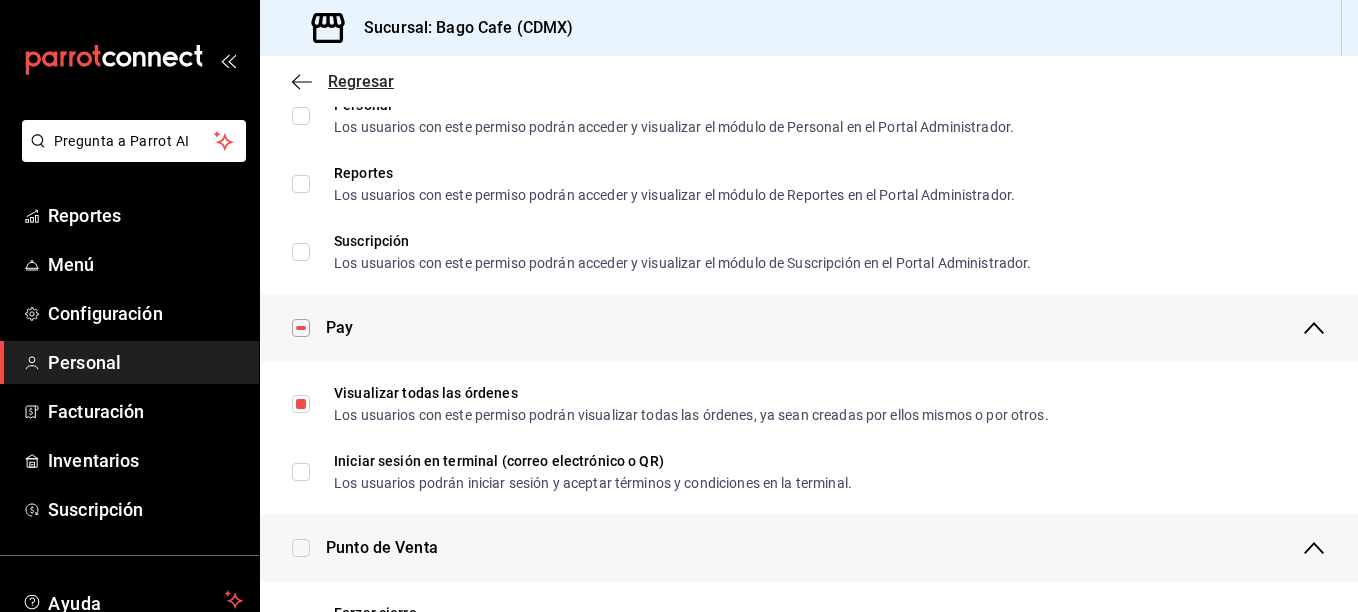 click 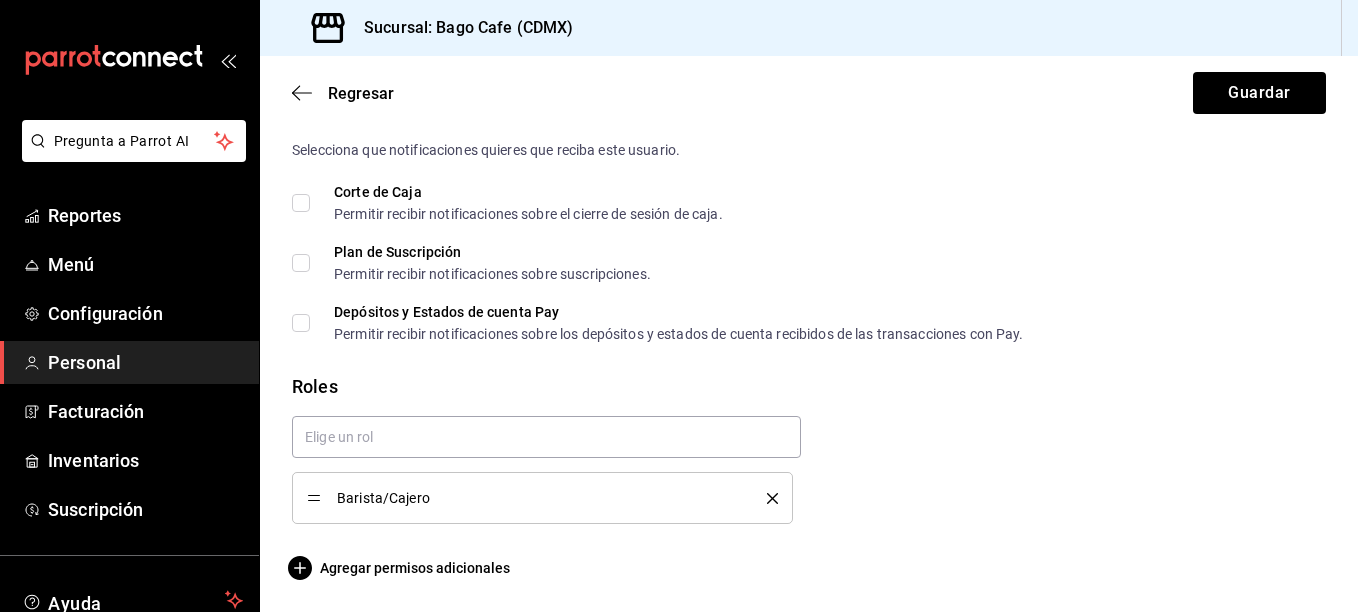 scroll, scrollTop: 1052, scrollLeft: 0, axis: vertical 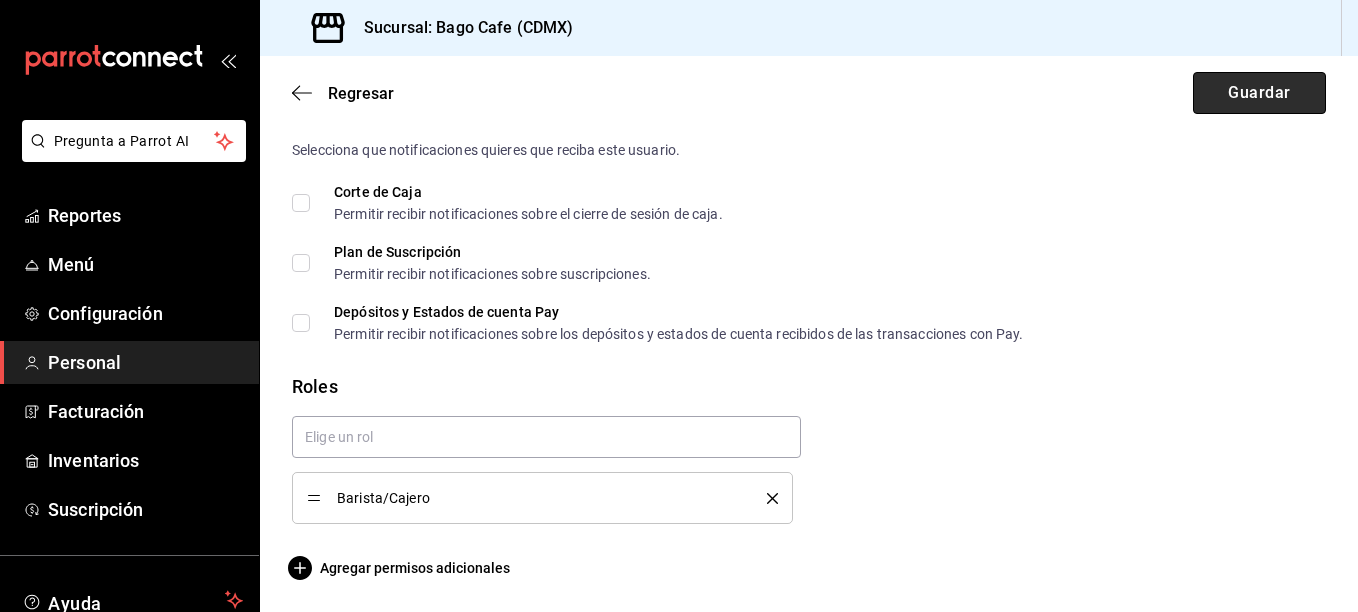 click on "Guardar" at bounding box center [1259, 93] 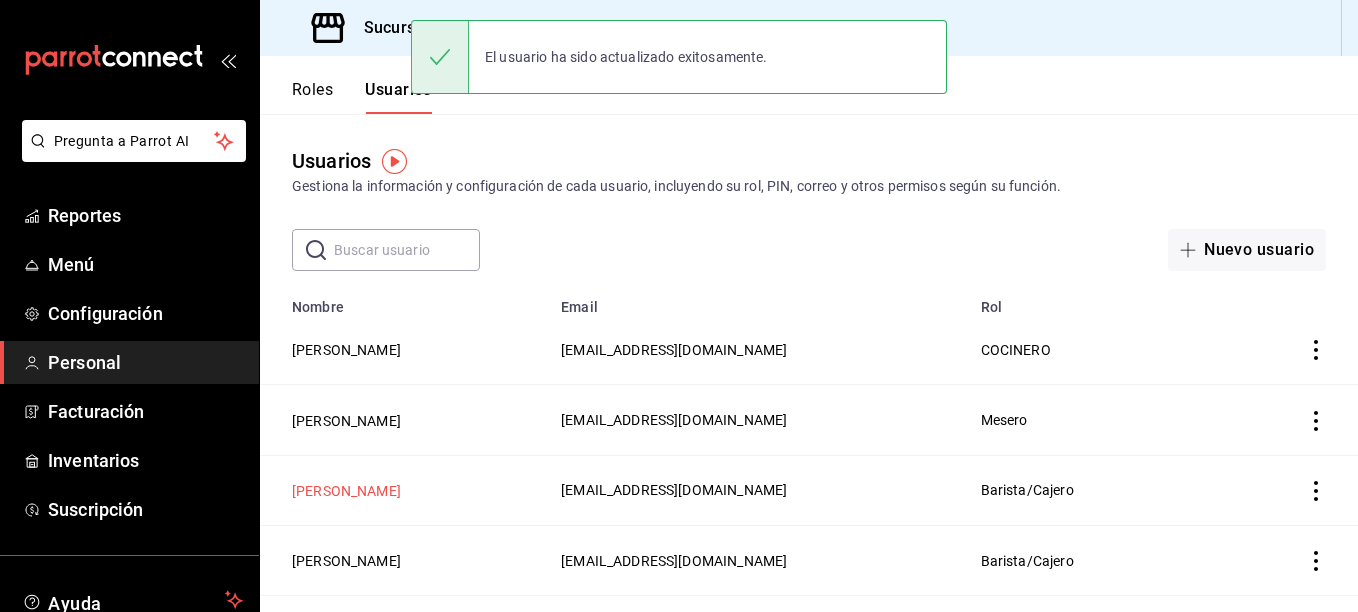 click on "[PERSON_NAME]" at bounding box center (346, 491) 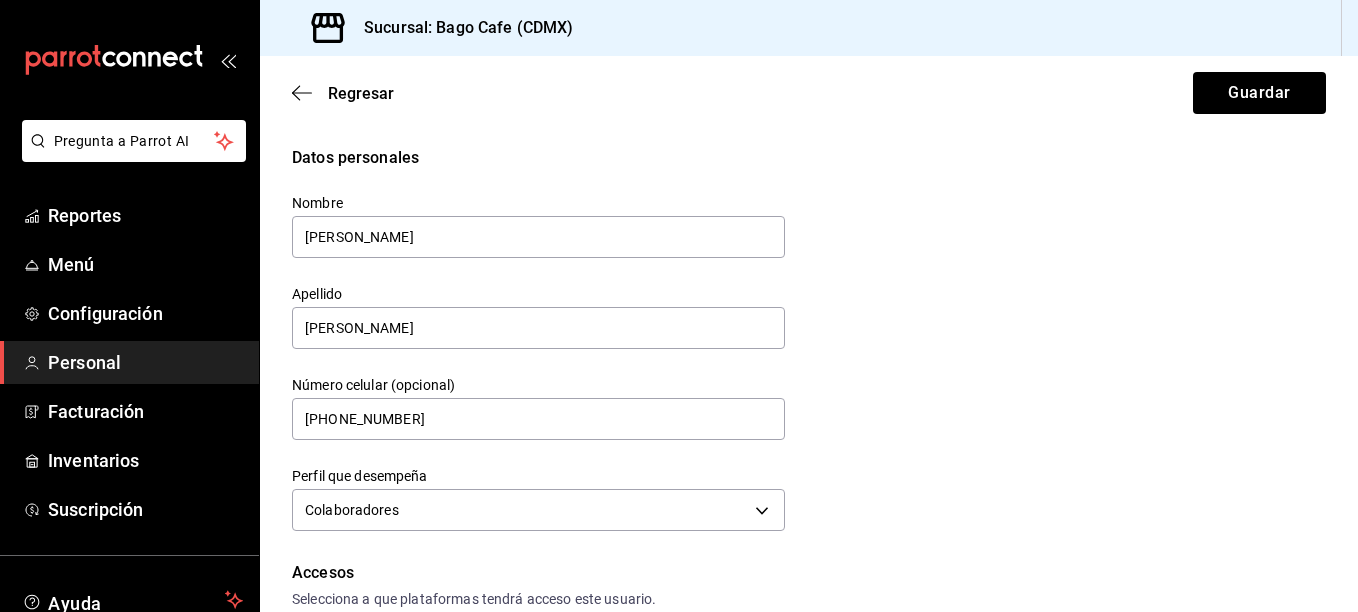 click on "Regresar Guardar" at bounding box center [809, 93] 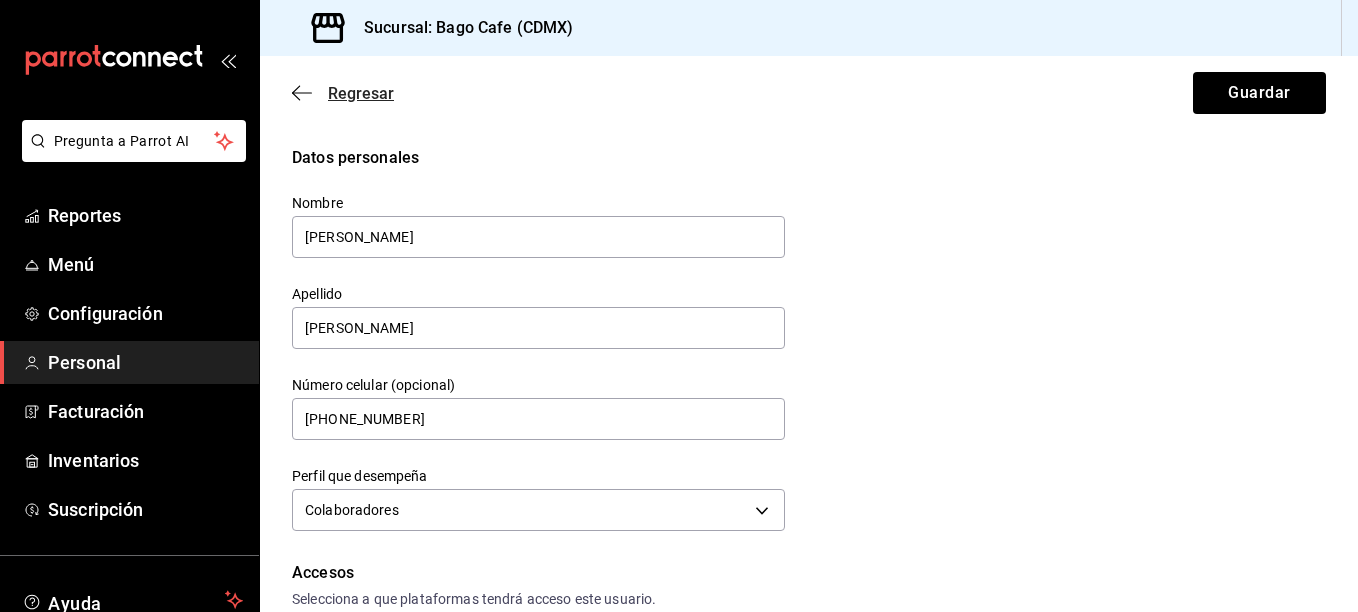 click on "Regresar" at bounding box center (343, 93) 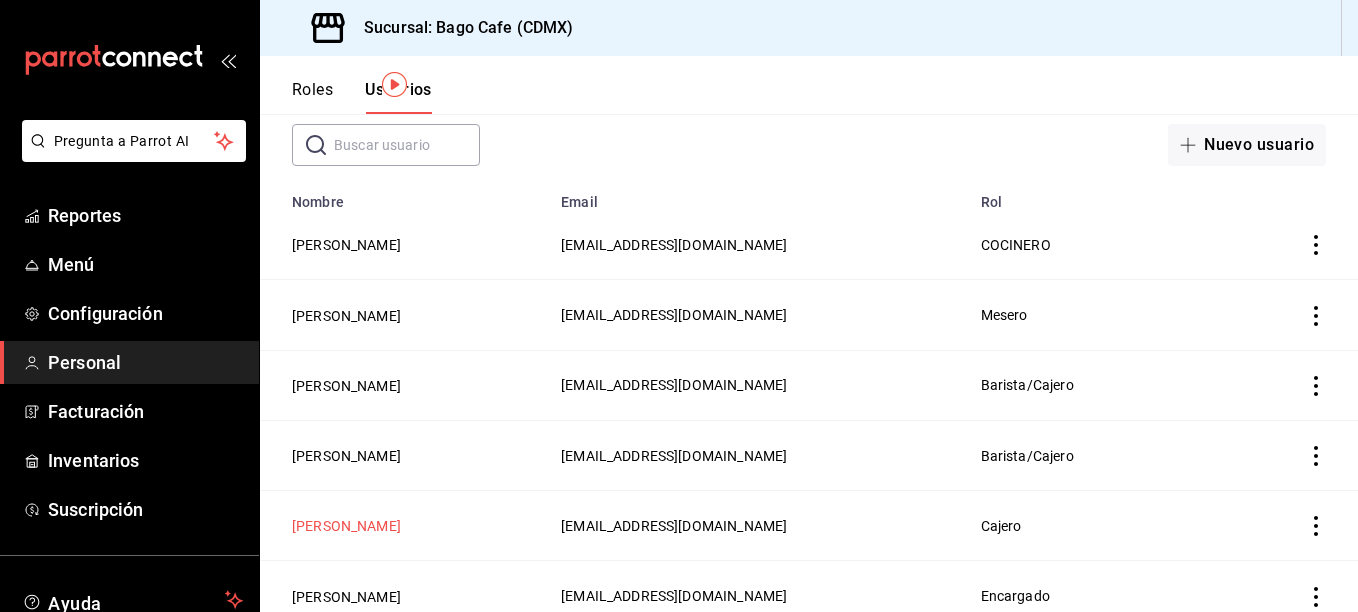scroll, scrollTop: 200, scrollLeft: 0, axis: vertical 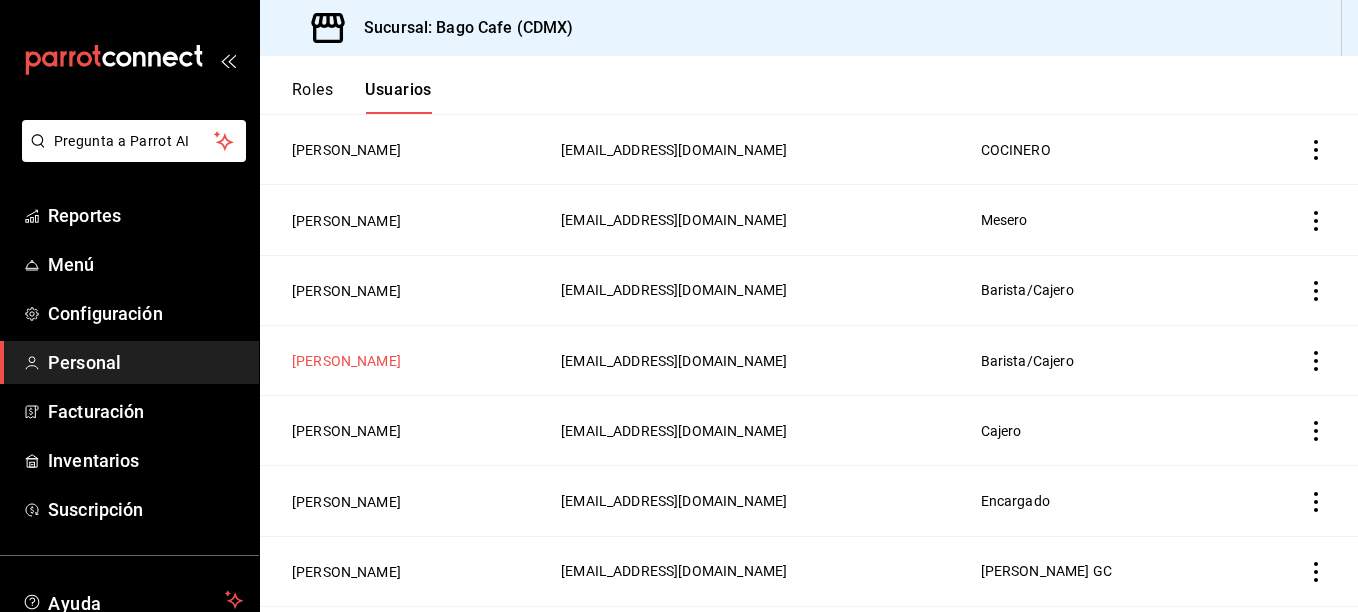 click on "[PERSON_NAME]" at bounding box center [346, 361] 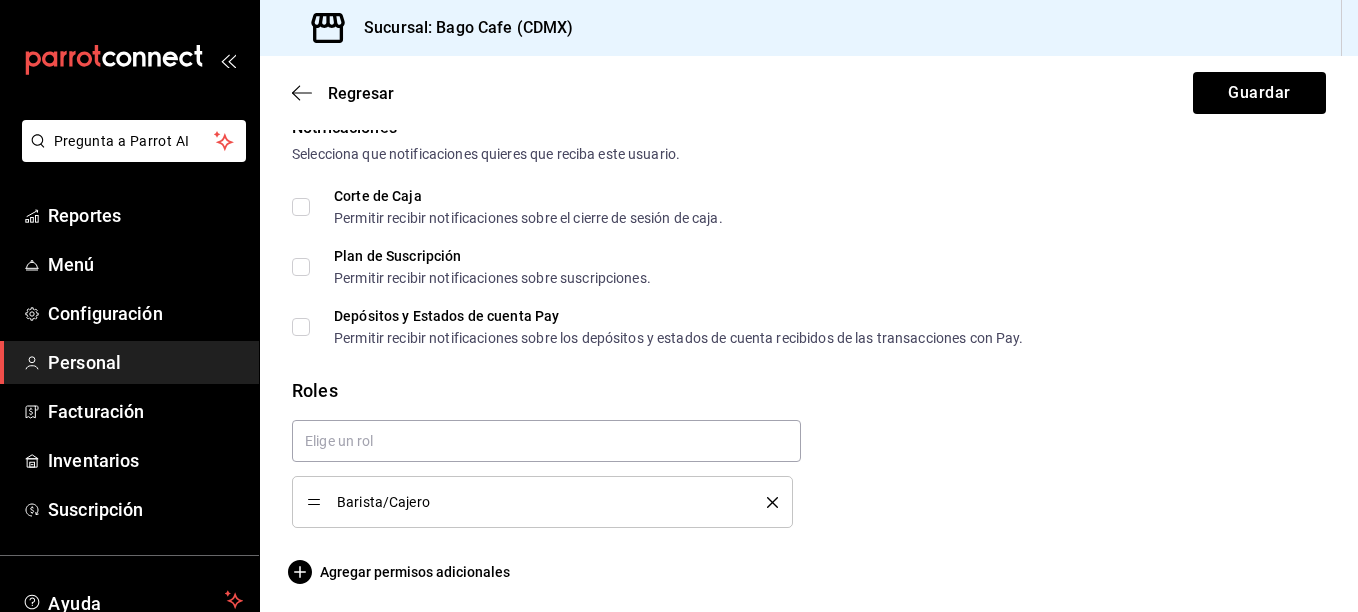 scroll, scrollTop: 1052, scrollLeft: 0, axis: vertical 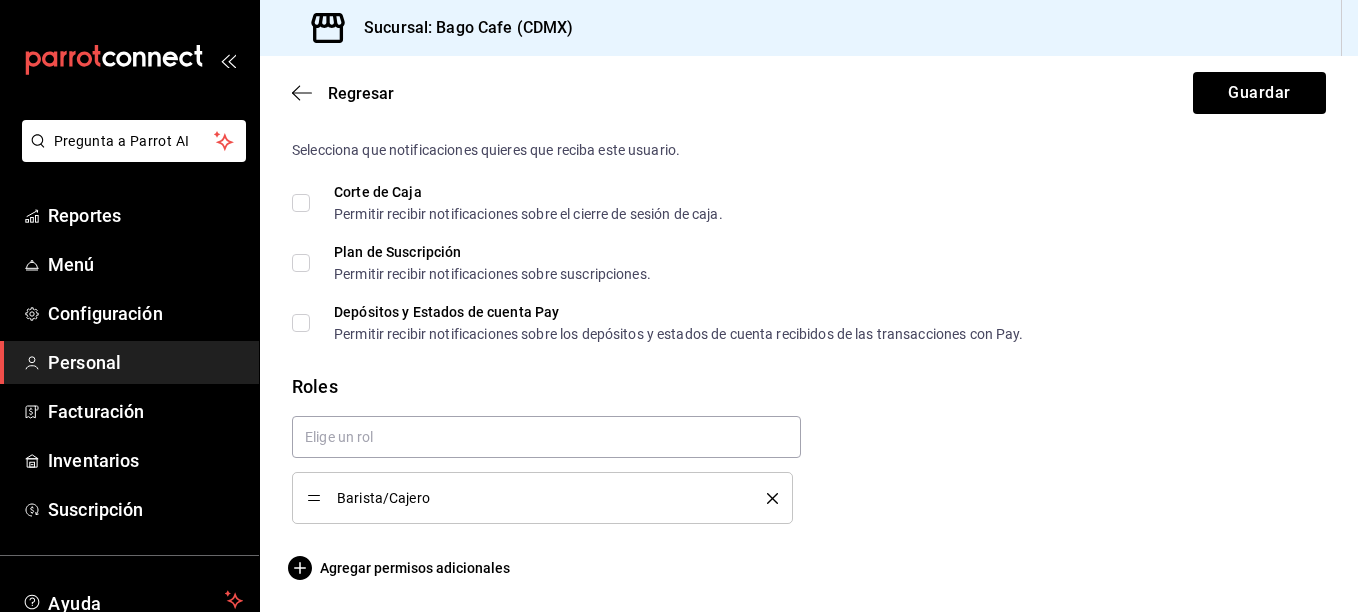 click 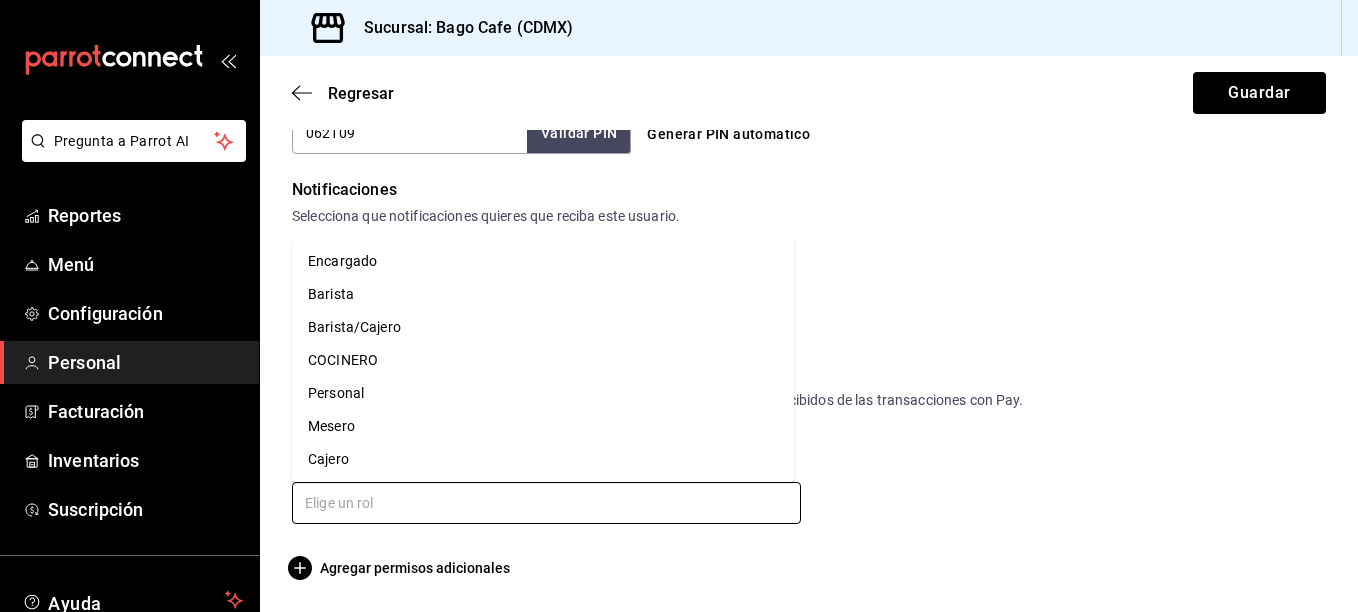 click at bounding box center [546, 503] 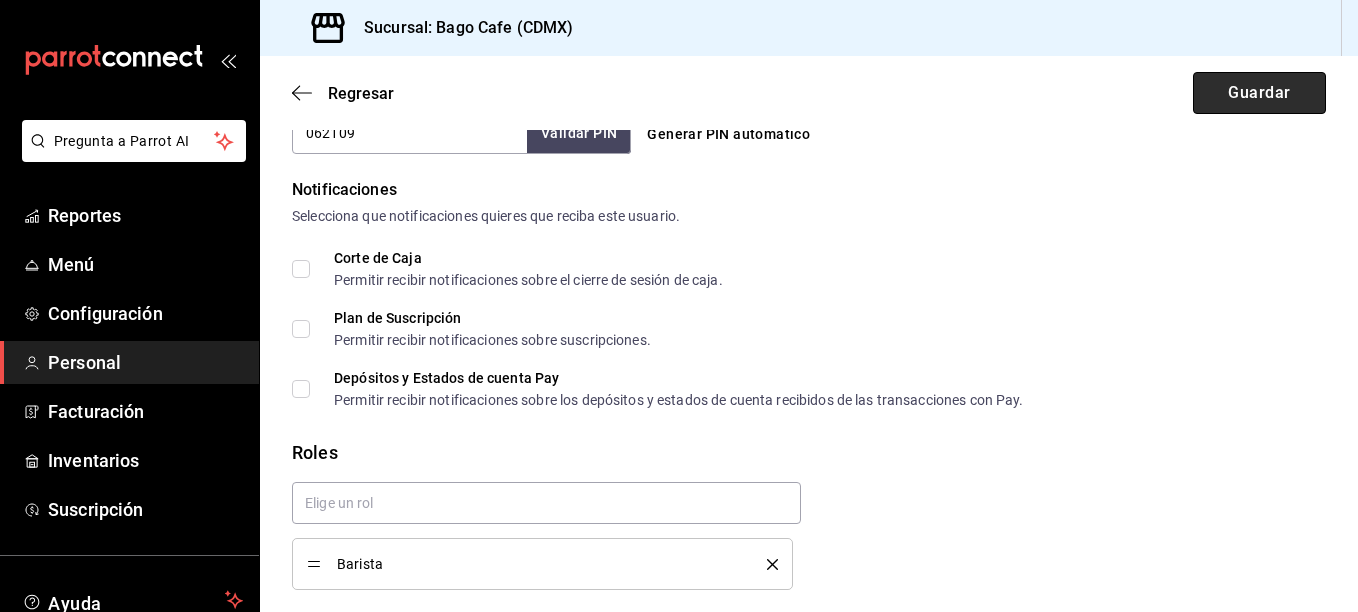 click on "Guardar" at bounding box center (1259, 93) 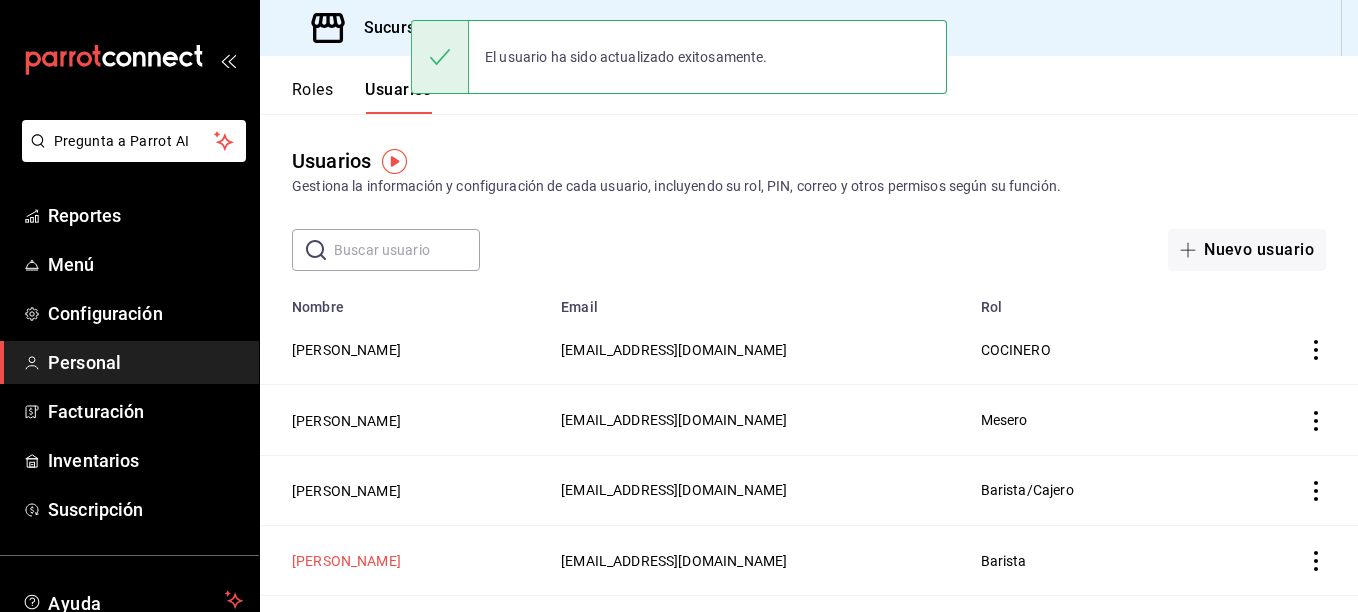 click on "[PERSON_NAME]" at bounding box center (346, 561) 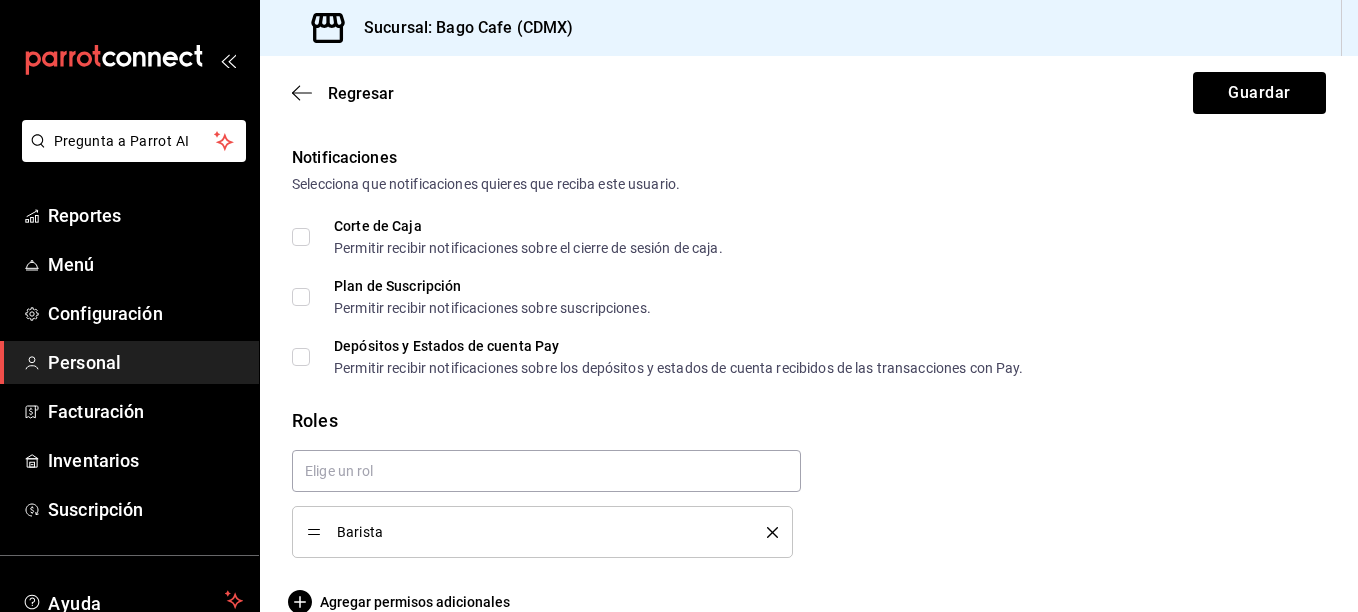 scroll, scrollTop: 1052, scrollLeft: 0, axis: vertical 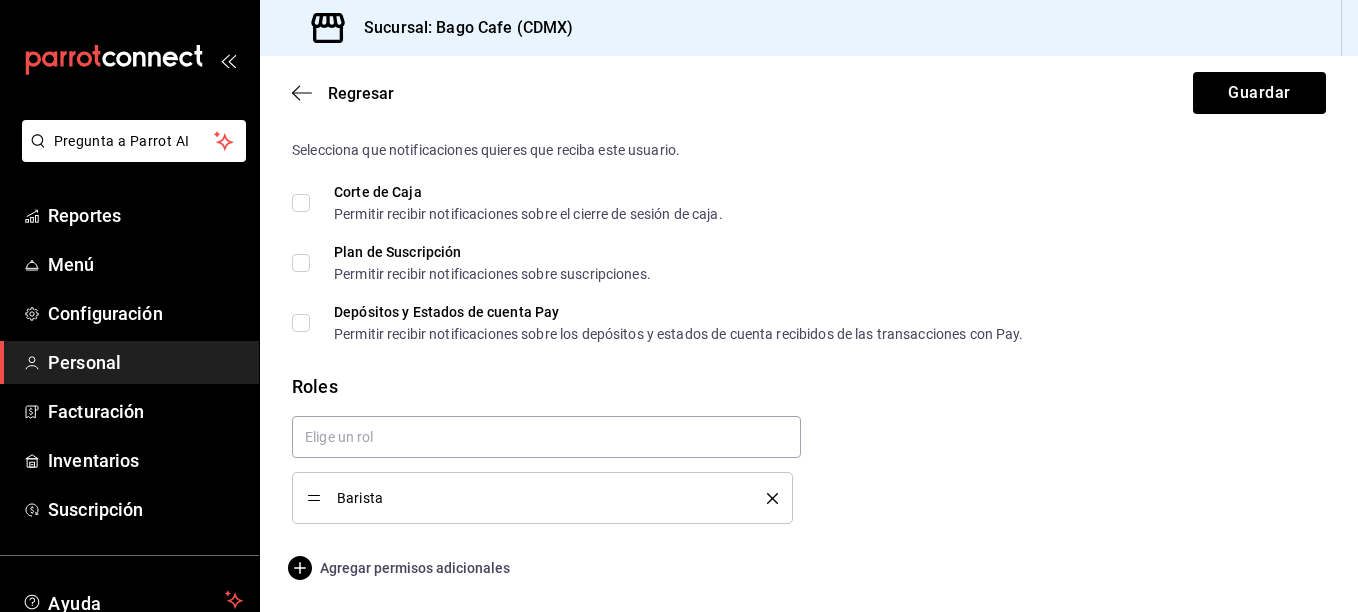 click on "Agregar permisos adicionales" at bounding box center (401, 568) 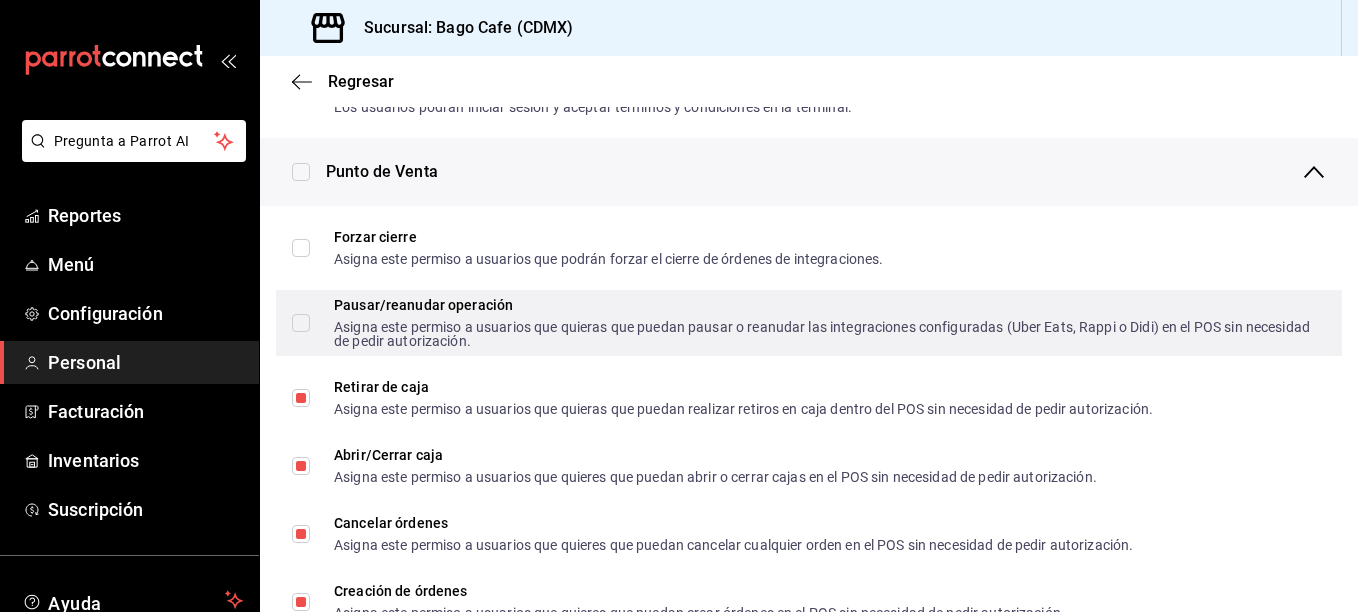 scroll, scrollTop: 1752, scrollLeft: 0, axis: vertical 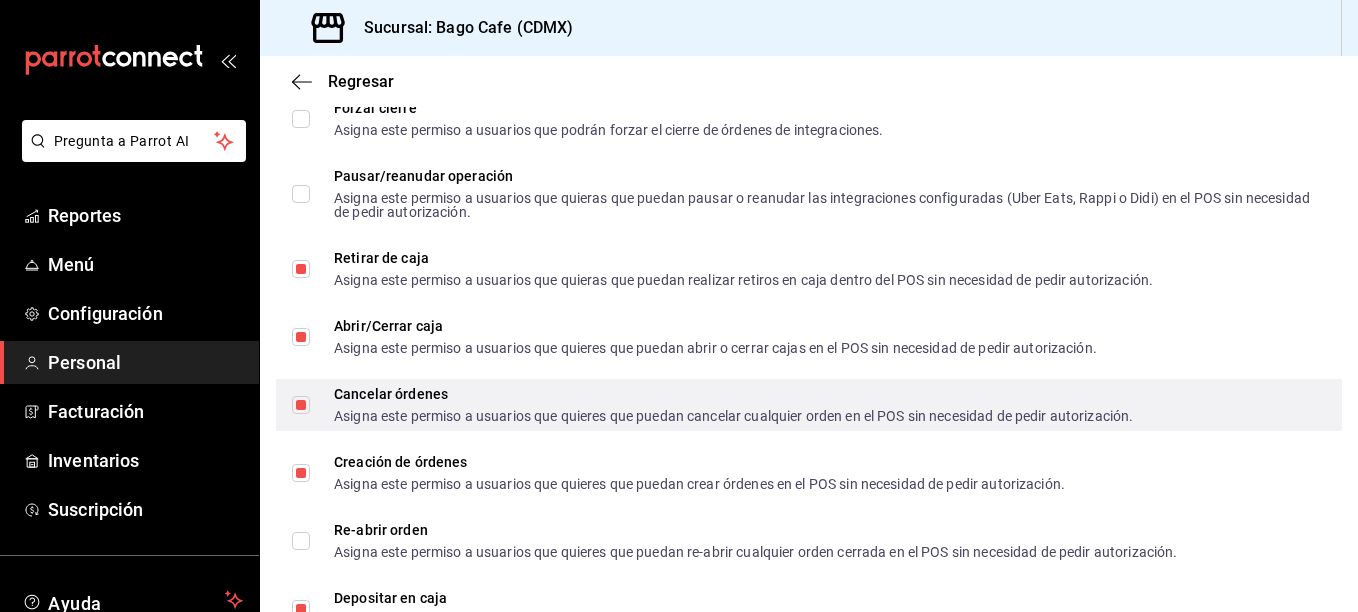 click on "Cancelar órdenes Asigna este permiso a usuarios que quieres que puedan cancelar cualquier orden en el POS sin necesidad de pedir autorización." at bounding box center (301, 405) 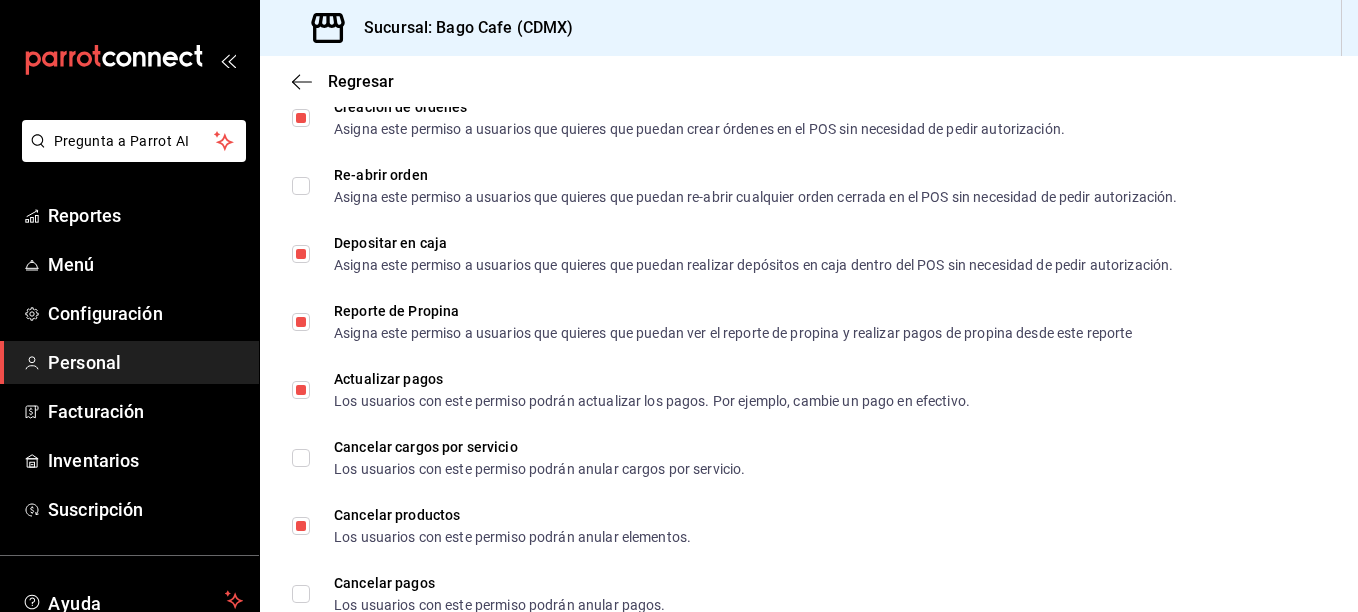 scroll, scrollTop: 2152, scrollLeft: 0, axis: vertical 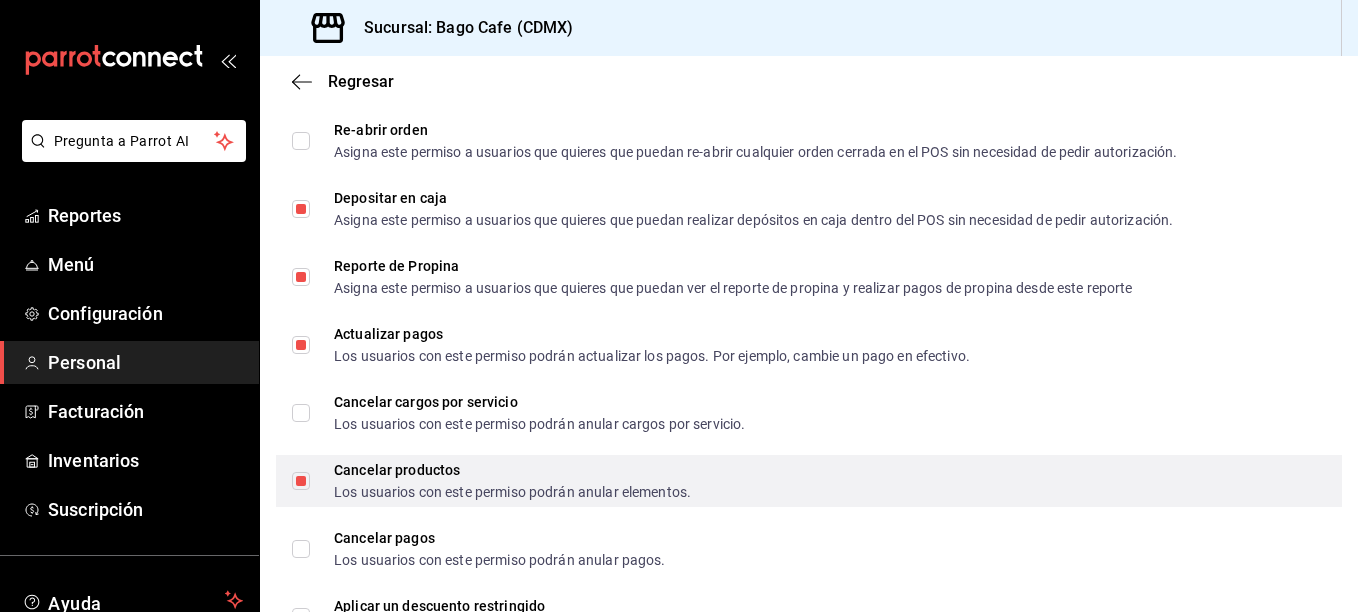 click on "Cancelar productos Los usuarios con este permiso podrán anular elementos." at bounding box center (301, 481) 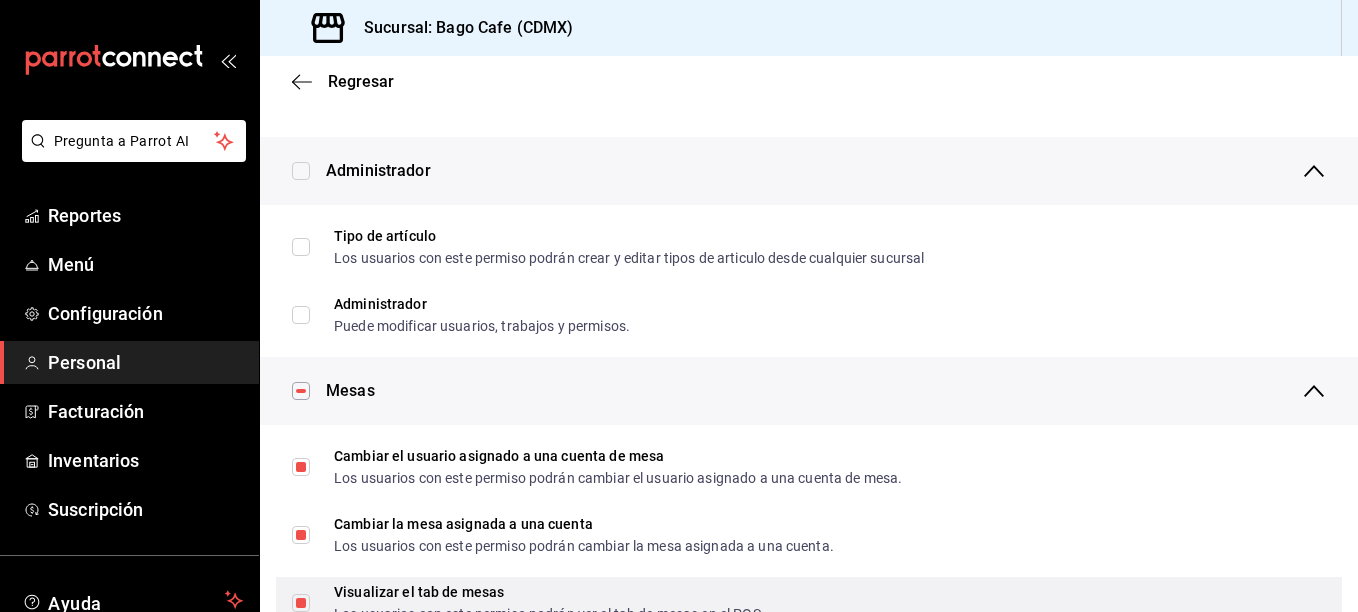 scroll, scrollTop: 0, scrollLeft: 0, axis: both 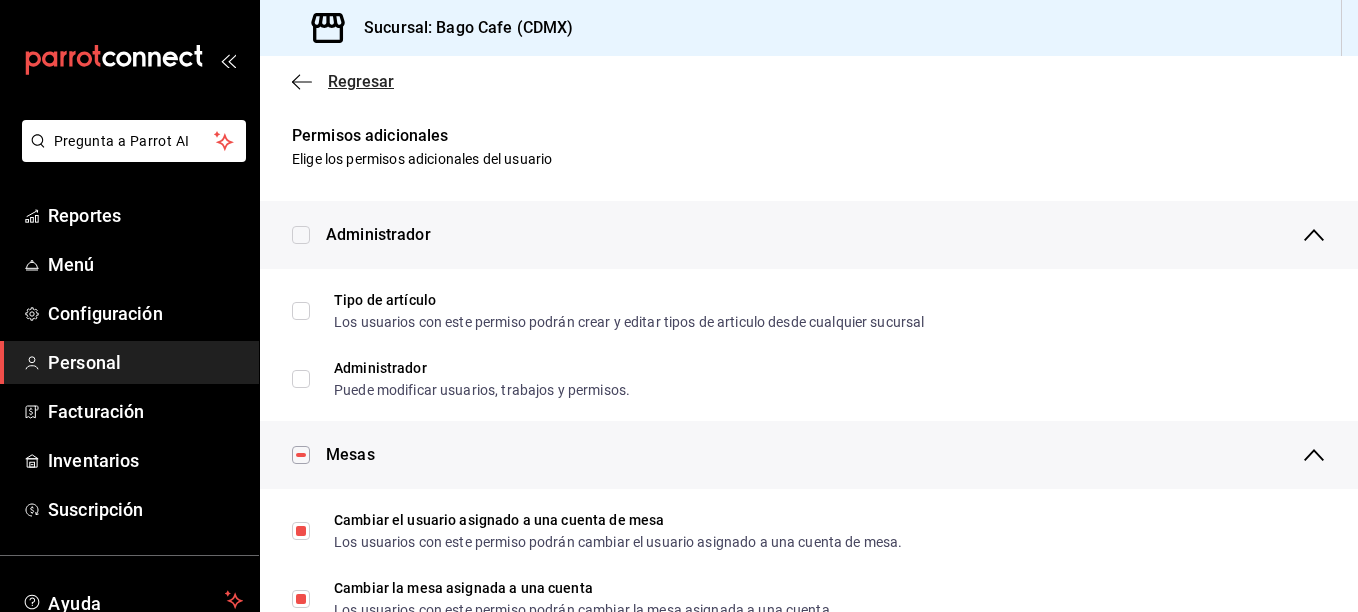 click 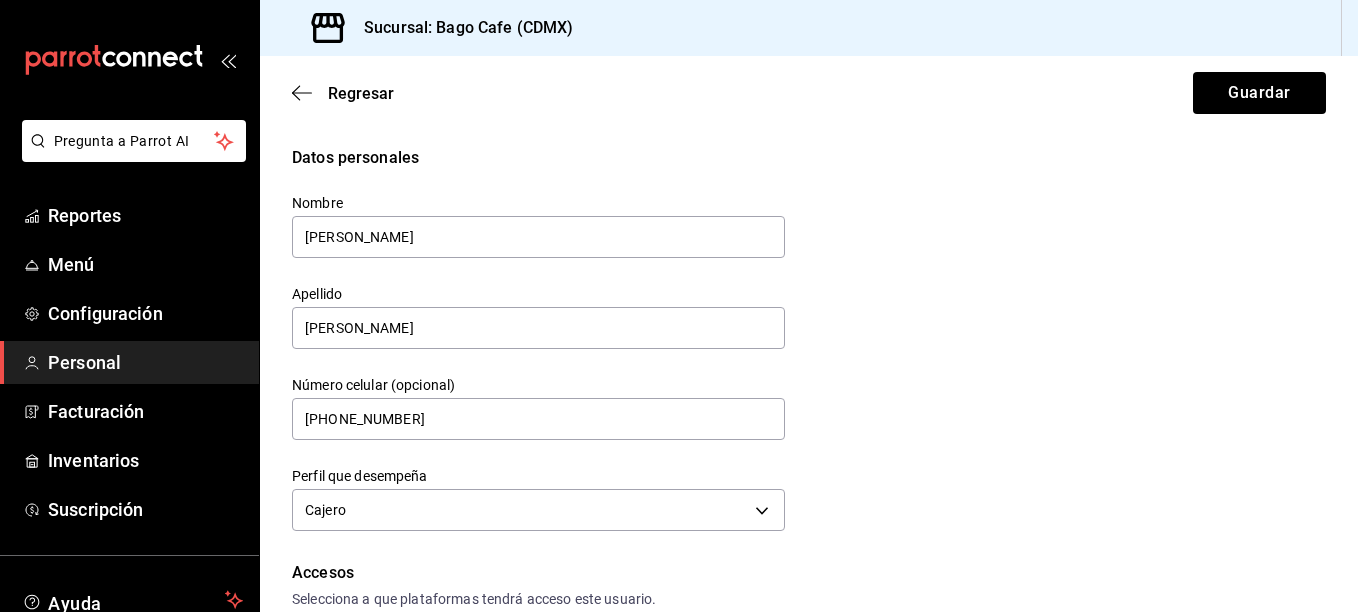 click on "Regresar Guardar" at bounding box center [809, 93] 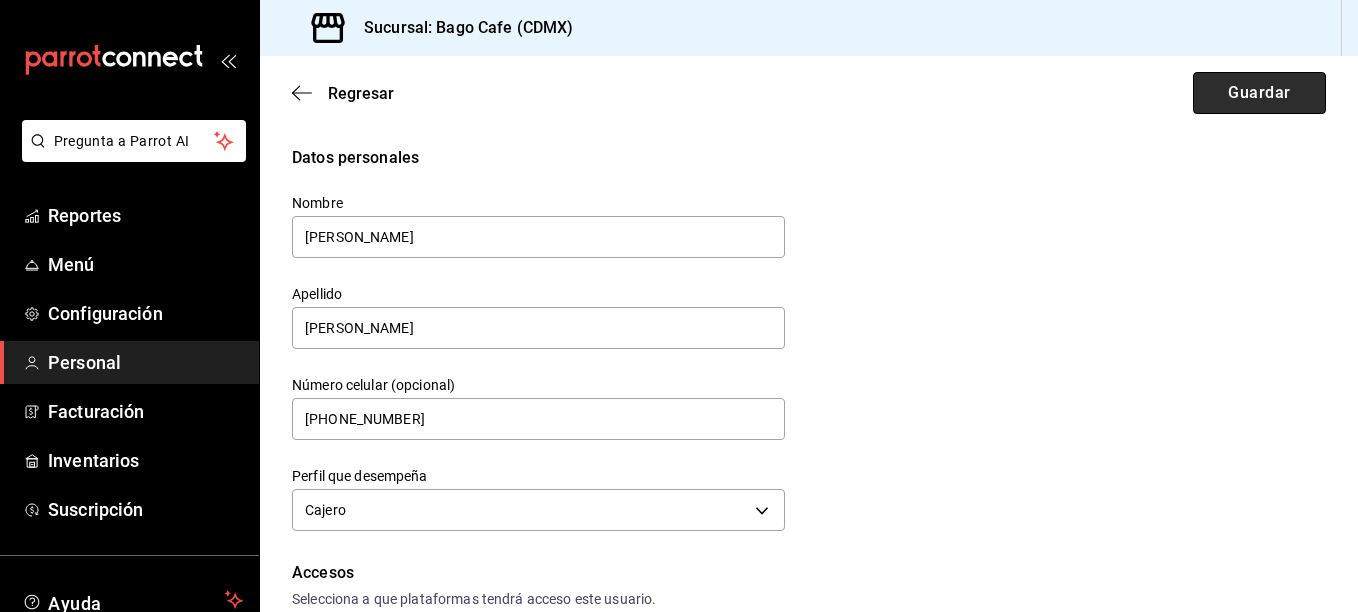click on "Guardar" at bounding box center (1259, 93) 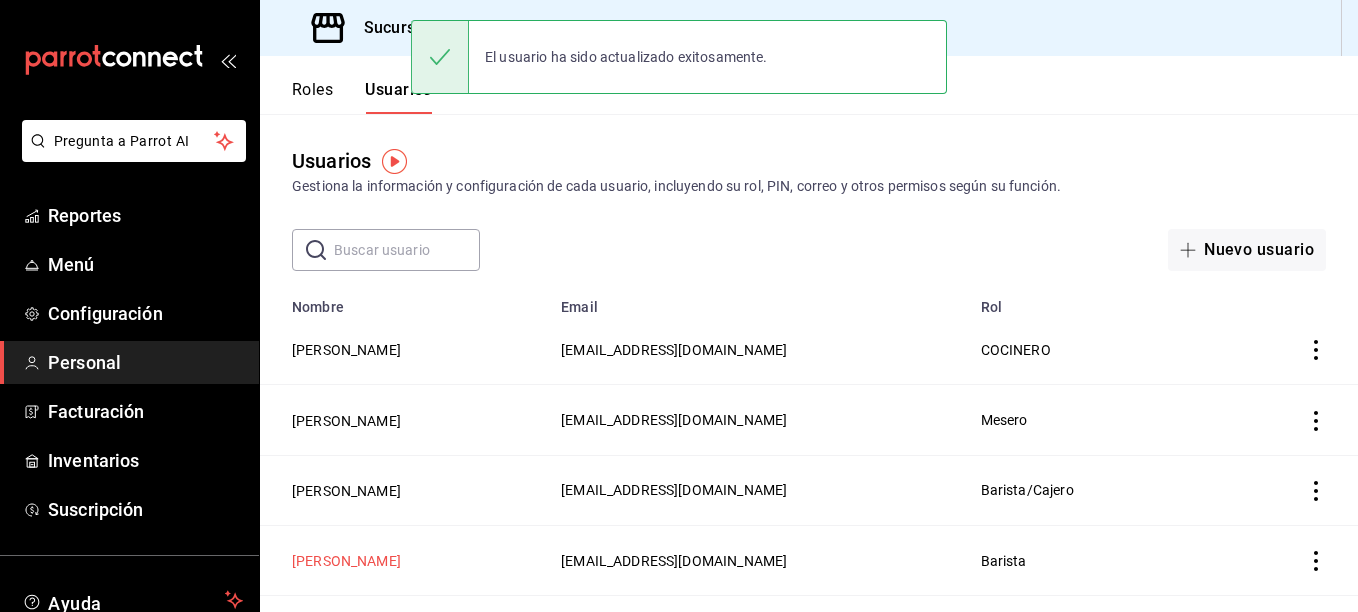 click on "[PERSON_NAME]" at bounding box center (346, 561) 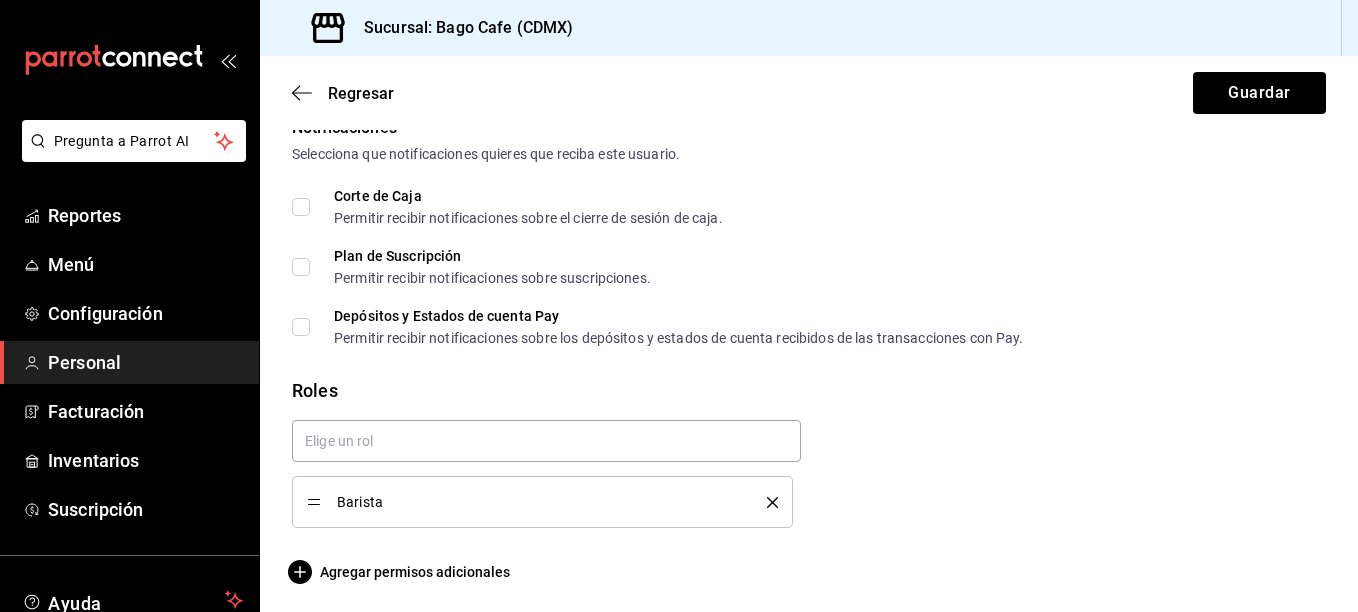 scroll, scrollTop: 1052, scrollLeft: 0, axis: vertical 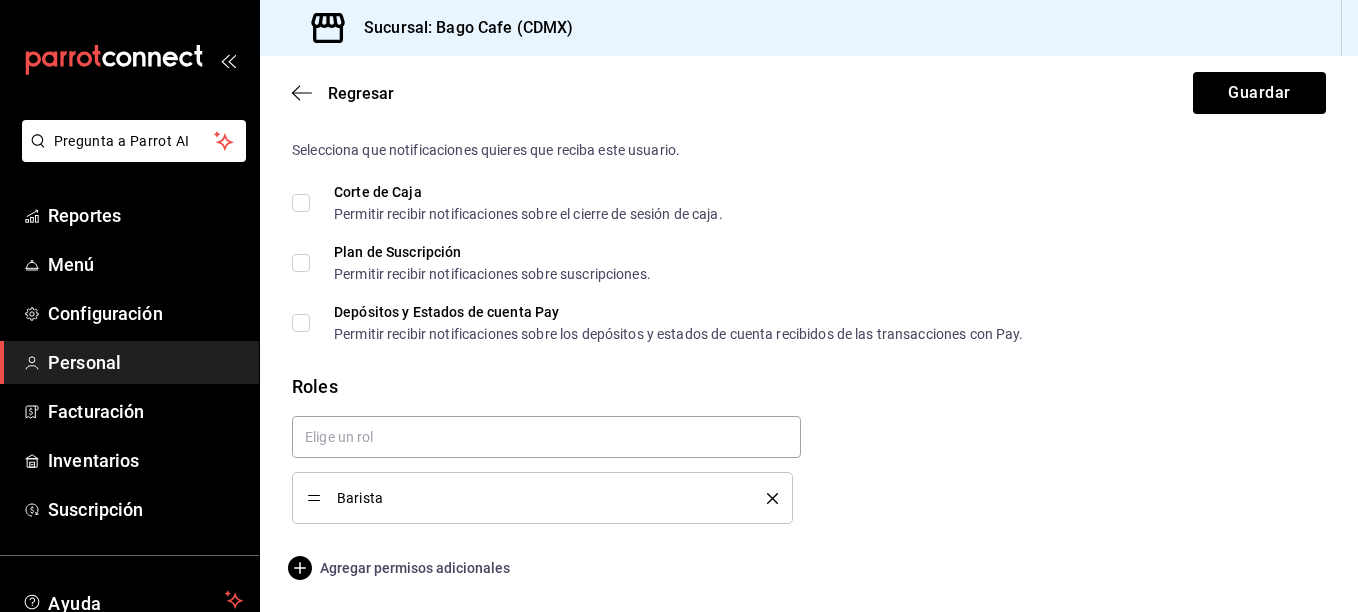 click on "Agregar permisos adicionales" at bounding box center (401, 568) 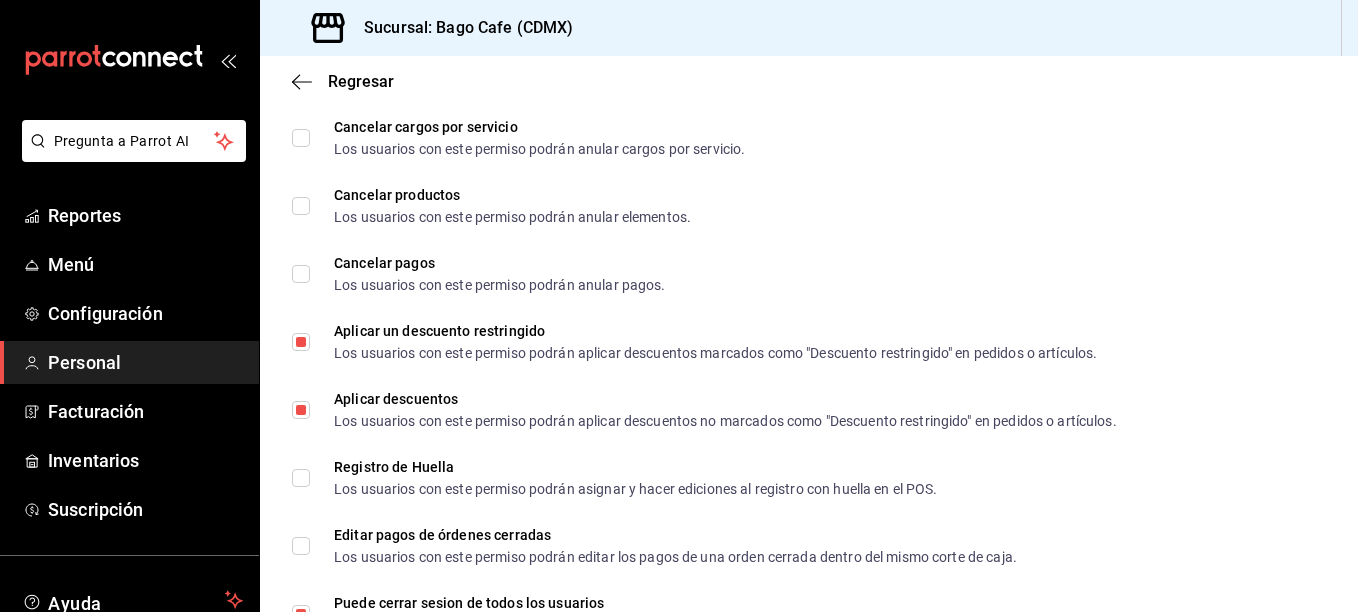 scroll, scrollTop: 2452, scrollLeft: 0, axis: vertical 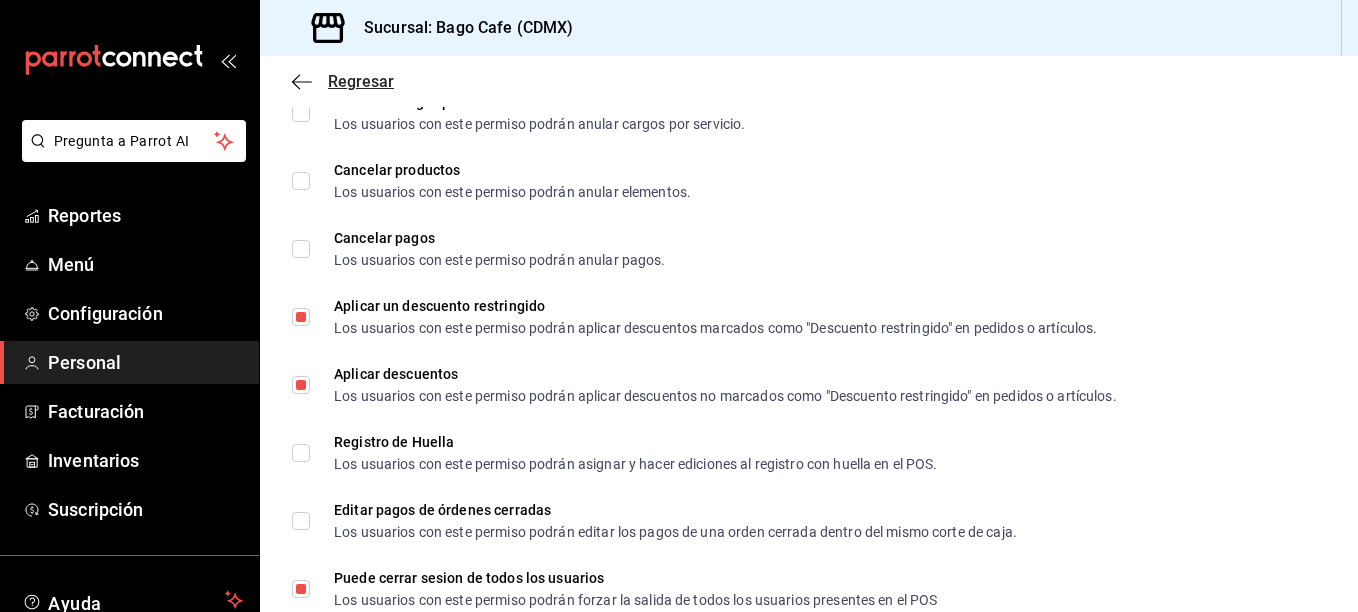click 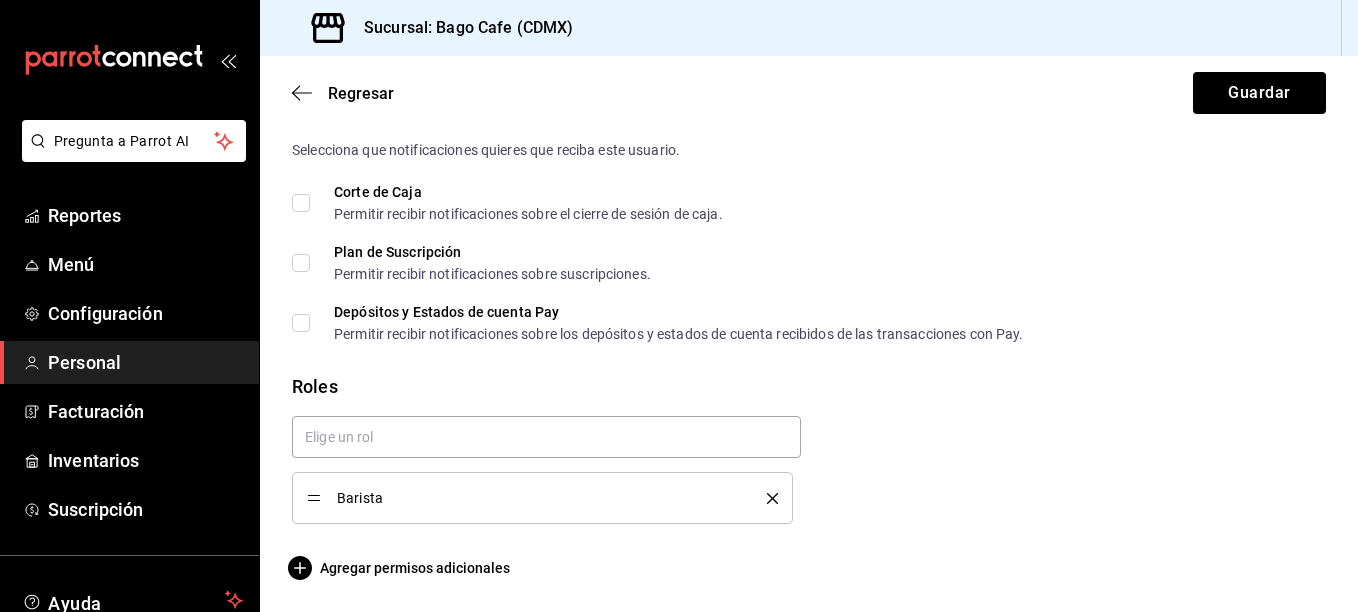 scroll, scrollTop: 1052, scrollLeft: 0, axis: vertical 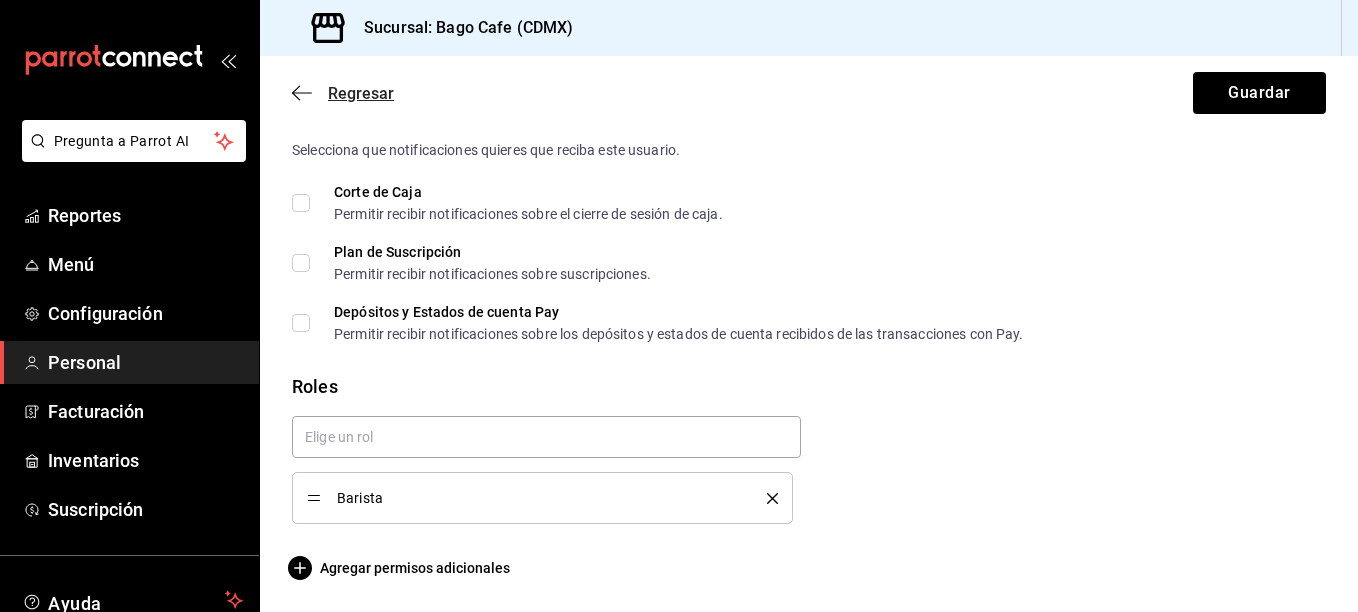click 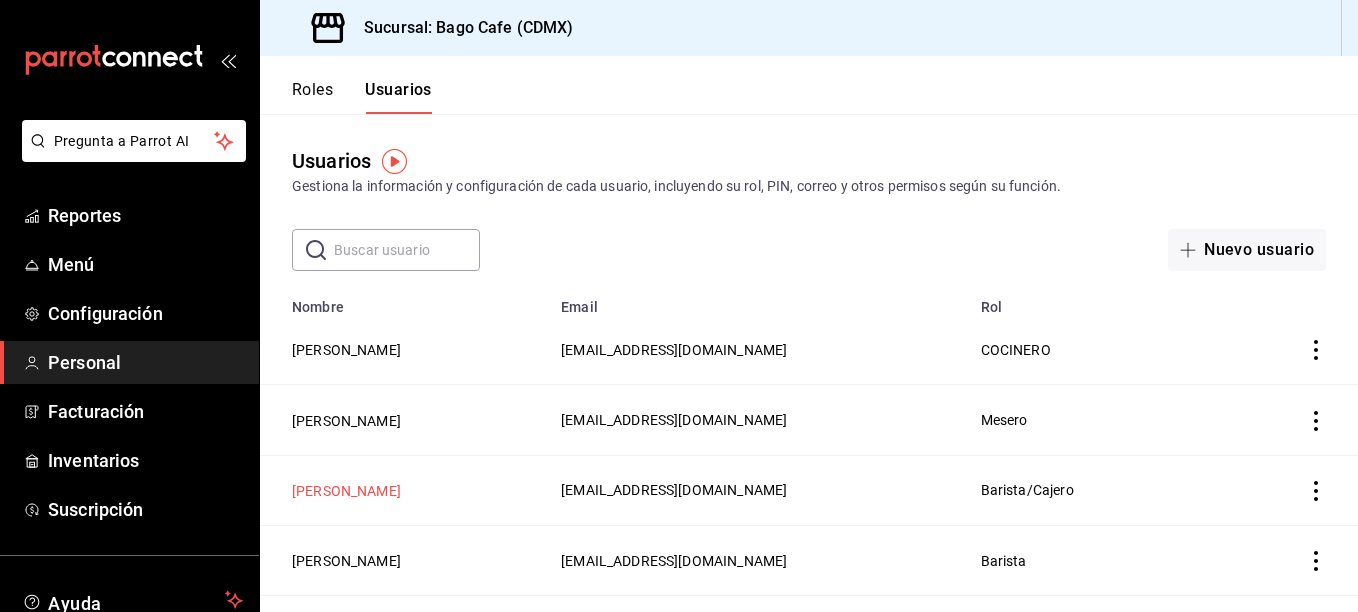 click on "[PERSON_NAME]" at bounding box center (346, 491) 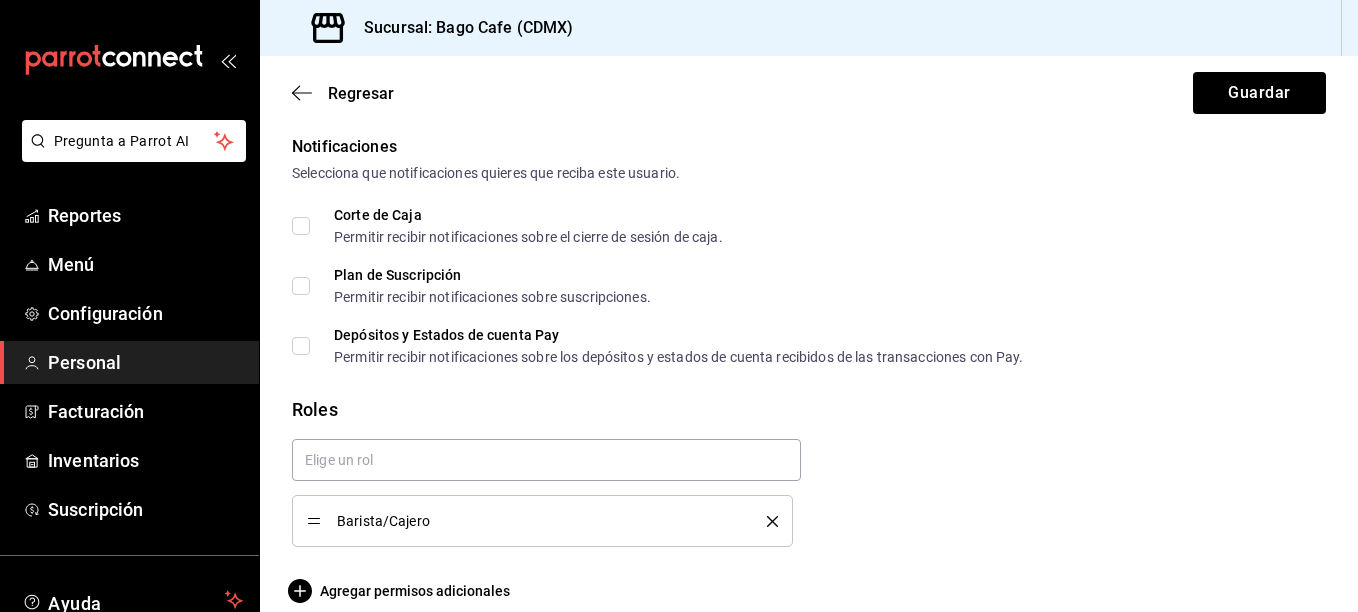 scroll, scrollTop: 1052, scrollLeft: 0, axis: vertical 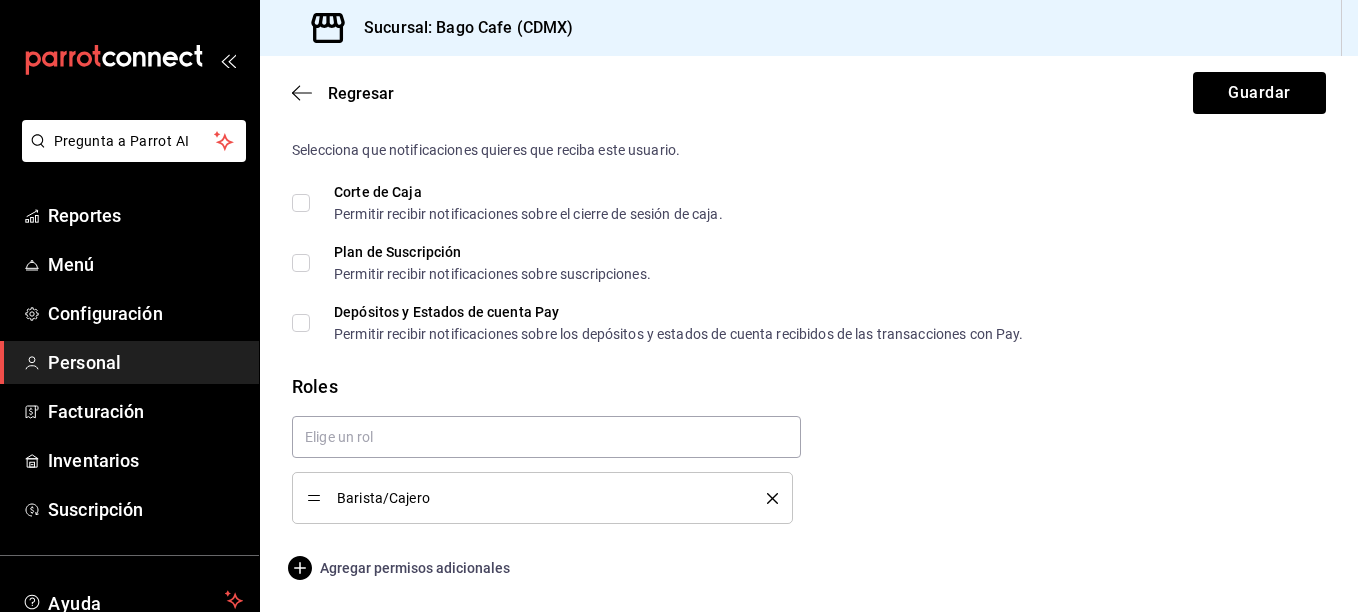 click on "Agregar permisos adicionales" at bounding box center [401, 568] 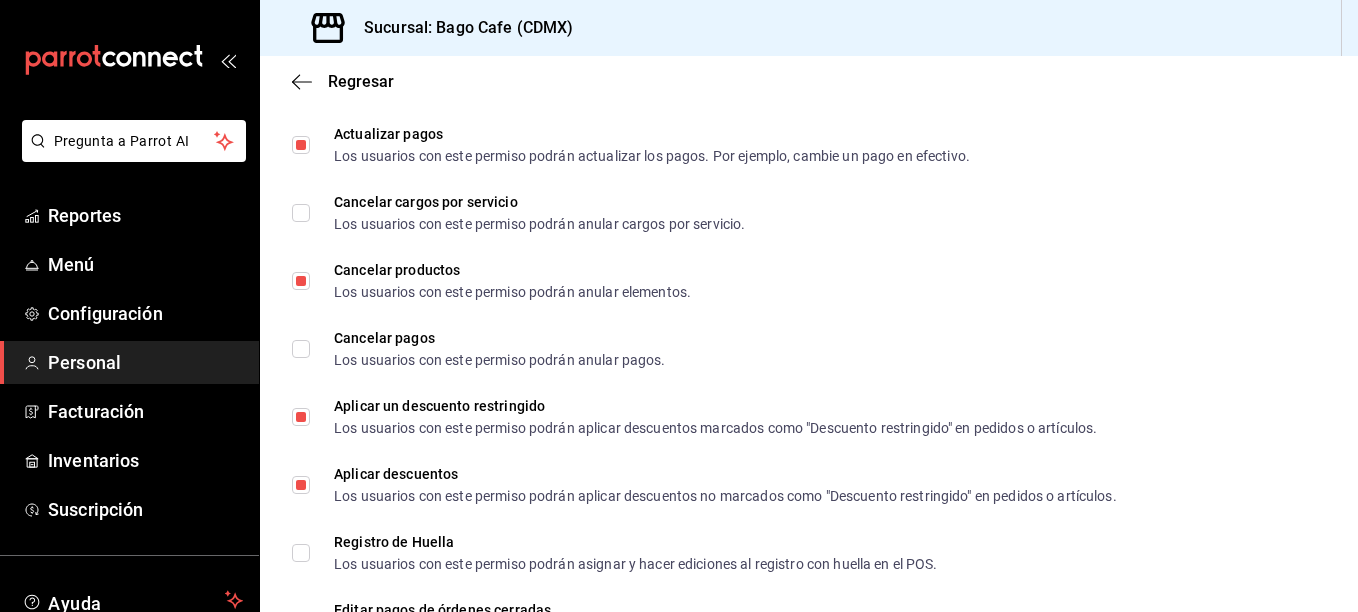 scroll, scrollTop: 2552, scrollLeft: 0, axis: vertical 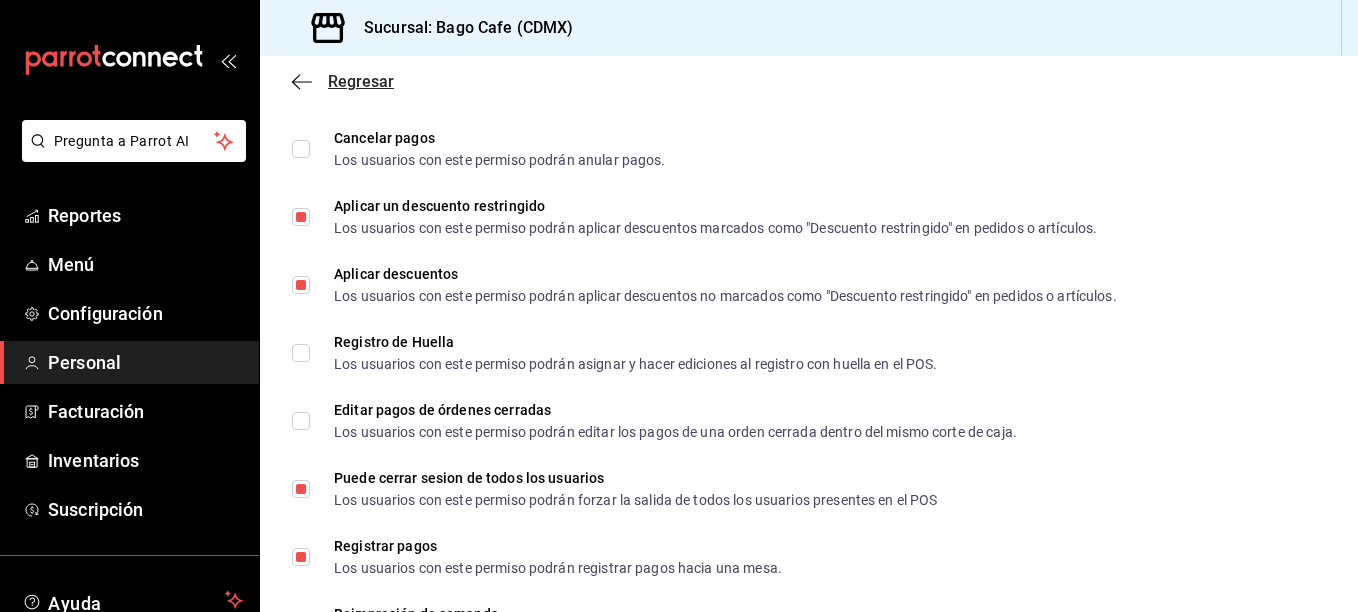 click 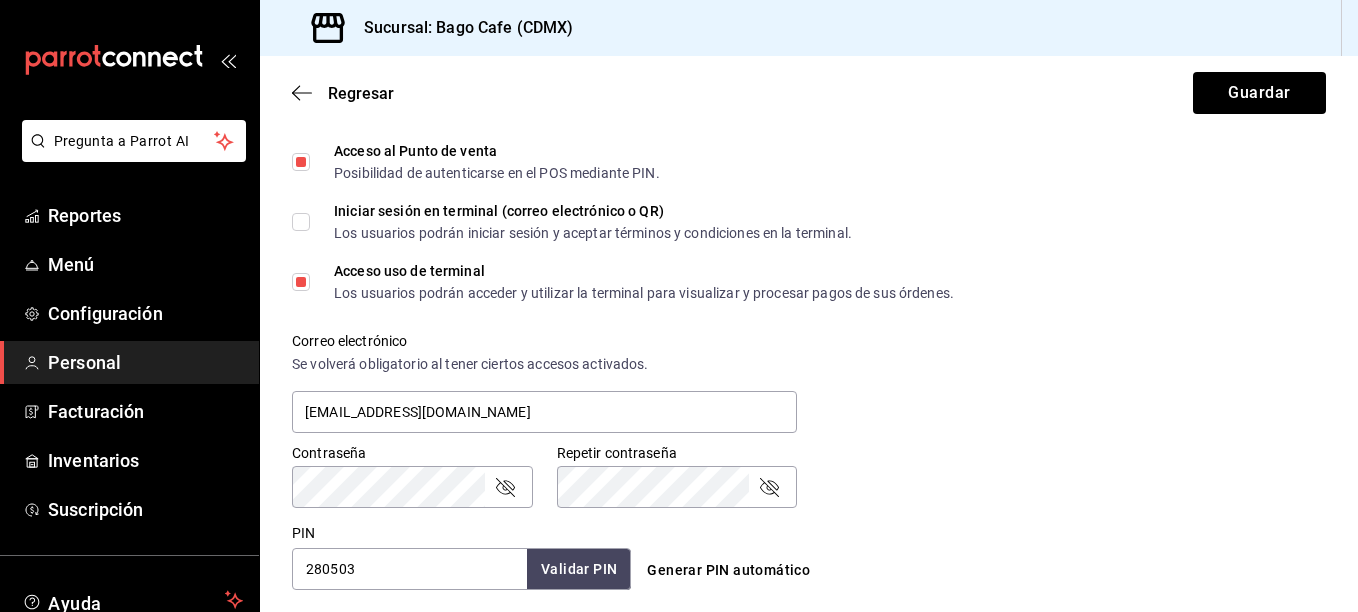 scroll, scrollTop: 552, scrollLeft: 0, axis: vertical 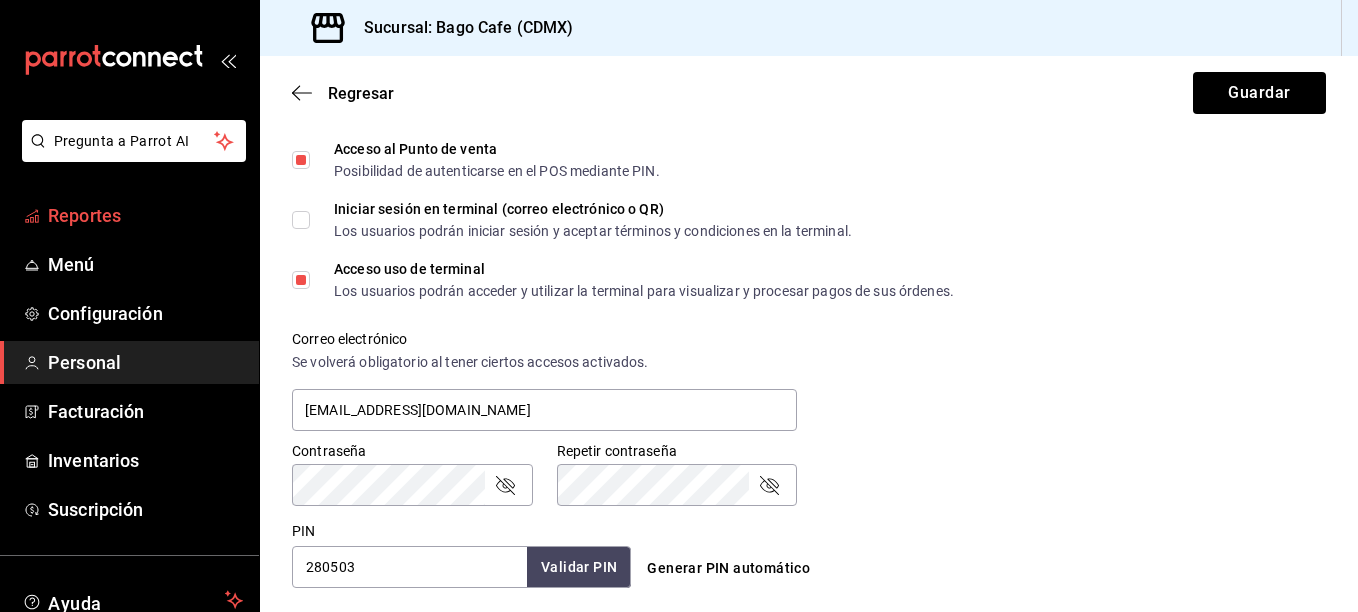 click on "Reportes" at bounding box center (145, 215) 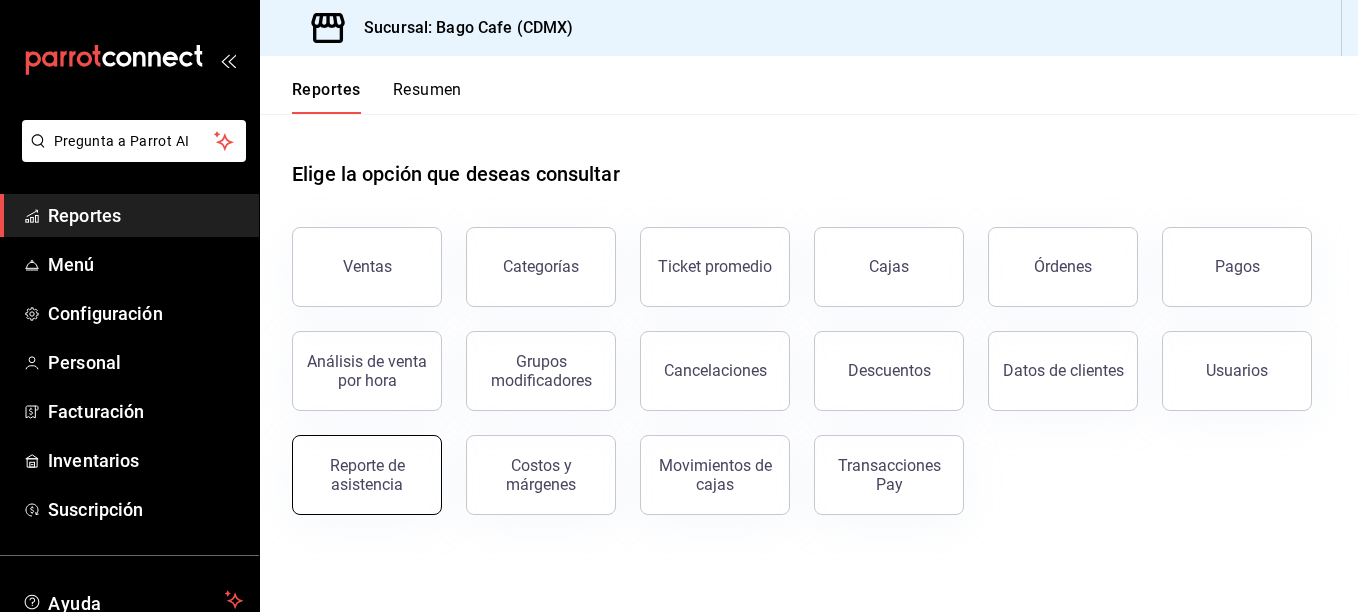 click on "Reporte de asistencia" at bounding box center (367, 475) 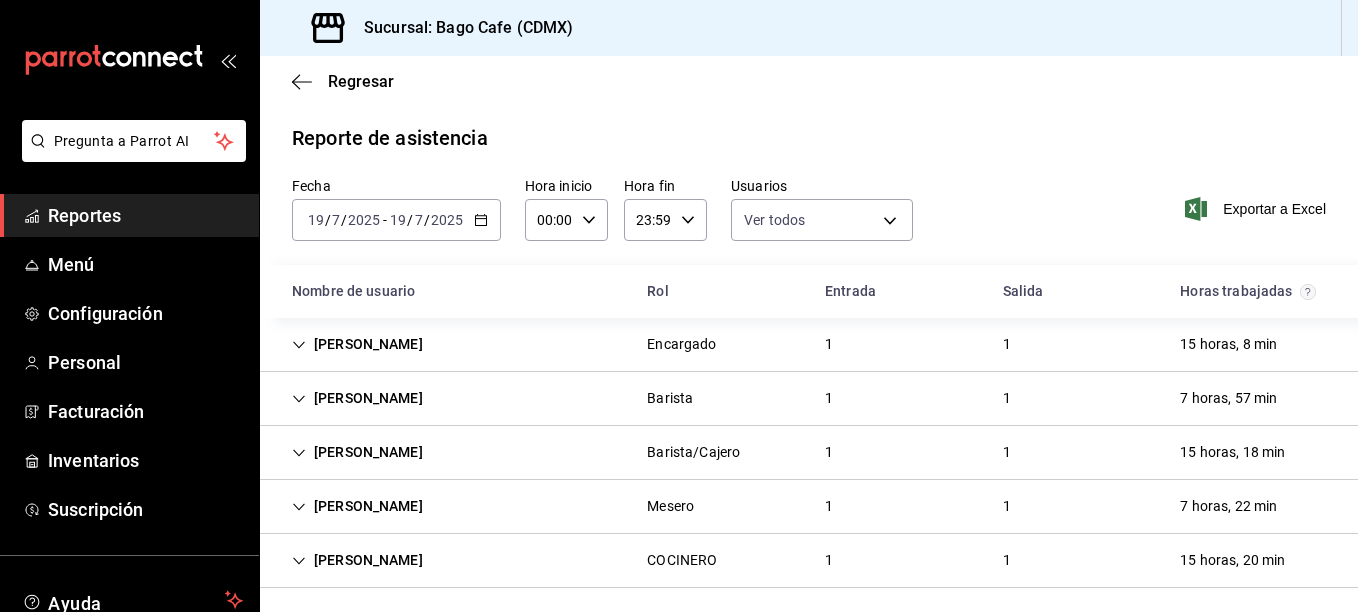 click 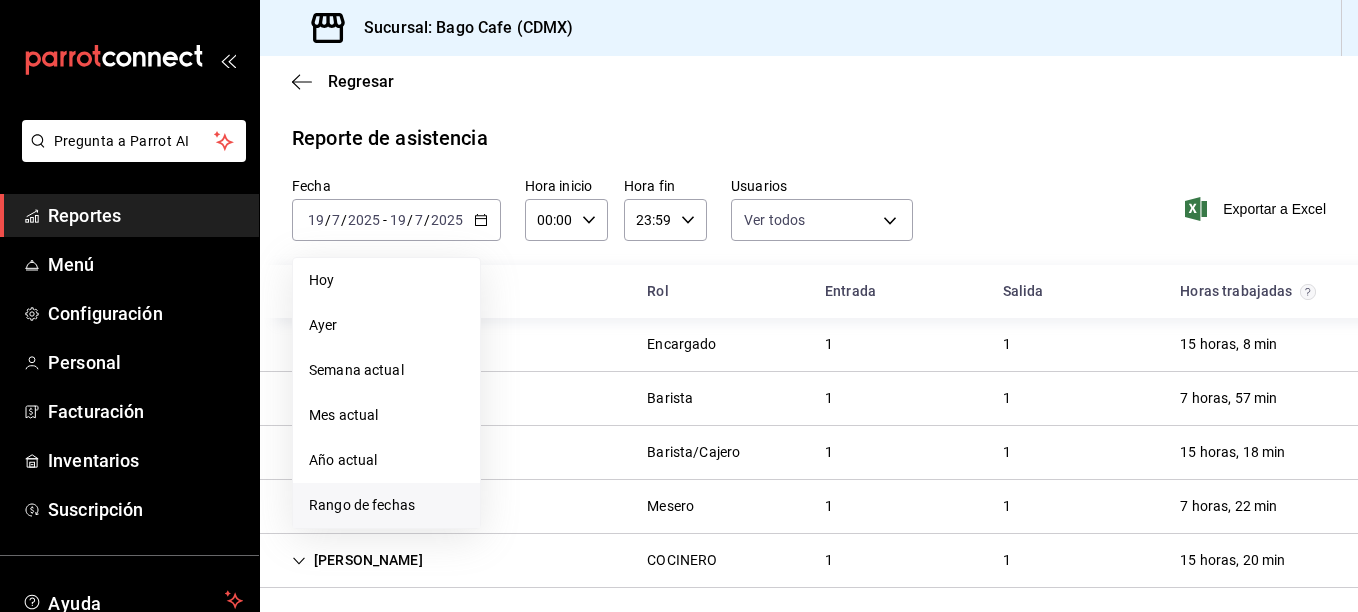click on "Rango de fechas" at bounding box center [386, 505] 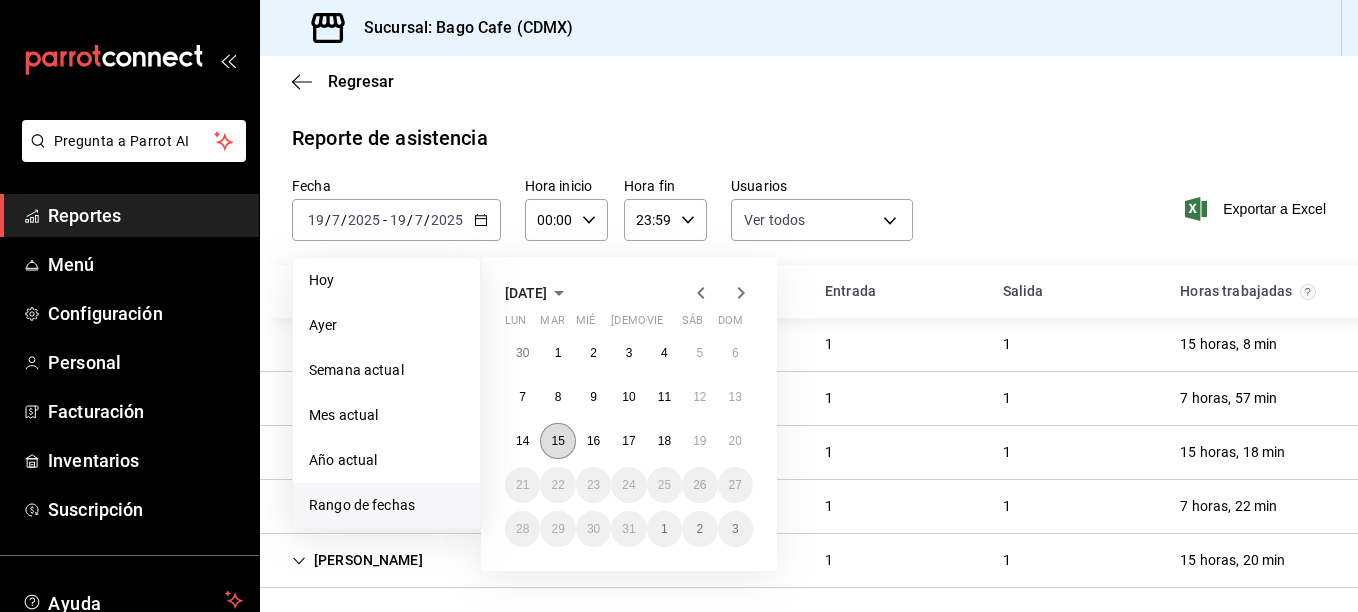 click on "15" at bounding box center (557, 441) 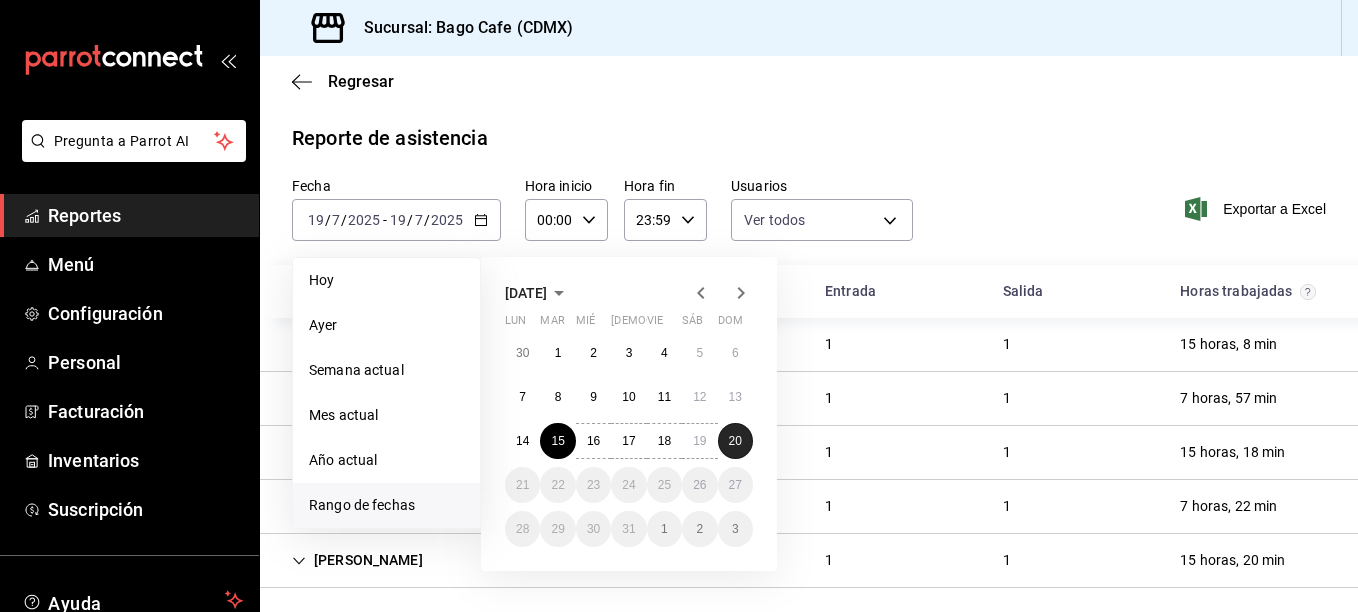 click on "20" at bounding box center (735, 441) 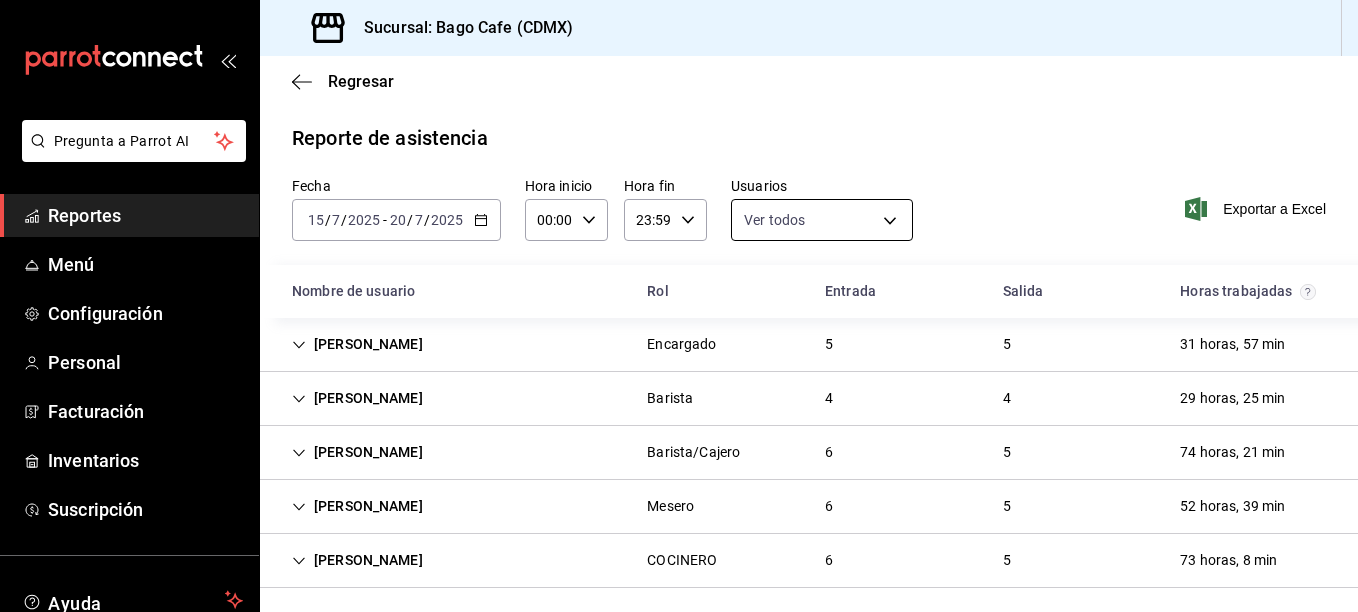 click on "Pregunta a Parrot AI Reportes   Menú   Configuración   Personal   Facturación   Inventarios   Suscripción   Ayuda Recomienda Parrot   [PERSON_NAME]   Sugerir nueva función   Sucursal: Bago Cafe (CDMX) Regresar Reporte de asistencia Fecha [DATE] [DATE] - [DATE] [DATE] Hora inicio 00:00 Hora inicio Hora fin 23:59 Hora fin Usuarios Ver todos 5b32922e-4292-46b2-ad02-731f47e0948f,3529cfbd-129b-46e9-9c9d-2c1ed61ff0e5,fa3feee2-bab9-4d56-9c20-d14e93dd6fc1,2c8b0442-97ba-4c07-88cf-3db7bcc5d014,6554f969-abab-4d5b-b862-f6c0cb4b0a4b,32421568-27d9-493d-[DATE]-dbb47a800538,339cdc20-d655-4c2a-8aa7-a506c4f1c6b2,f448cfde-0448-4873-af6c-dad5a37d0735 Exportar a Excel Nombre de usuario Rol Entrada Salida Horas trabajadas   [PERSON_NAME] Encargado 5 5 31 horas, 57 min [PERSON_NAME] 4 4 29 horas, 25 min [PERSON_NAME]/Cajero 6 5 74 horas, 21 min [PERSON_NAME] 6 5 52 horas, 39 min [PERSON_NAME] 6 5 73 horas, 8 min   Menú" at bounding box center (679, 306) 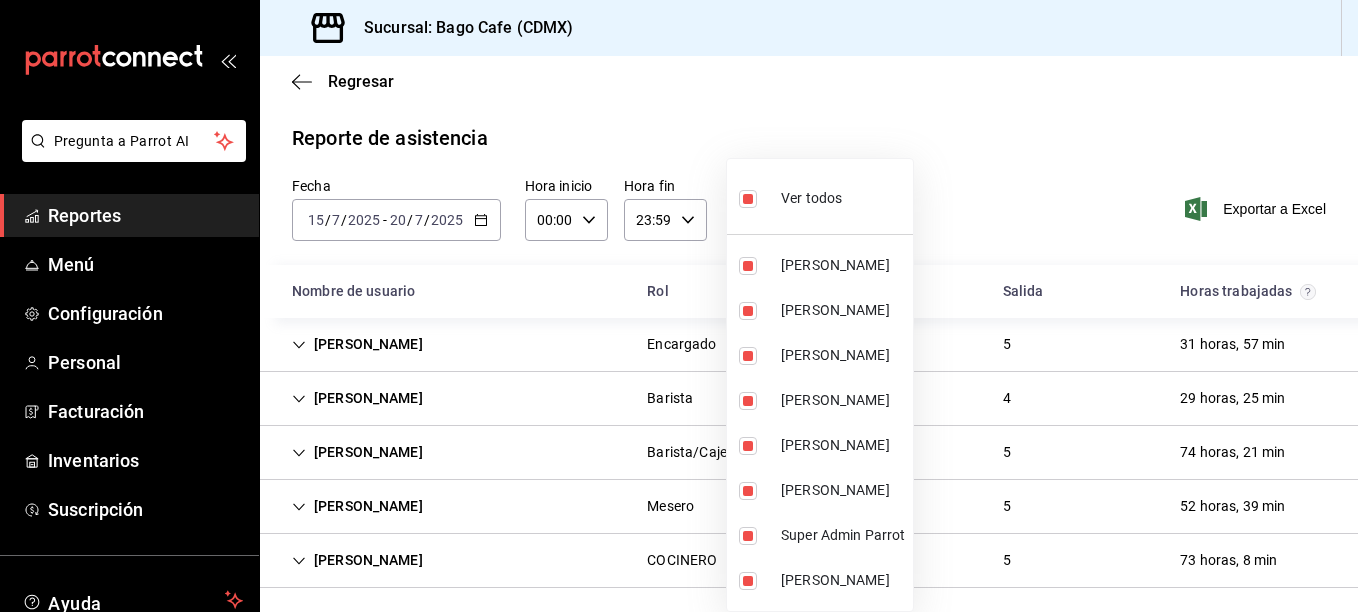 click at bounding box center (748, 199) 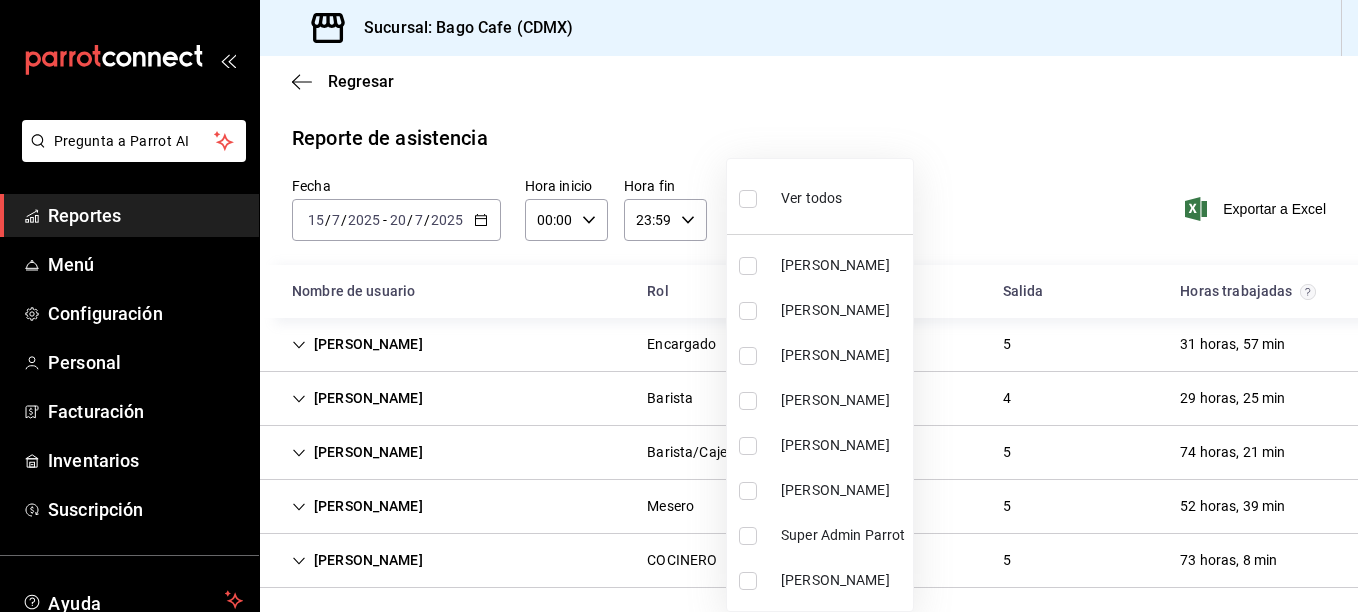 click at bounding box center (748, 356) 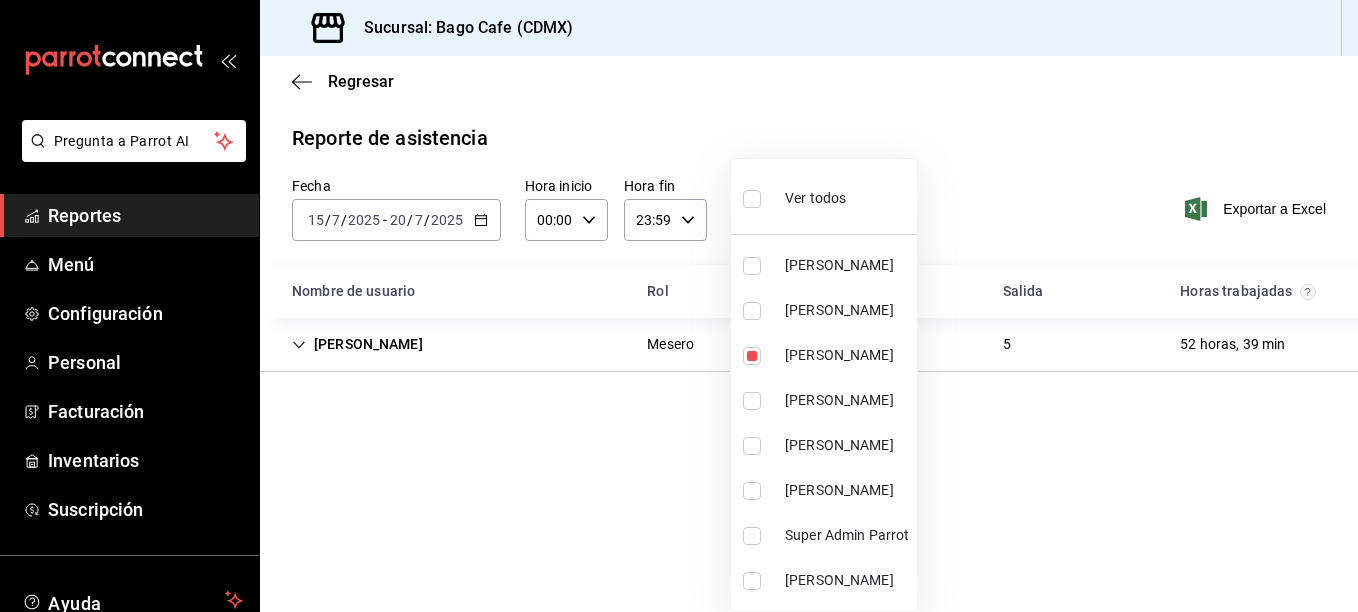 click at bounding box center [752, 581] 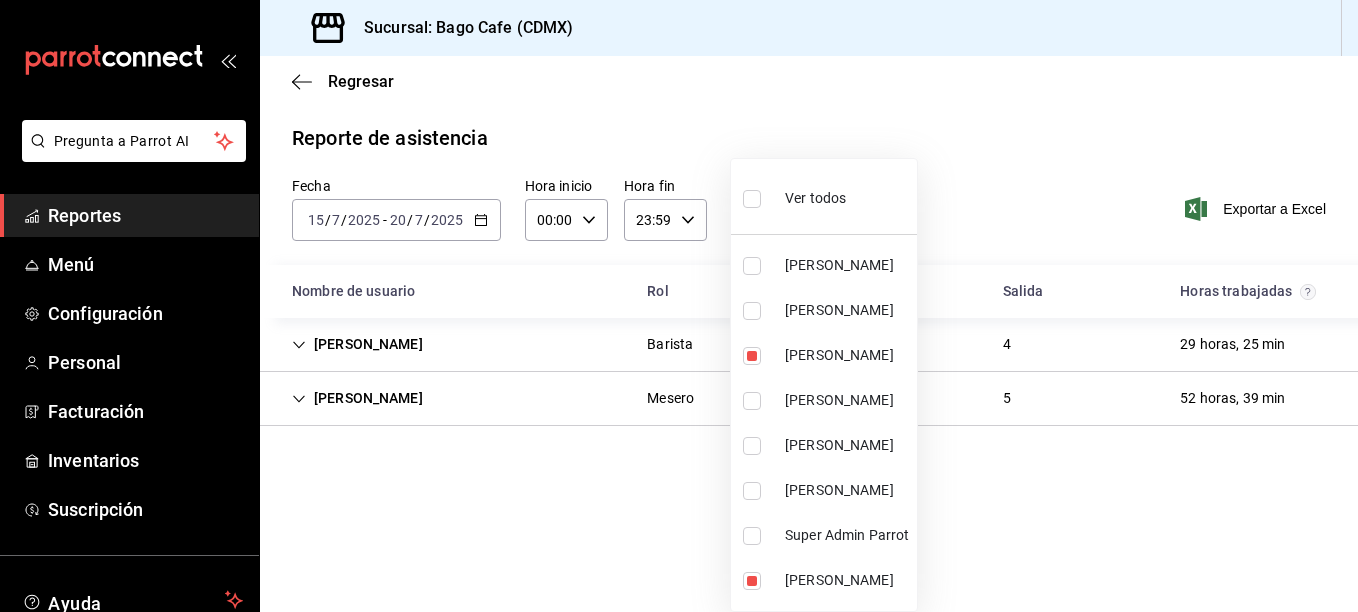 click at bounding box center [679, 306] 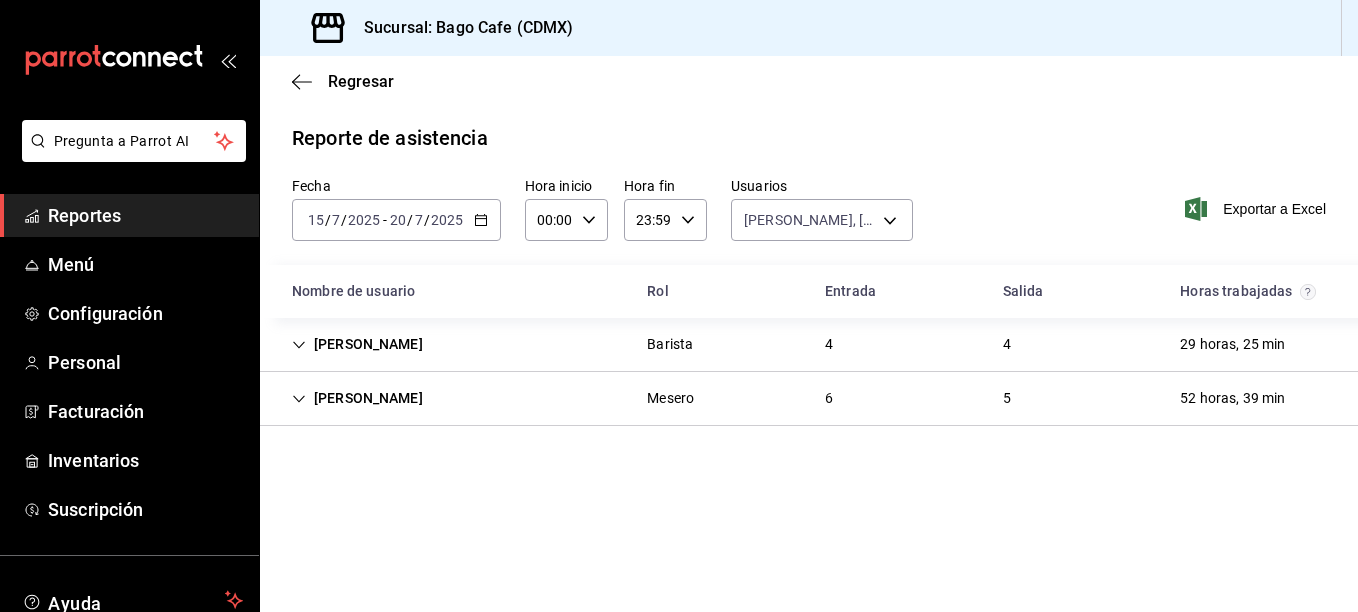 click on "[PERSON_NAME]" at bounding box center (357, 344) 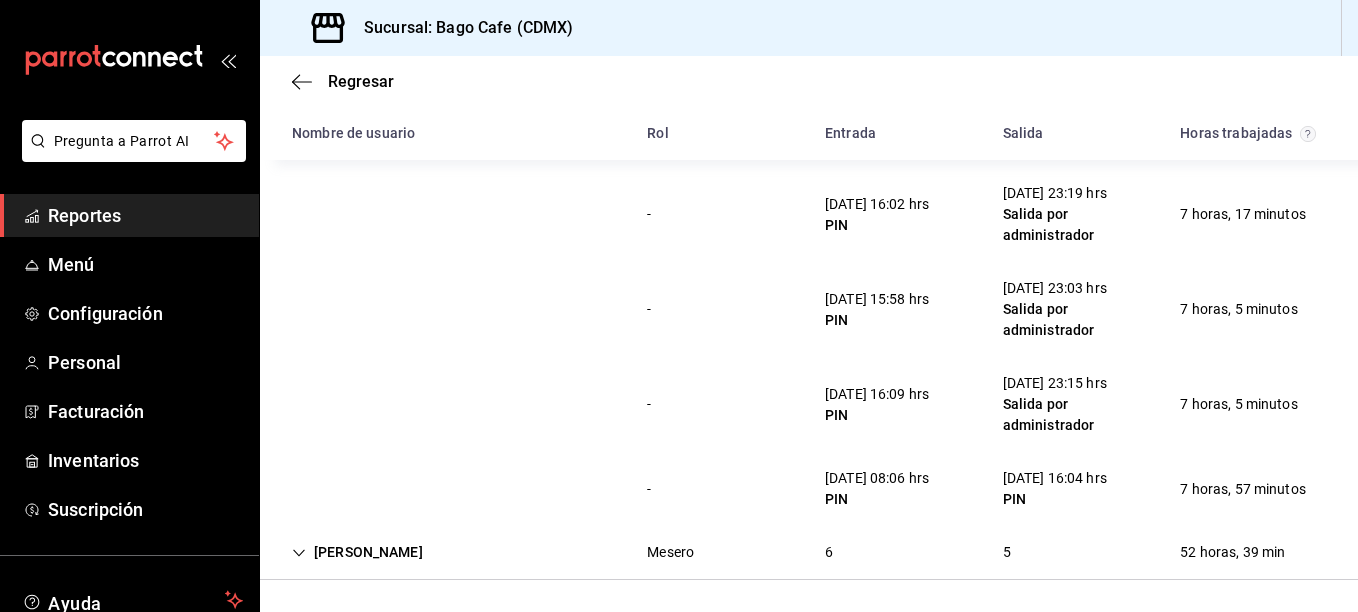 scroll, scrollTop: 104, scrollLeft: 0, axis: vertical 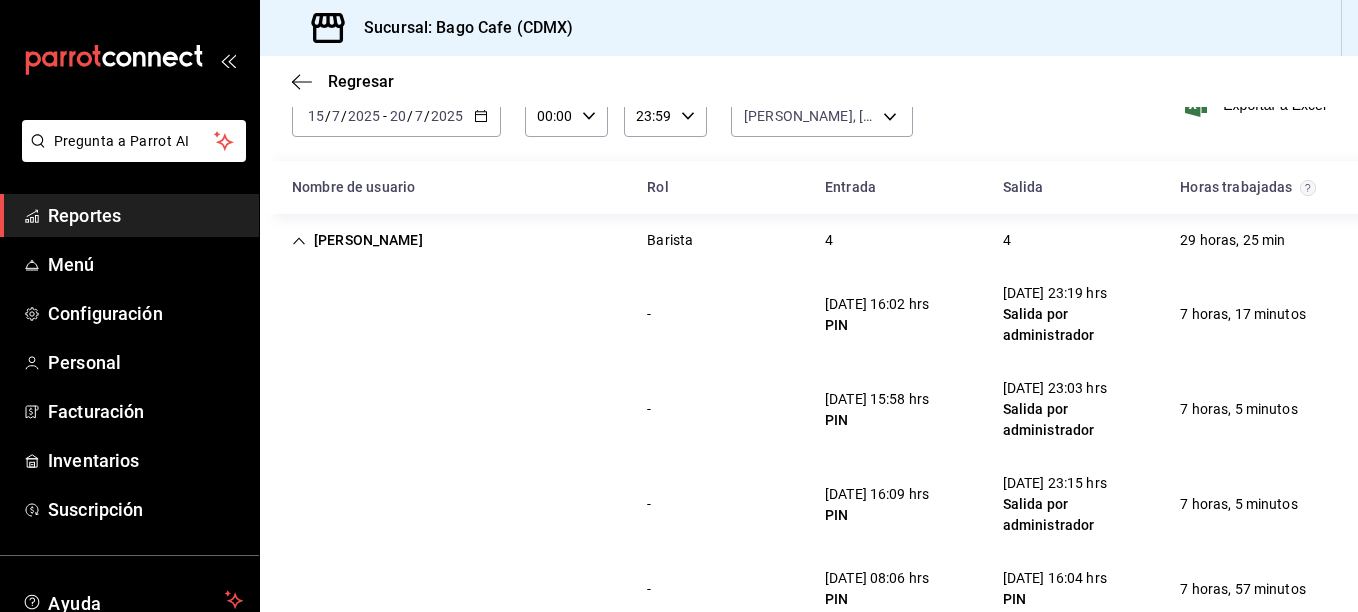 click on "[PERSON_NAME]" at bounding box center (357, 240) 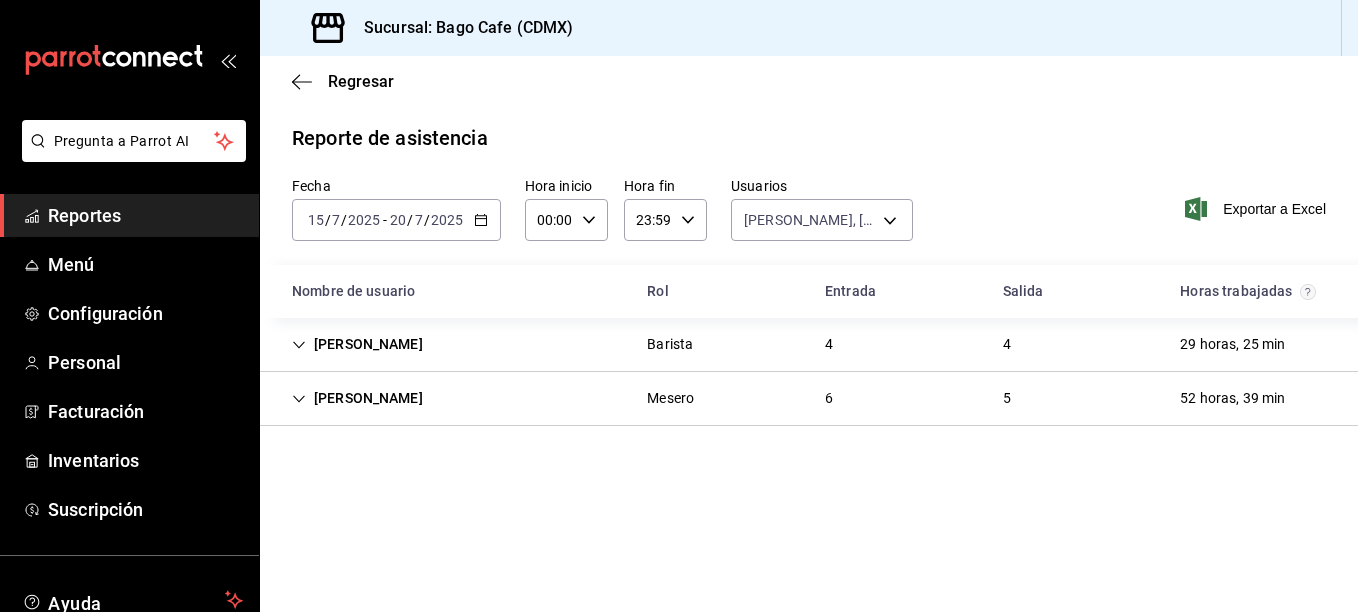 scroll, scrollTop: 0, scrollLeft: 0, axis: both 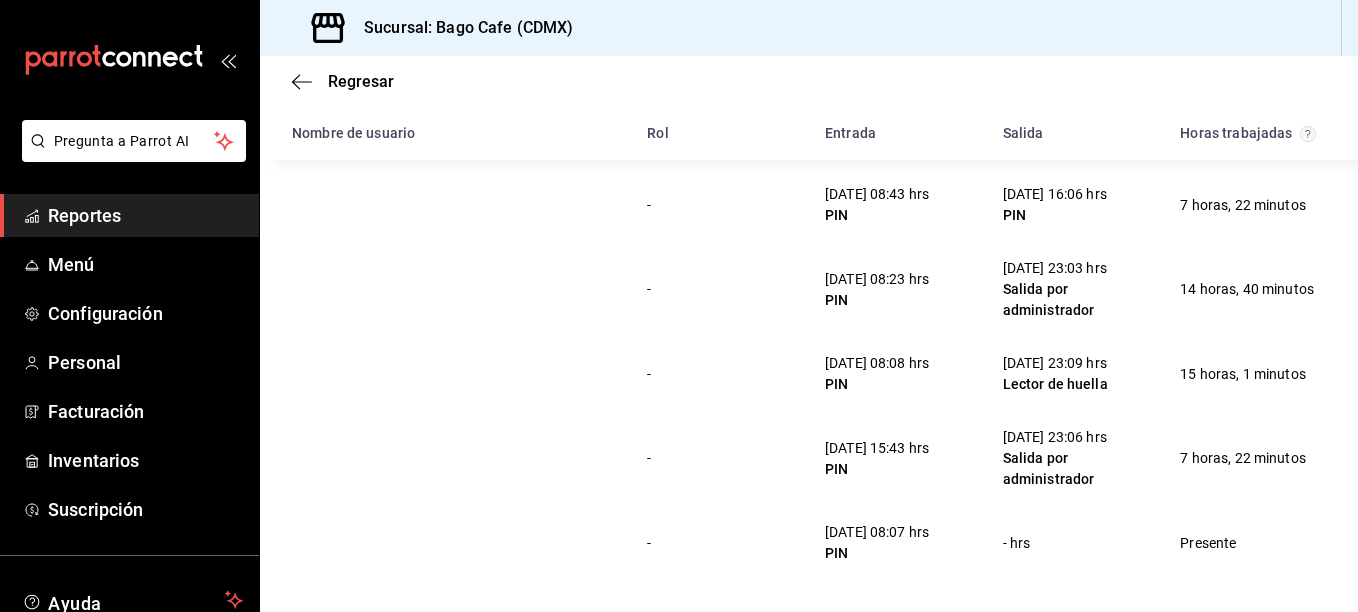 click on "Reportes" at bounding box center [145, 215] 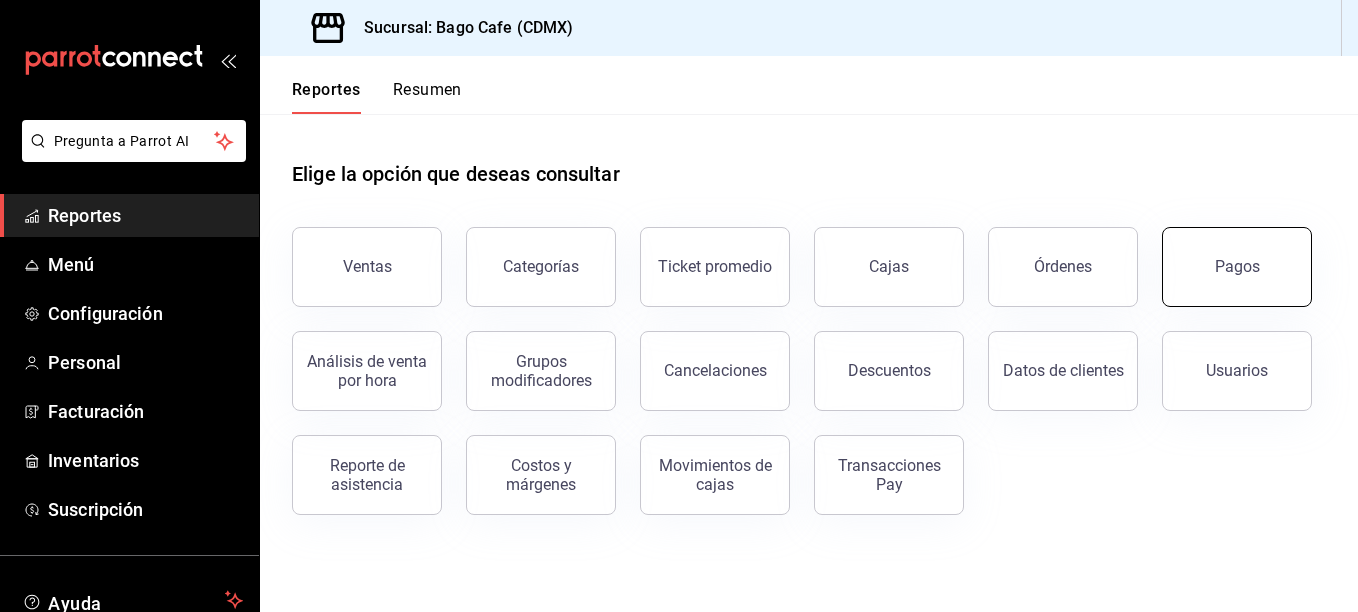 click on "Pagos" at bounding box center (1237, 267) 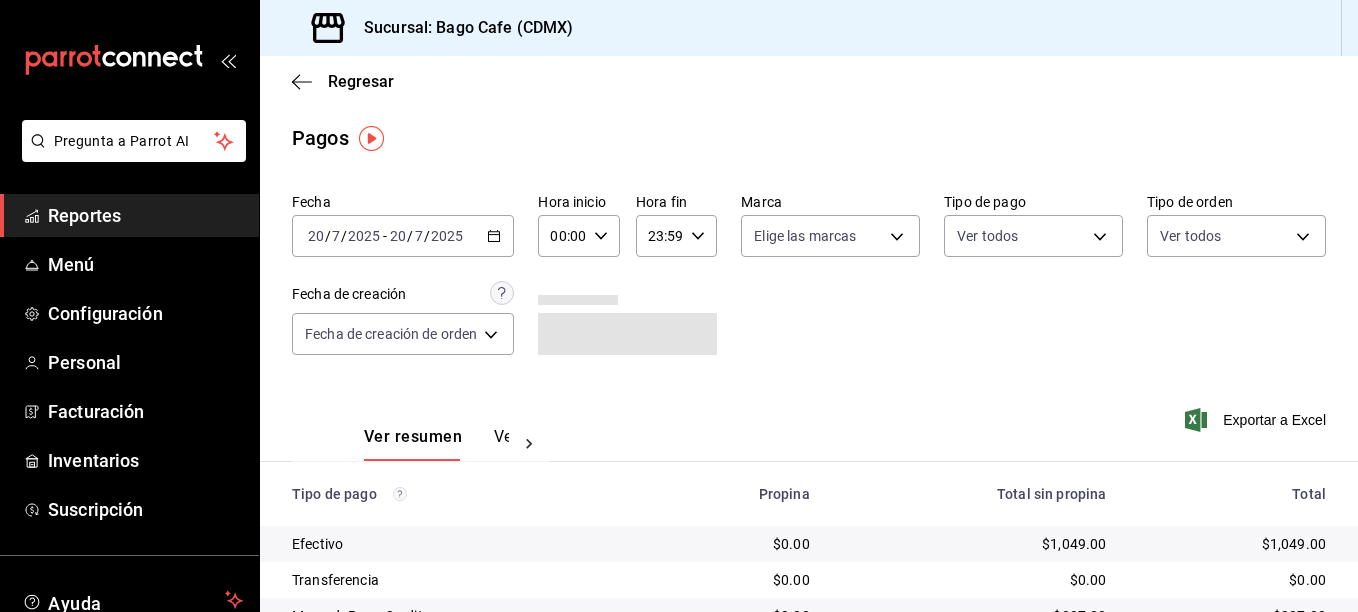 click 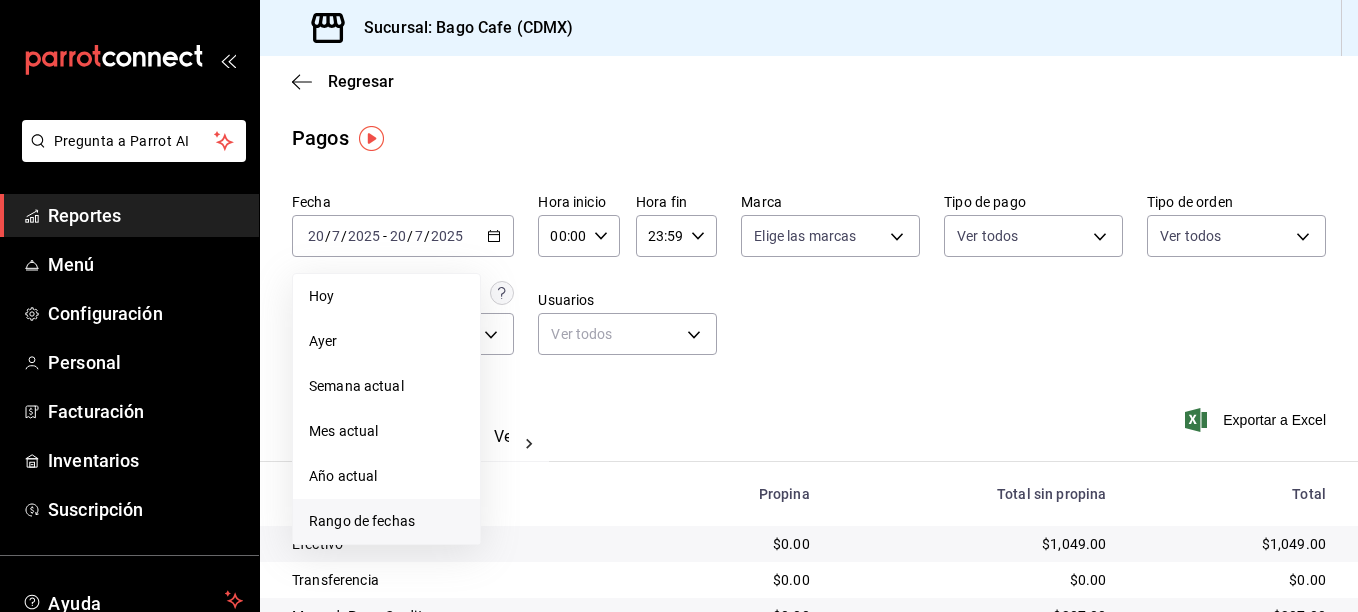 click on "Rango de fechas" at bounding box center [386, 521] 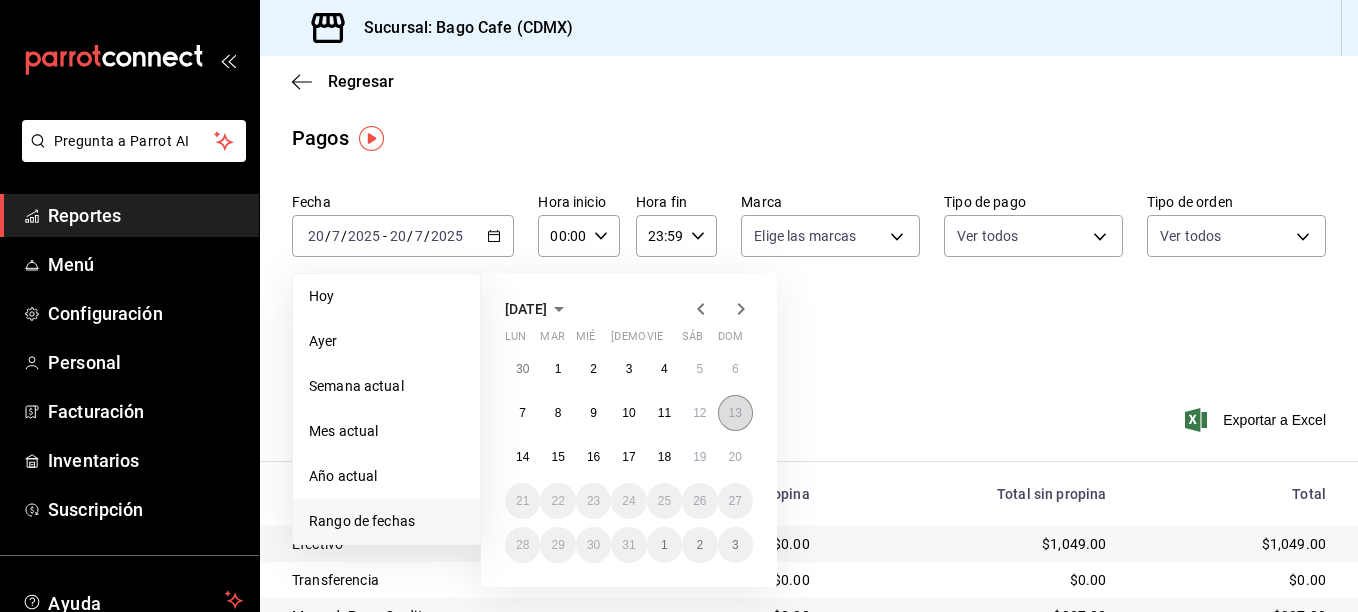 click on "13" at bounding box center (735, 413) 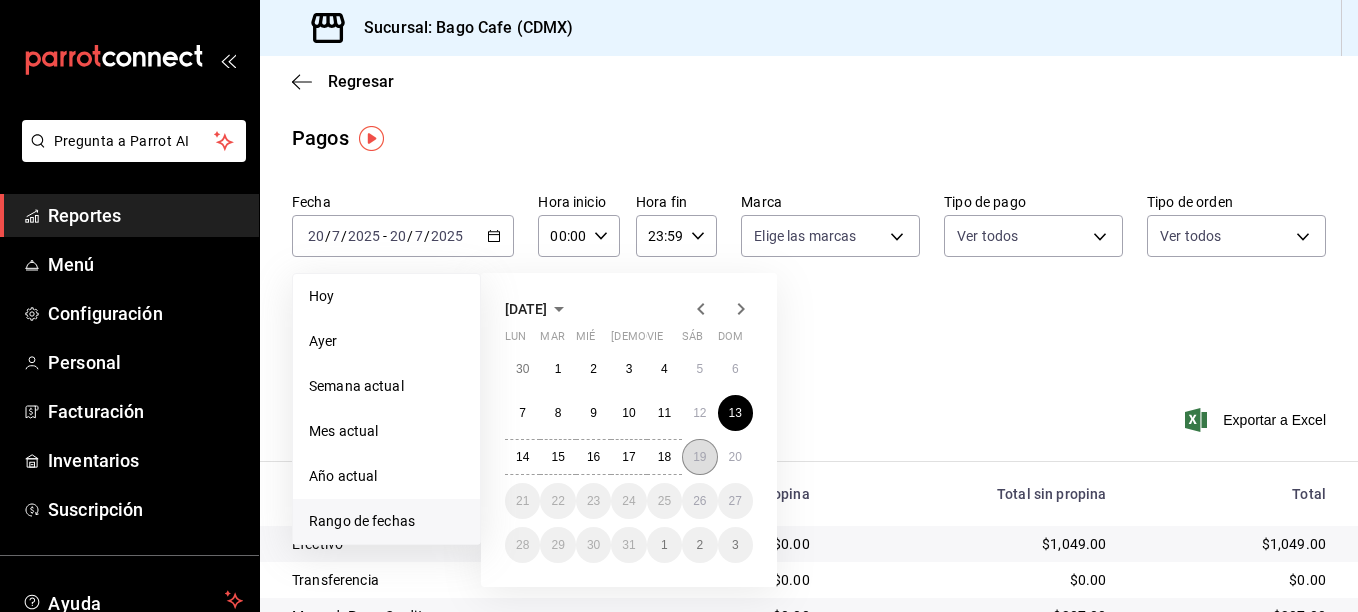 click on "19" at bounding box center (699, 457) 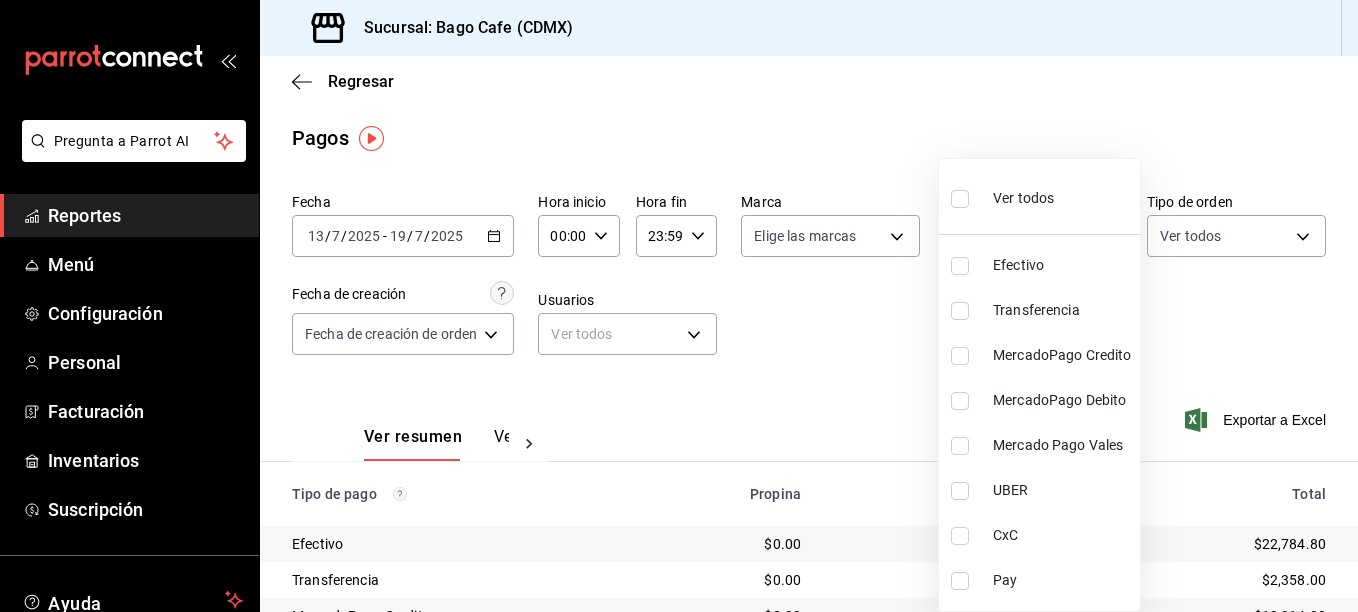 click on "Pregunta a Parrot AI Reportes   Menú   Configuración   Personal   Facturación   Inventarios   Suscripción   Ayuda Recomienda Parrot   [PERSON_NAME]   Sugerir nueva función   Sucursal: Bago Cafe (CDMX) Regresar Pagos Fecha [DATE] [DATE] - [DATE] [DATE] Hora inicio 00:00 Hora inicio Hora fin 23:59 Hora fin Marca Elige las marcas Tipo de pago Ver todos Tipo de orden Ver todos Fecha de creación   Fecha de creación de orden ORDER Usuarios Ver todos null Ver resumen Ver pagos Exportar a Excel Tipo de pago   Propina Total sin propina Total Efectivo $0.00 $22,784.80 $22,784.80 Transferencia $0.00 $2,358.00 $2,358.00 MercadoPago Credito $0.00 $12,814.00 $12,814.00 MercadoPago Debito $0.00 $18,660.75 $18,660.75 Mercado Pago Vales $0.00 $0.00 $0.00 UBER $0.00 $659.00 $659.00 CxC $0.00 $316.20 $316.20 Pay $0.00 $0.00 $0.00 Total $0.00 $57,592.75 $57,592.75 GANA 1 MES GRATIS EN TU SUSCRIPCIÓN AQUÍ Ver video tutorial Ir a video Pregunta a Parrot AI Reportes   Menú   Configuración" at bounding box center (679, 306) 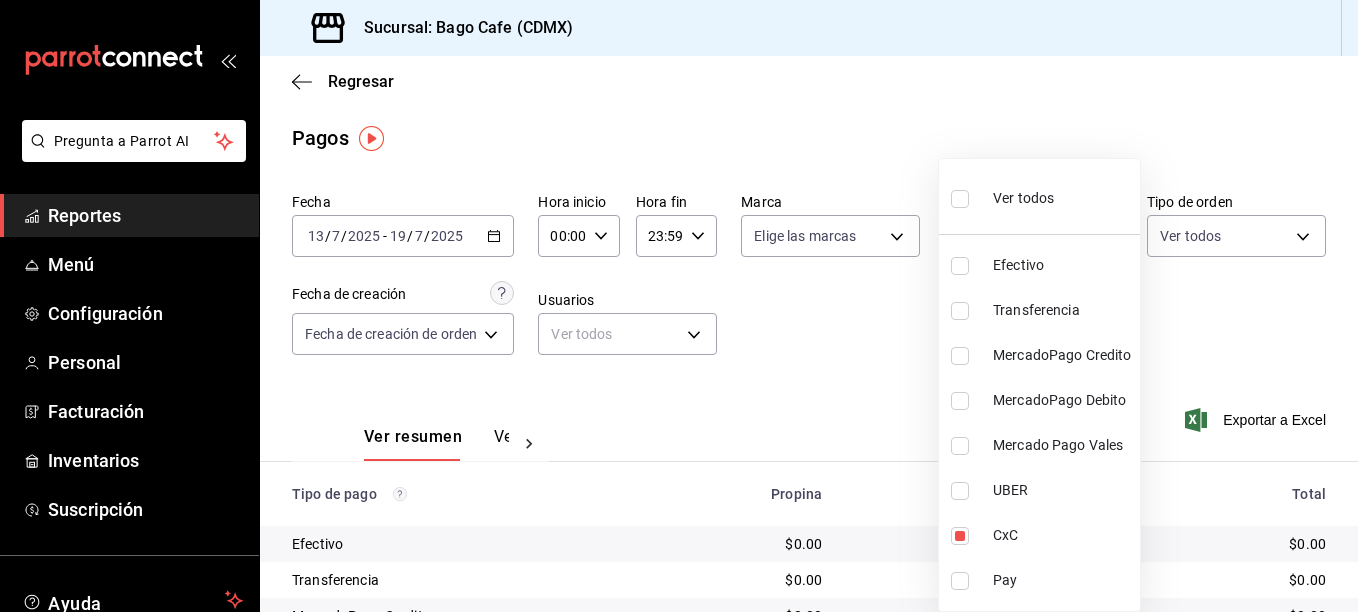 click at bounding box center [679, 306] 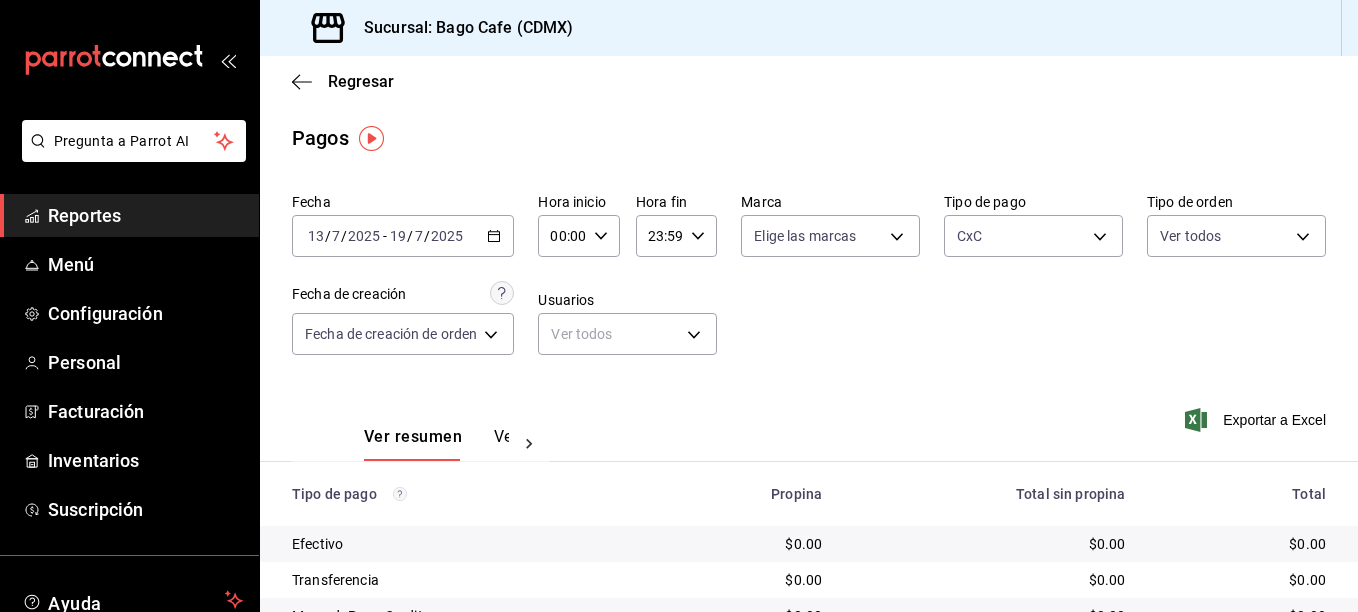 click on "Ver pagos" at bounding box center (531, 444) 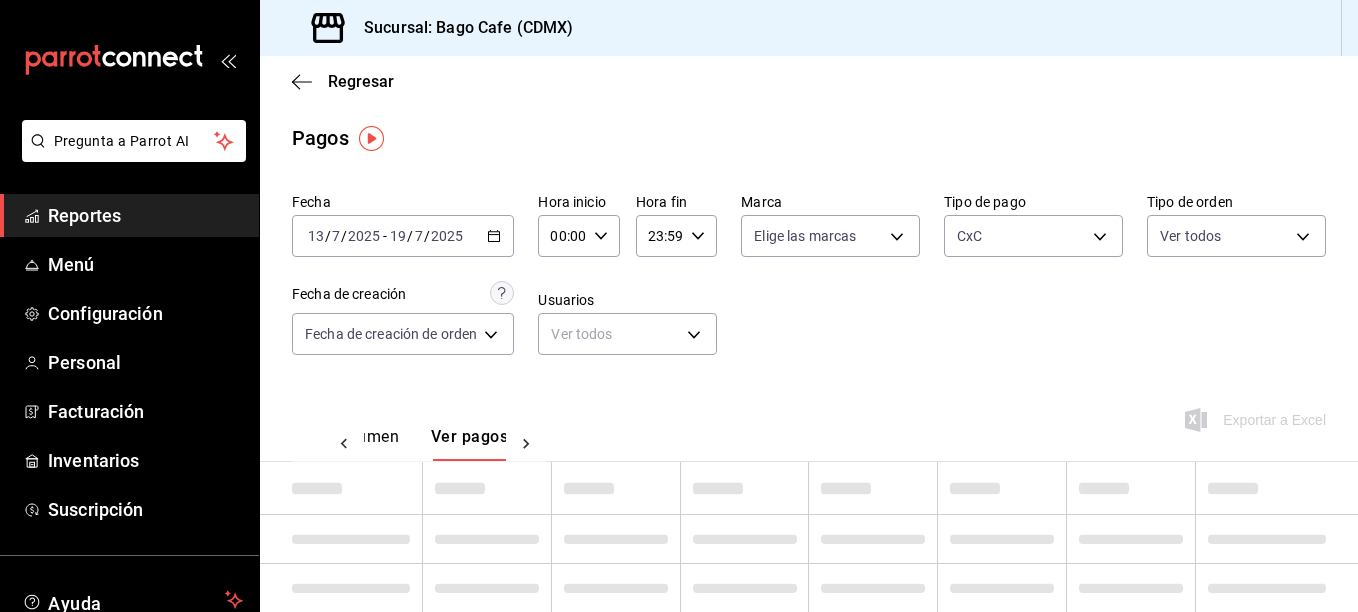 scroll, scrollTop: 0, scrollLeft: 59, axis: horizontal 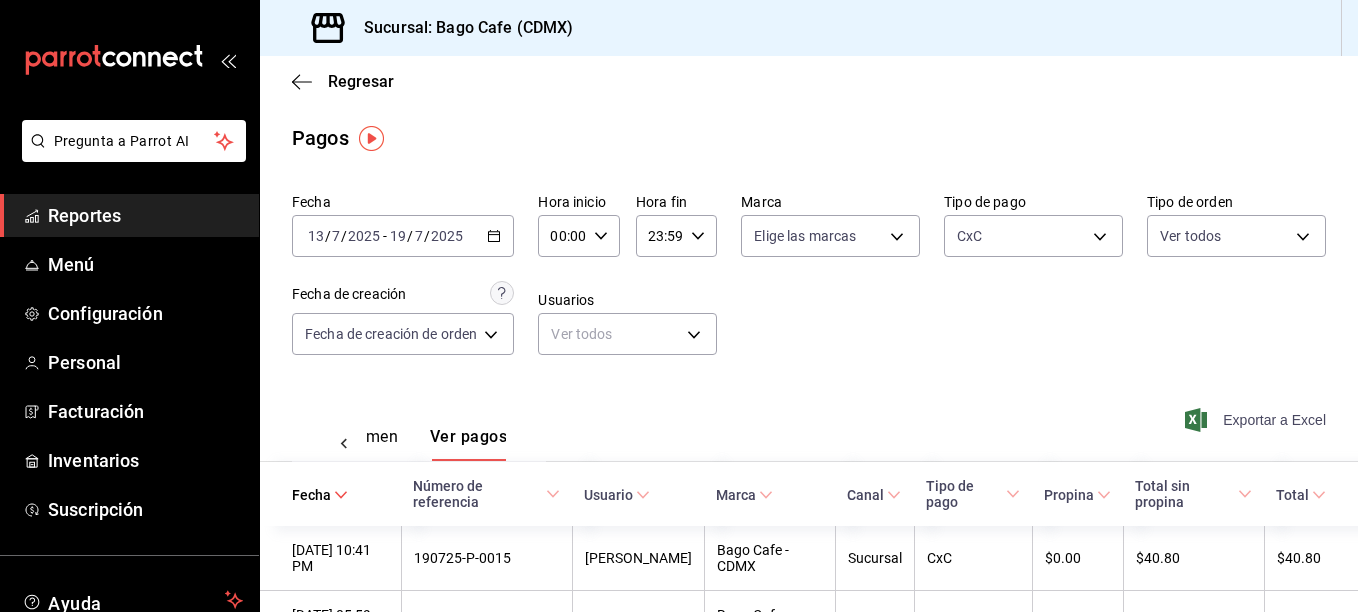 click on "Exportar a Excel" at bounding box center [1257, 420] 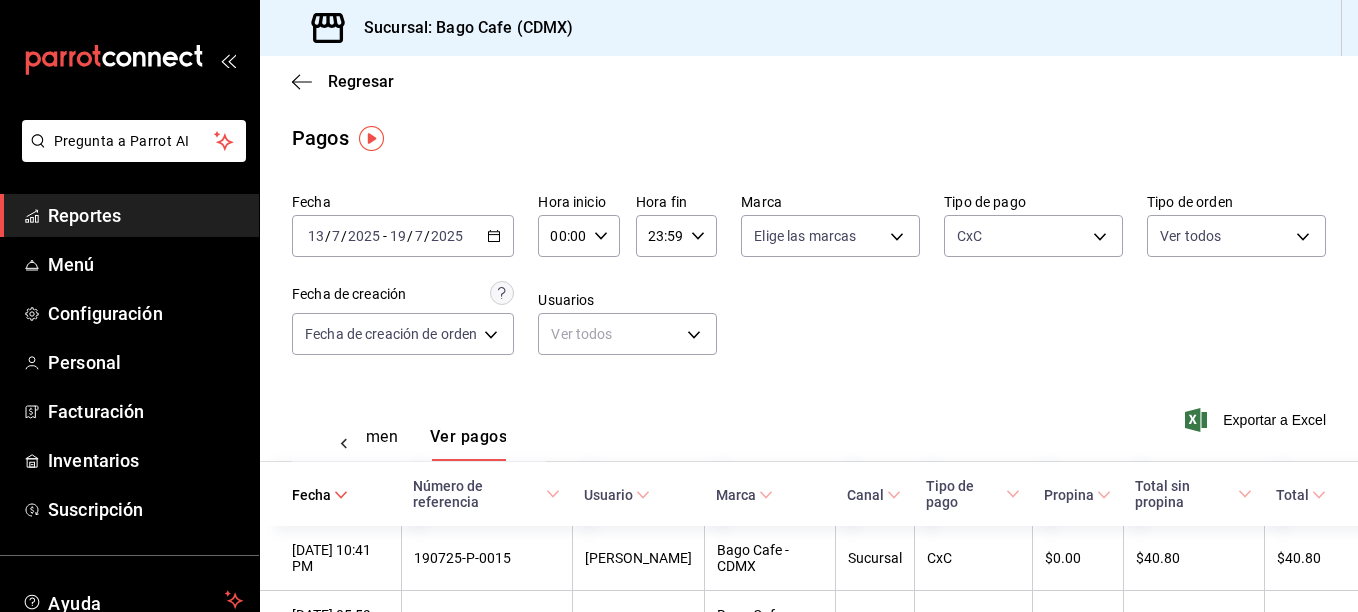 click on "Reportes" at bounding box center [145, 215] 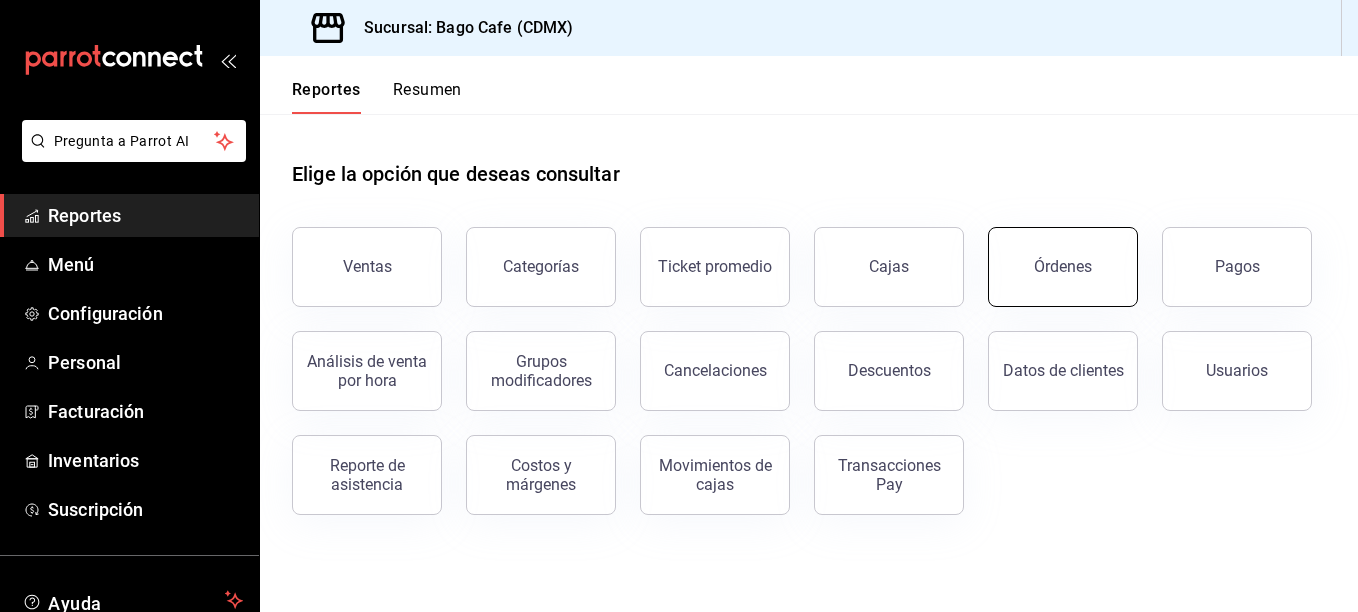 click on "Órdenes" at bounding box center [1063, 266] 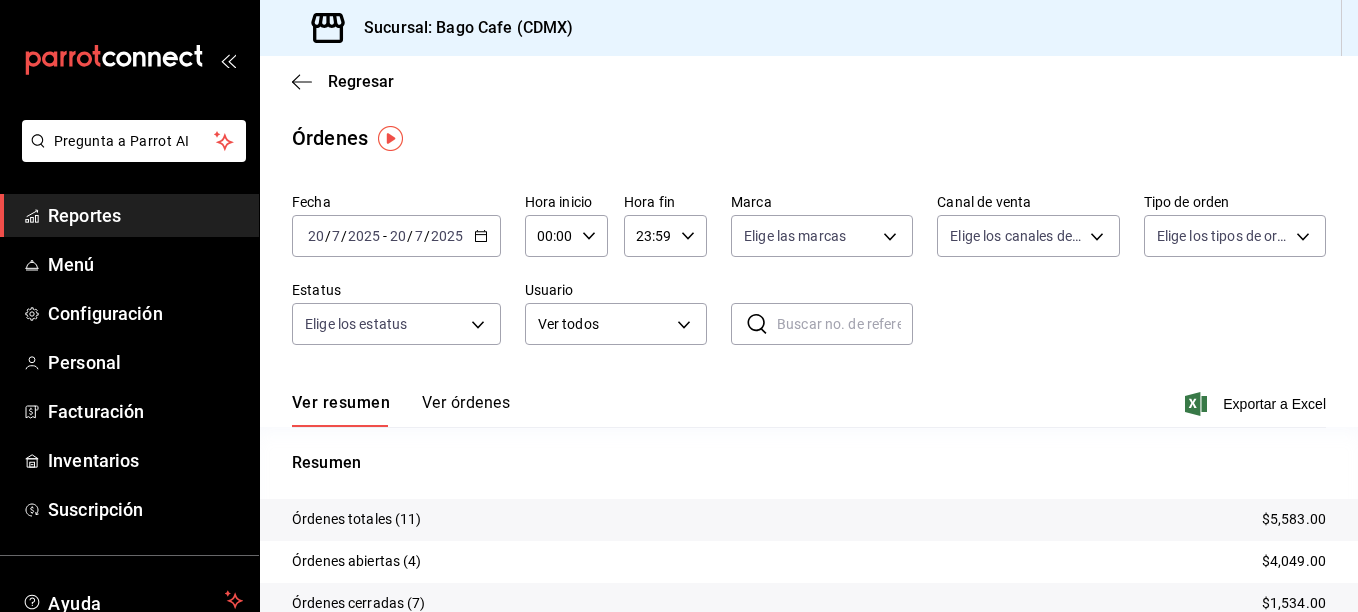 click 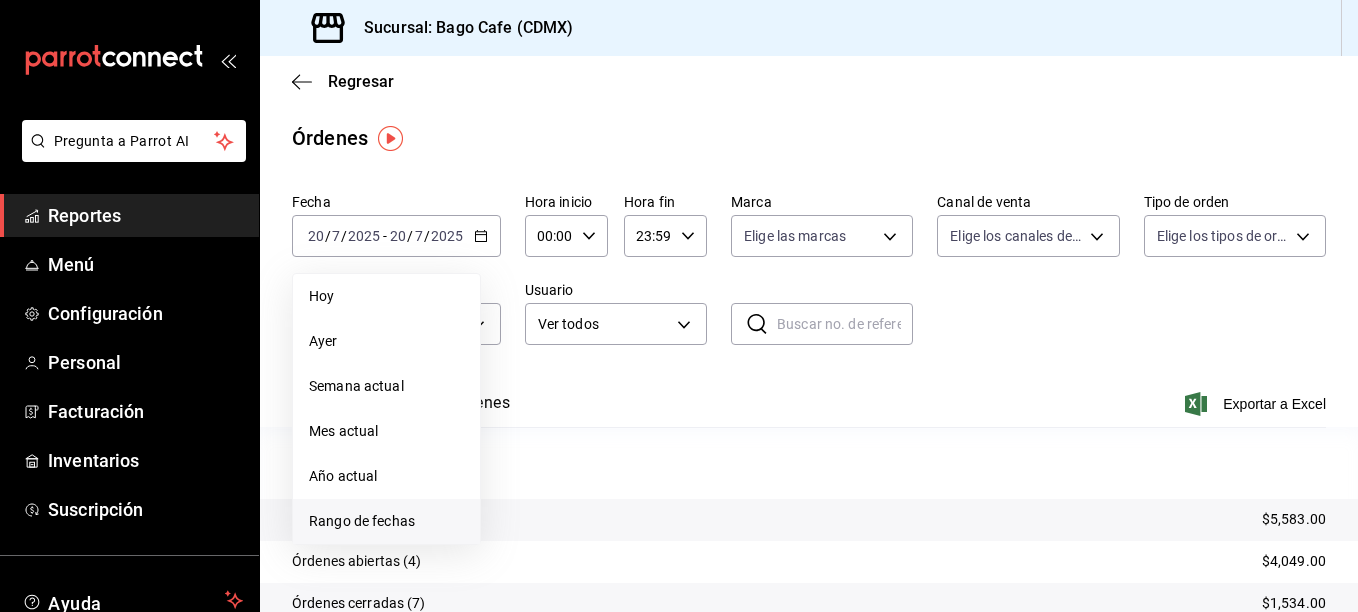 click on "Rango de fechas" at bounding box center (386, 521) 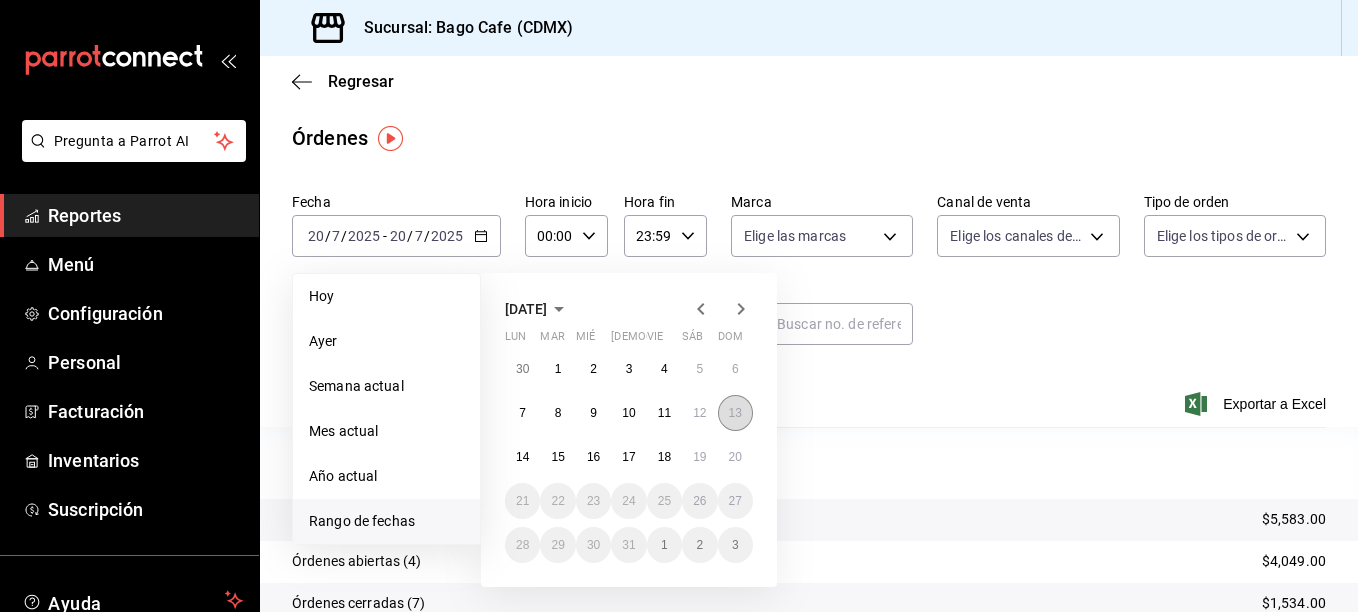 click on "13" at bounding box center (735, 413) 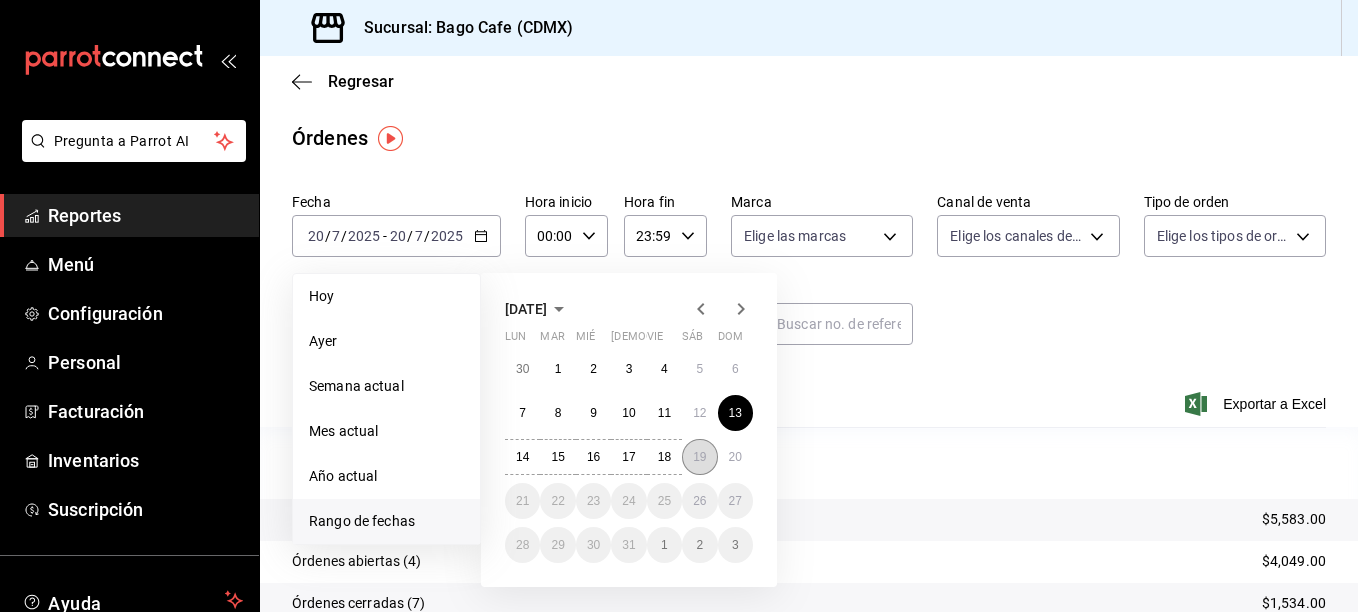 click on "19" at bounding box center [699, 457] 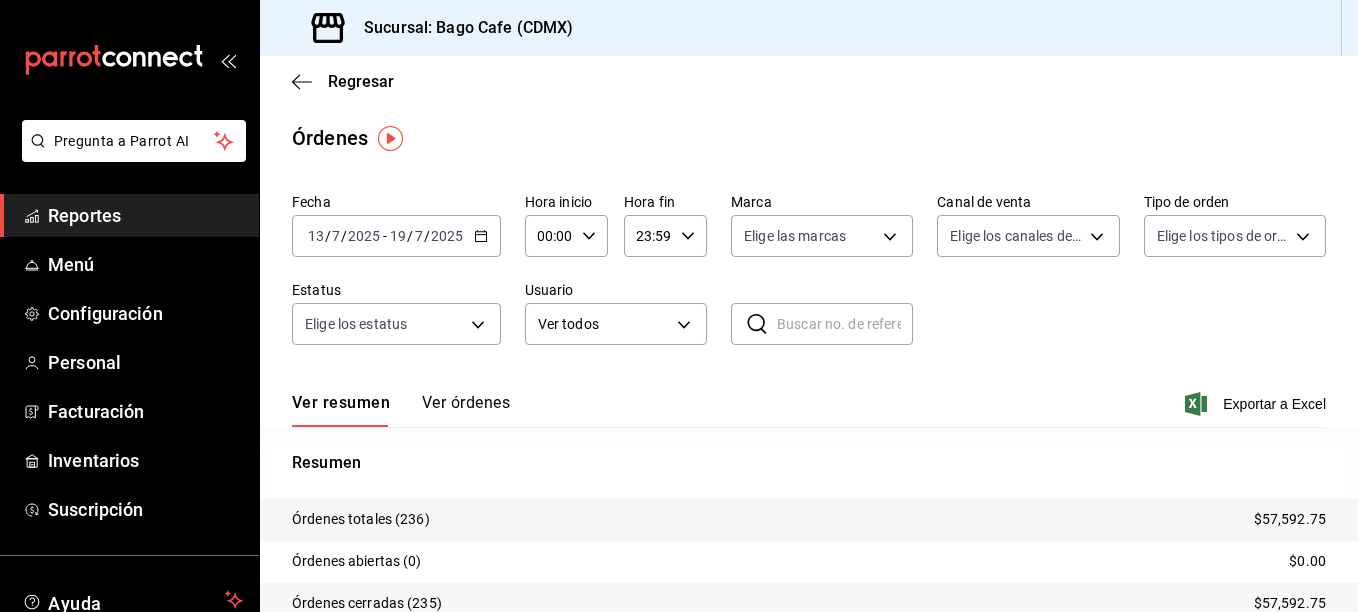 click at bounding box center [845, 324] 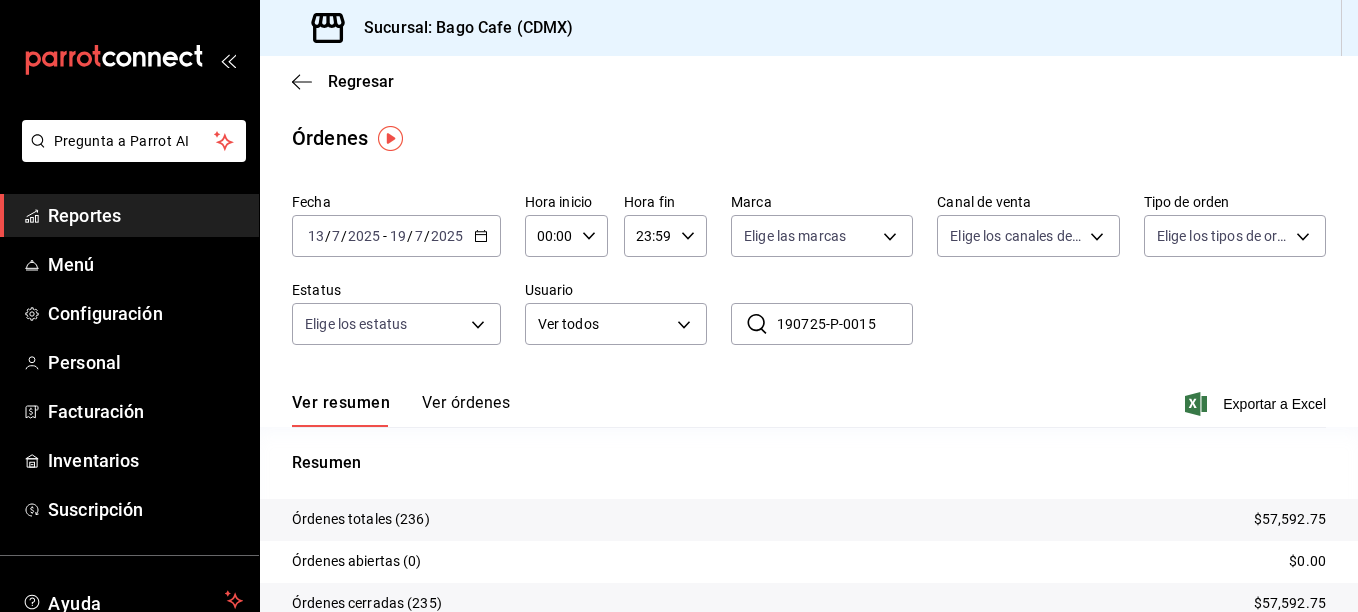 type on "190725-P-0015" 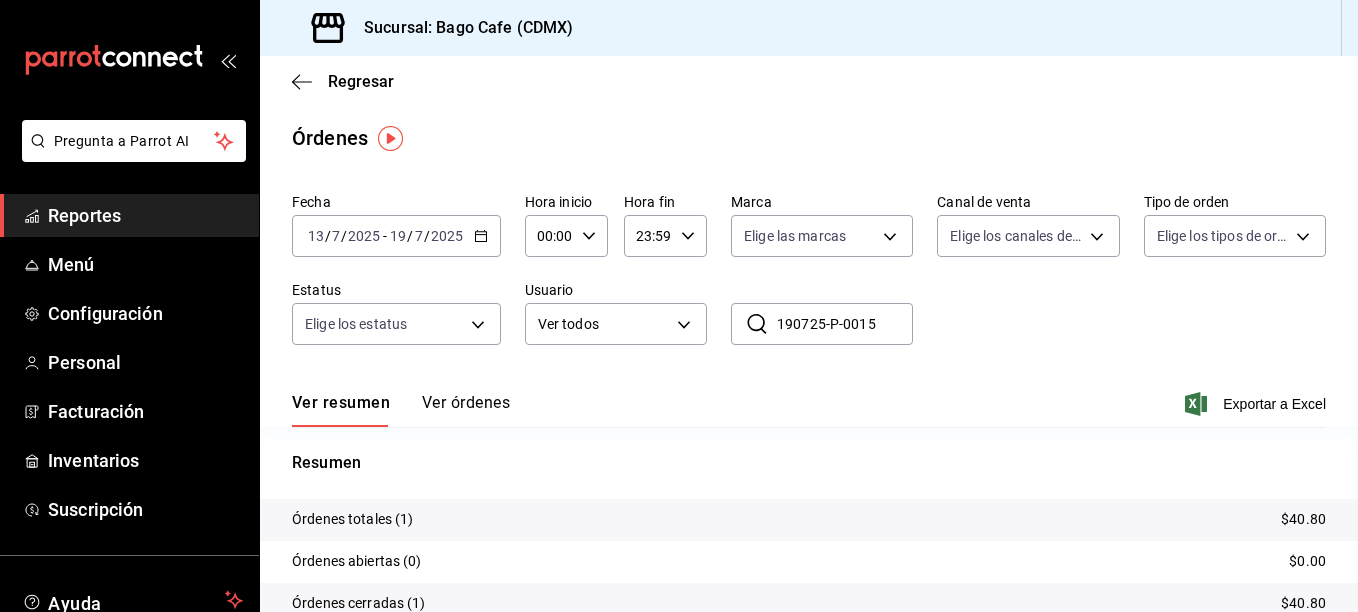 click on "Ver órdenes" at bounding box center [466, 410] 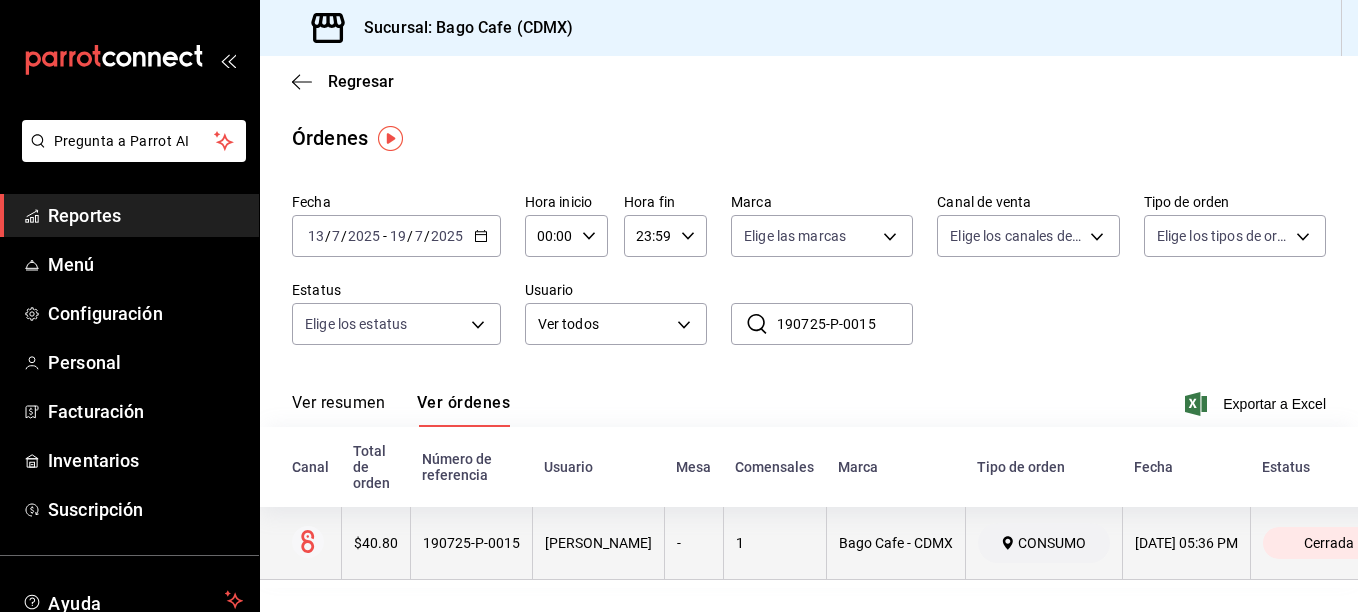 click on "190725-P-0015" at bounding box center [471, 543] 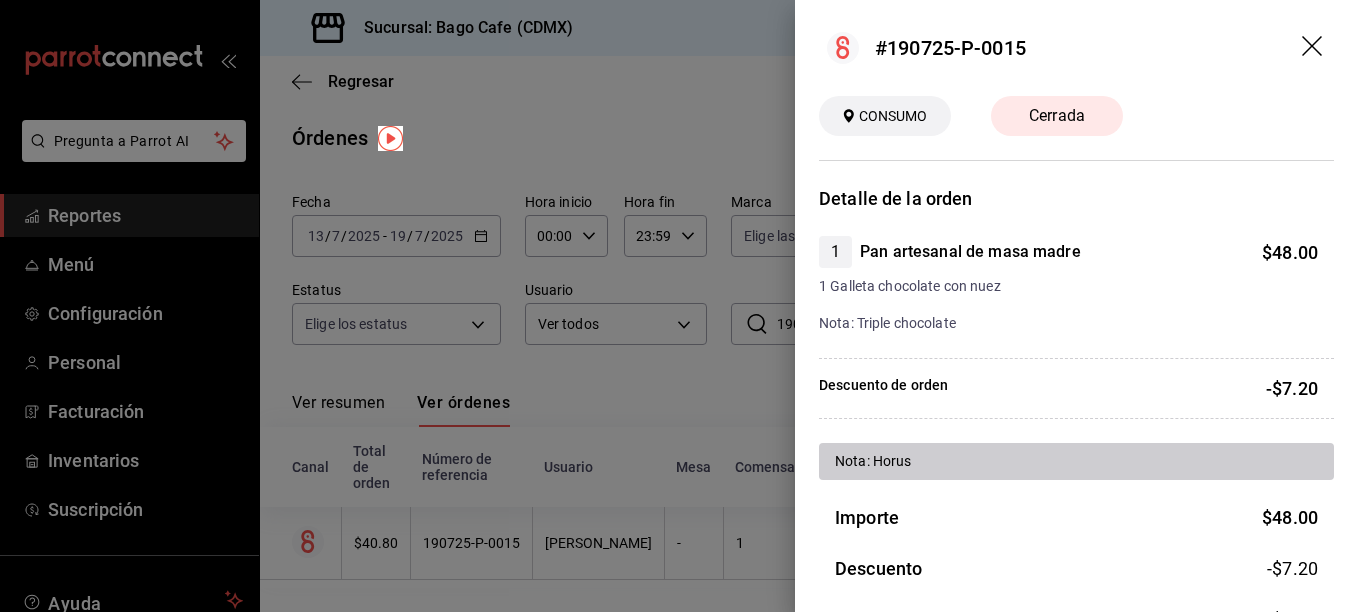 click at bounding box center (679, 306) 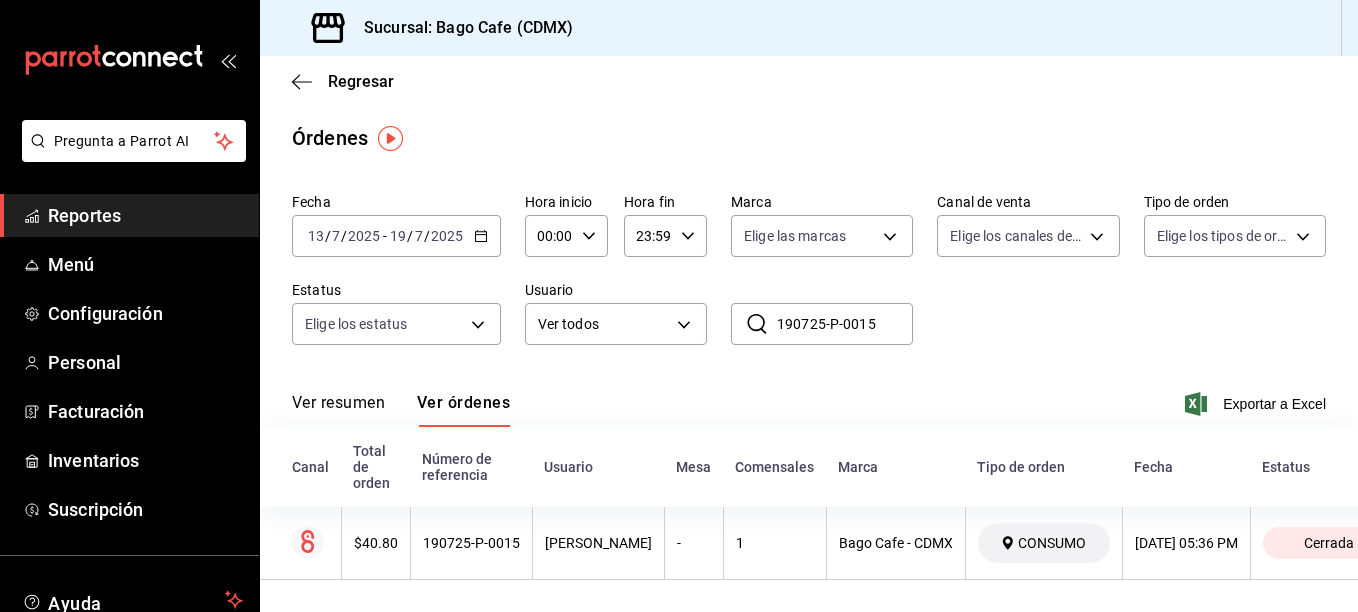 click on "190725-P-0015" at bounding box center [845, 324] 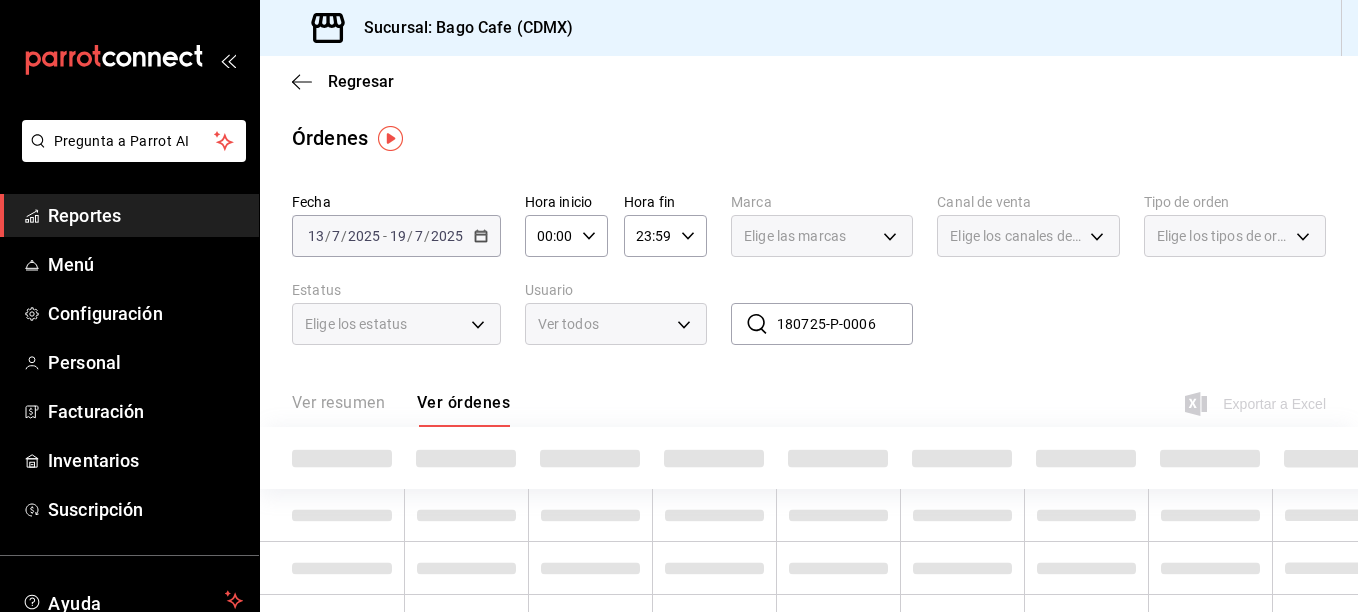 type on "180725-P-0006" 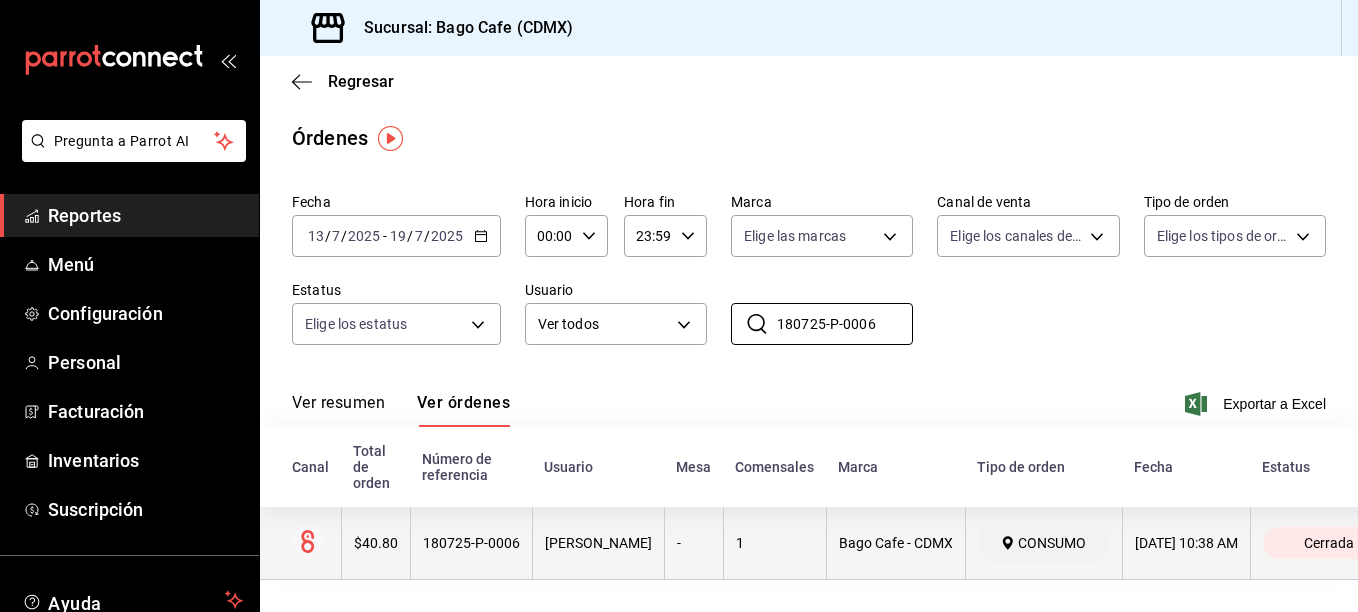 click on "180725-P-0006" at bounding box center (471, 543) 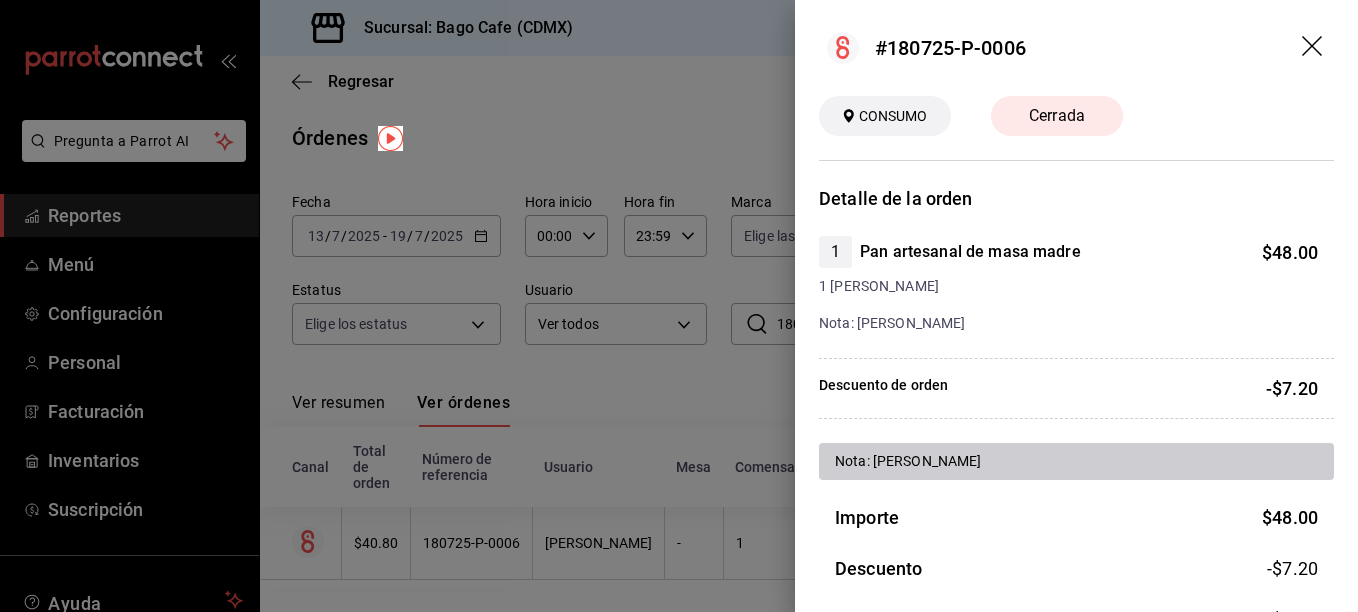 click at bounding box center [679, 306] 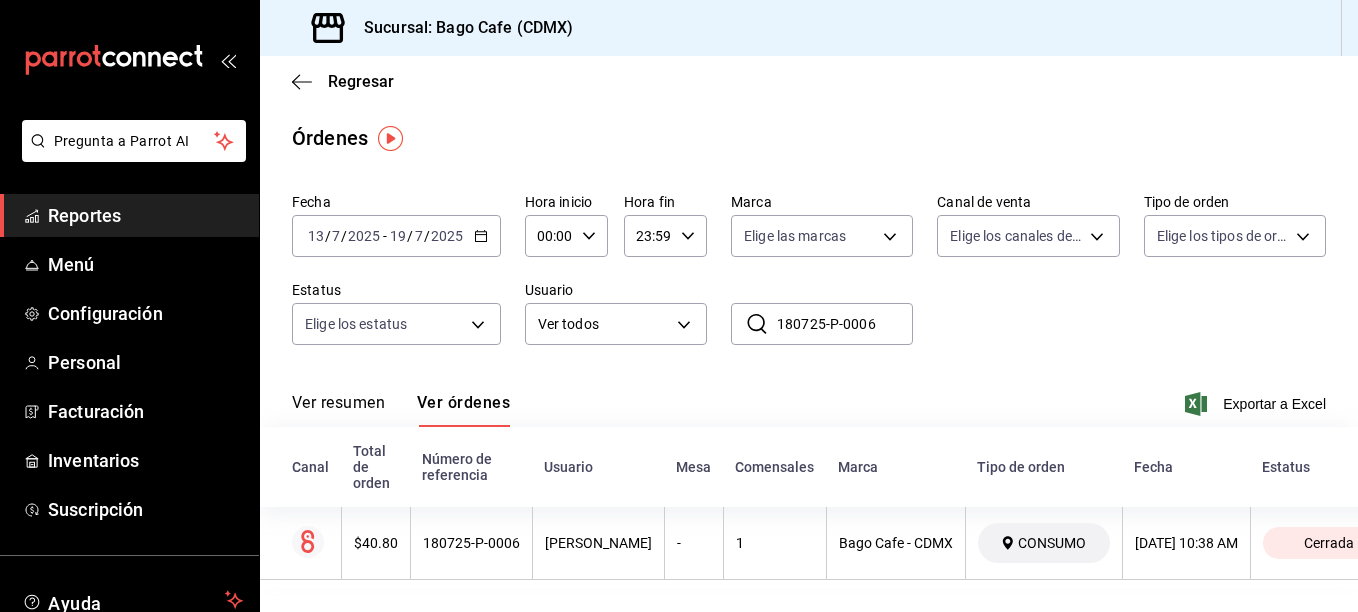 click on "180725-P-0006" at bounding box center (845, 324) 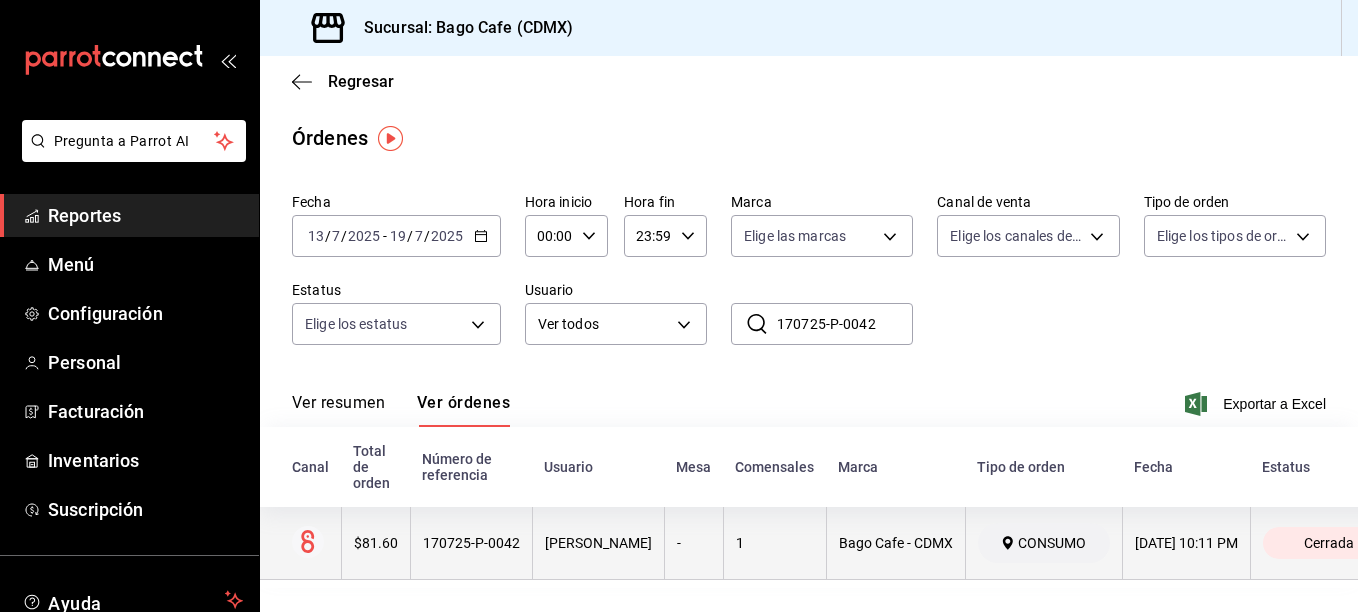 click on "170725-P-0042" at bounding box center (471, 543) 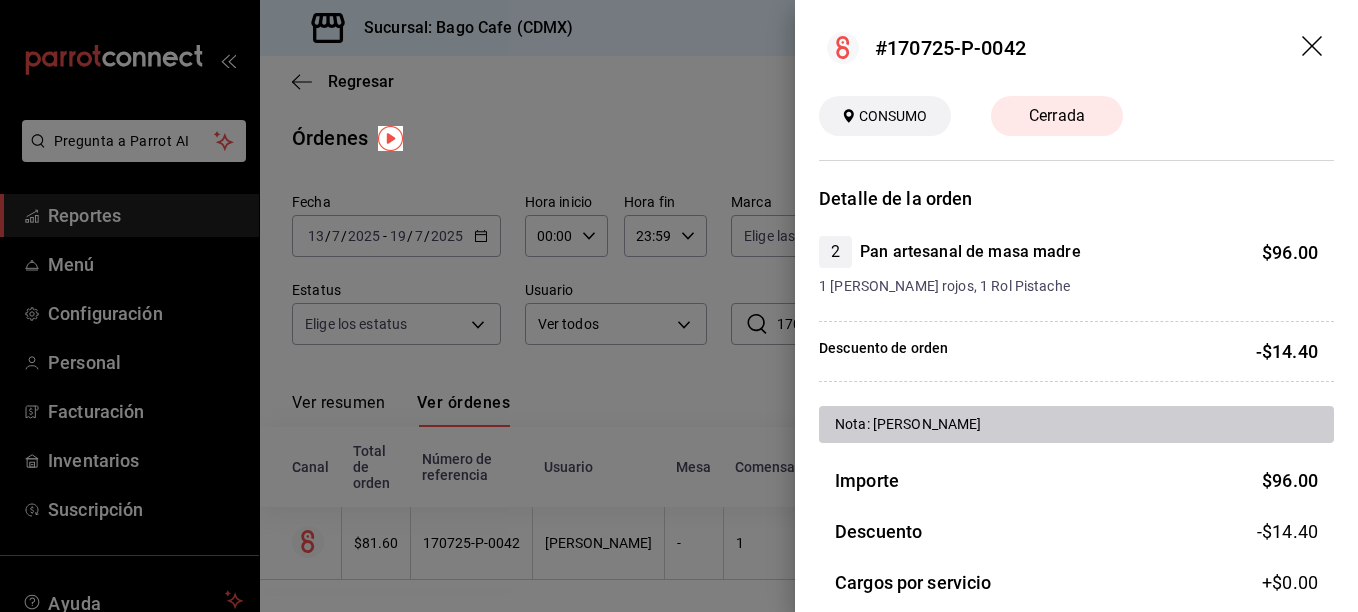 click at bounding box center [679, 306] 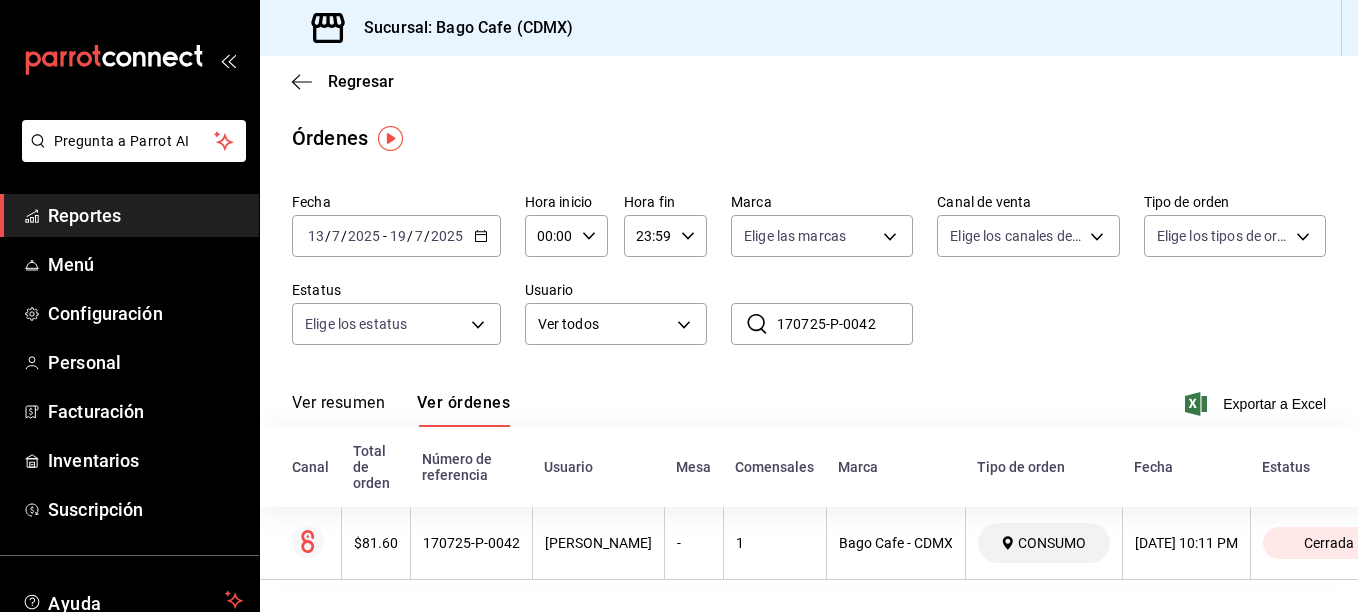 click on "170725-P-0042" at bounding box center (845, 324) 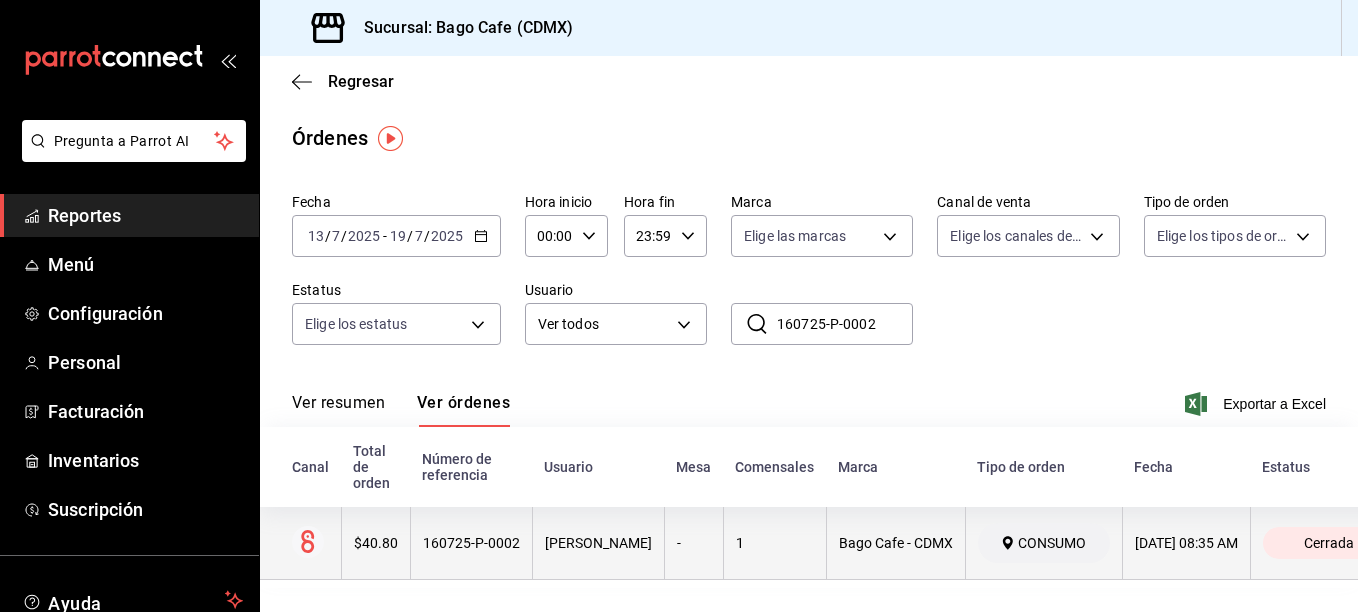 click on "160725-P-0002" at bounding box center (471, 543) 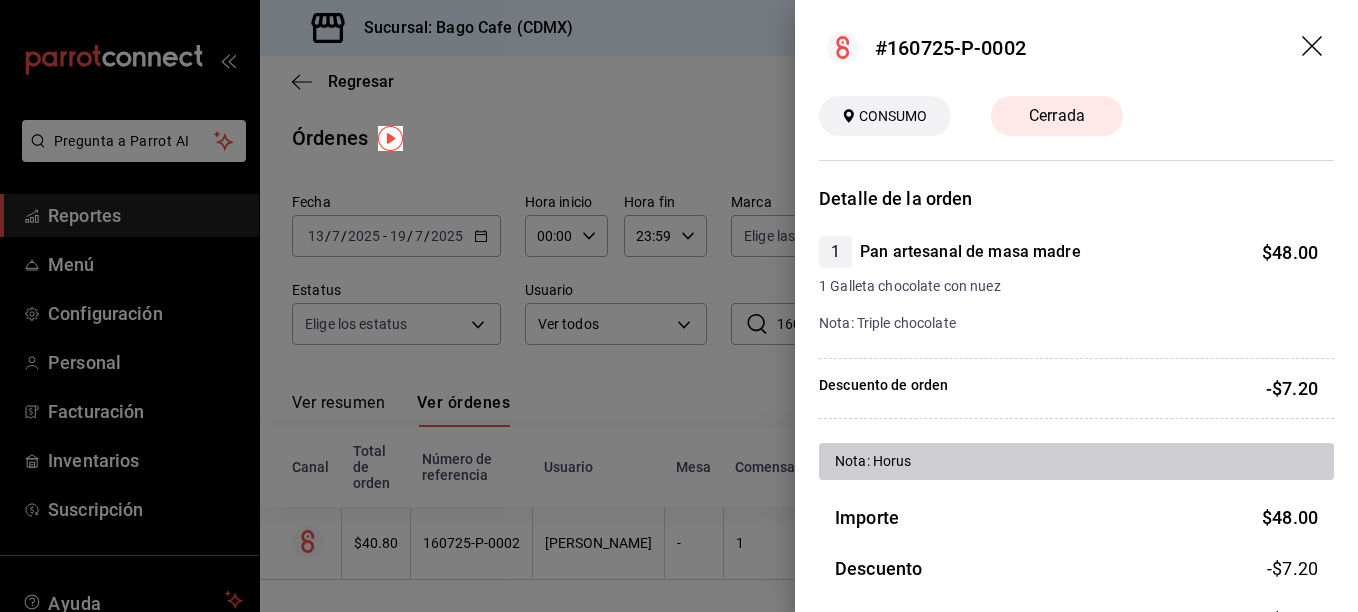 click at bounding box center (679, 306) 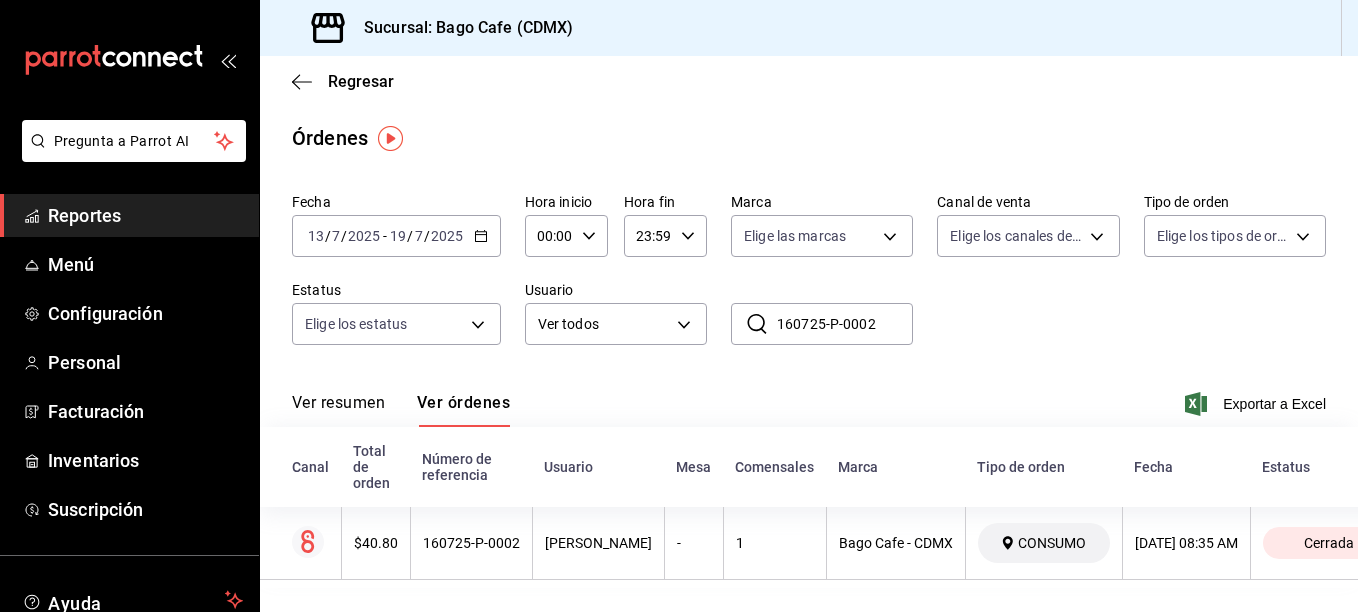 click on "160725-P-0002" at bounding box center (845, 324) 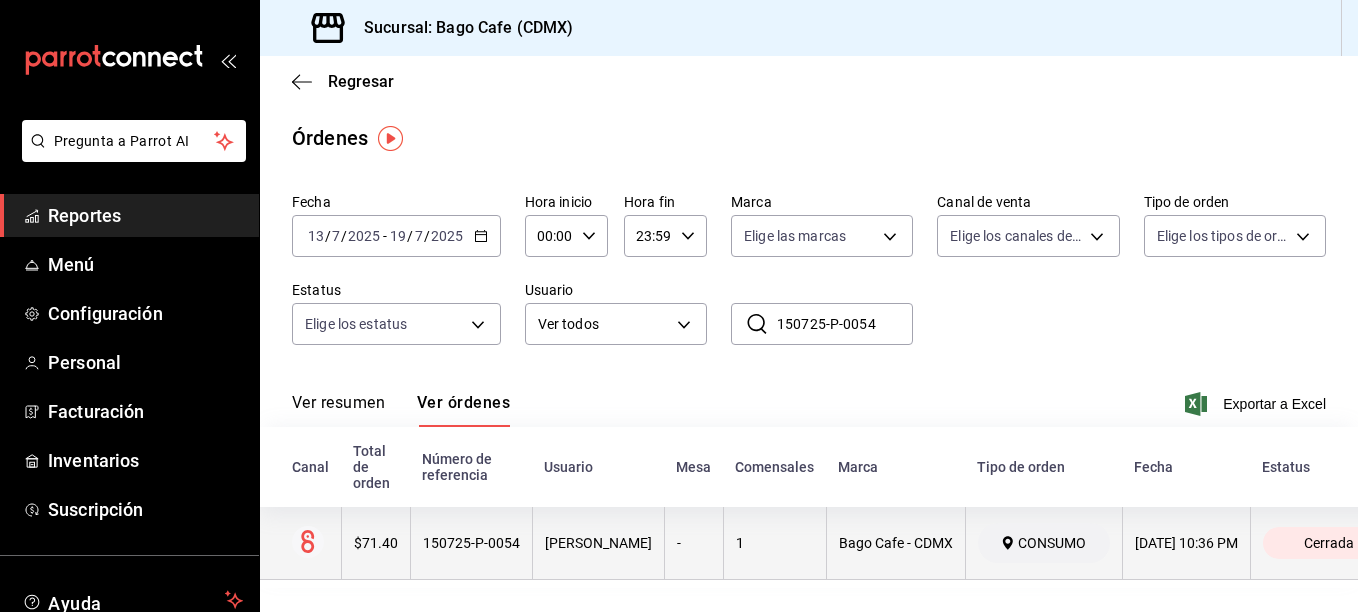 click on "150725-P-0054" at bounding box center [471, 543] 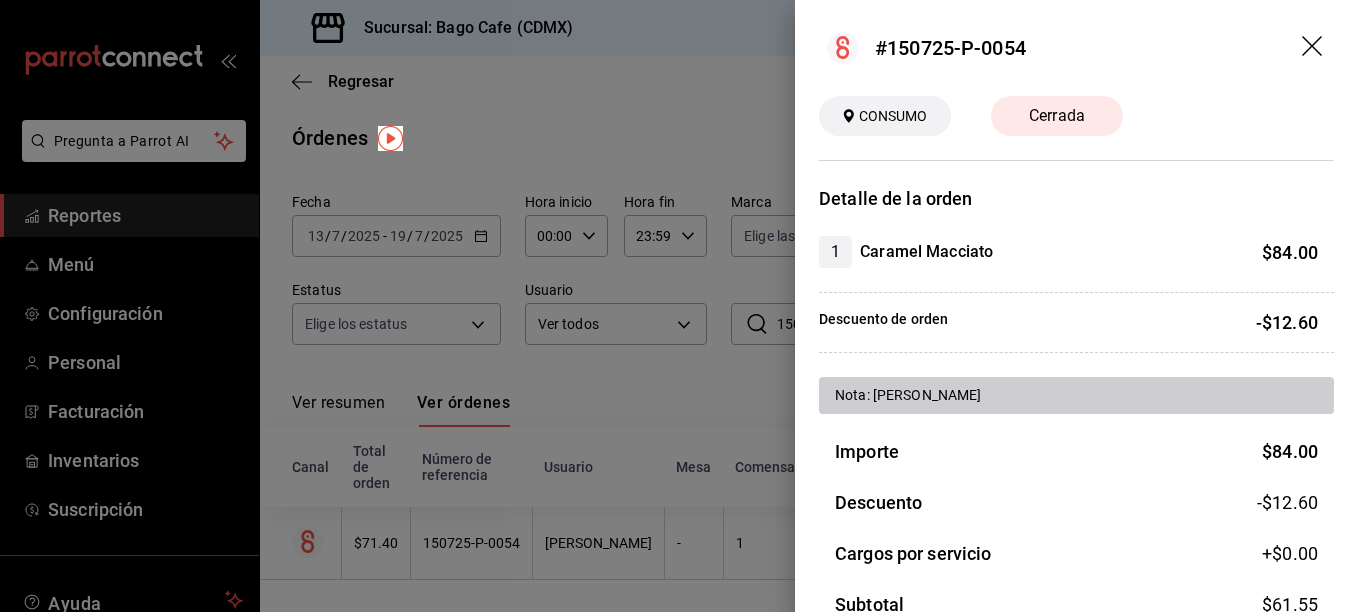 click at bounding box center (679, 306) 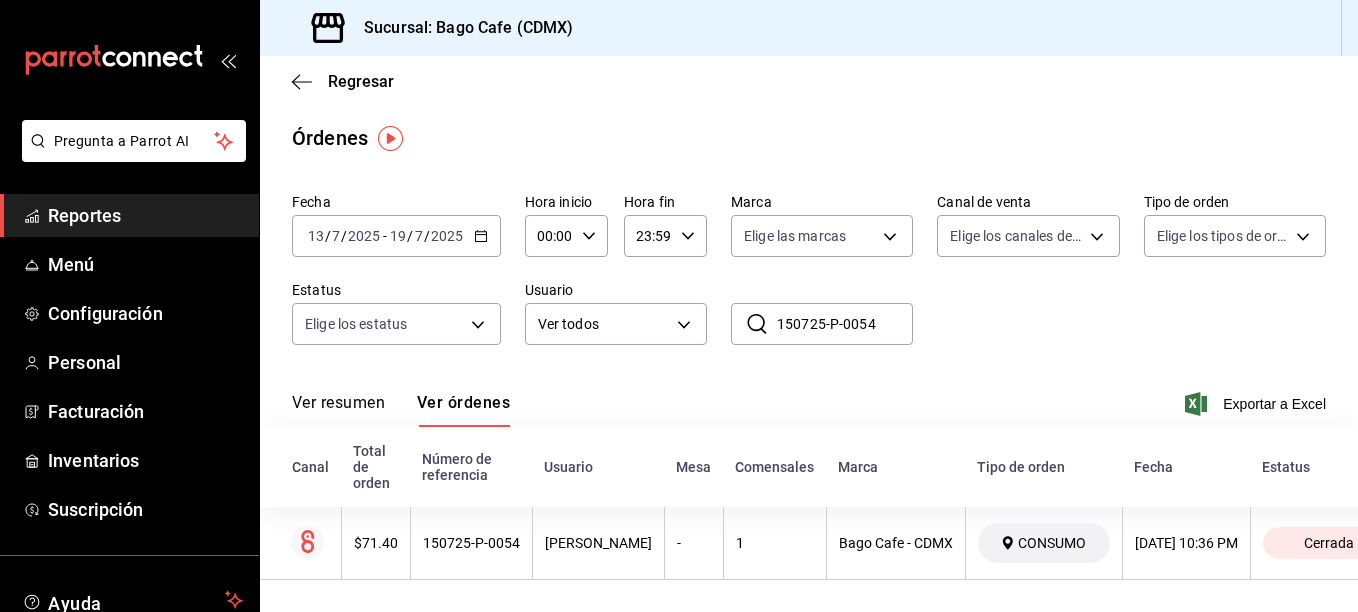 click on "150725-P-0054" at bounding box center [845, 324] 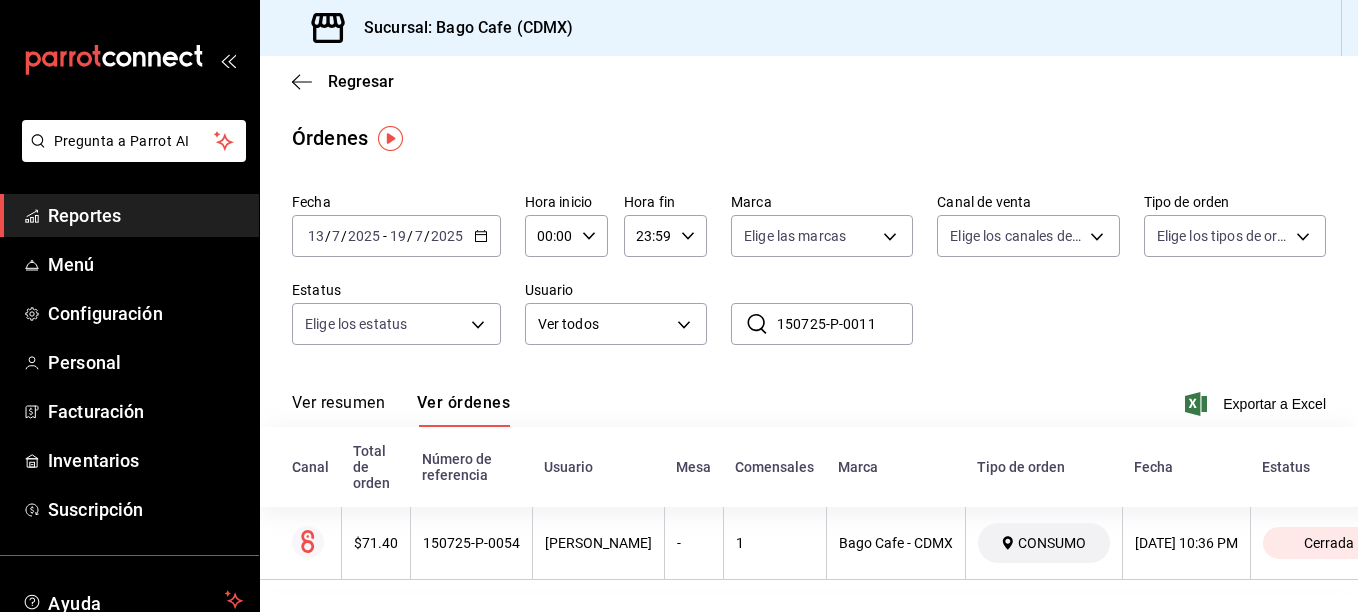 type on "150725-P-0011" 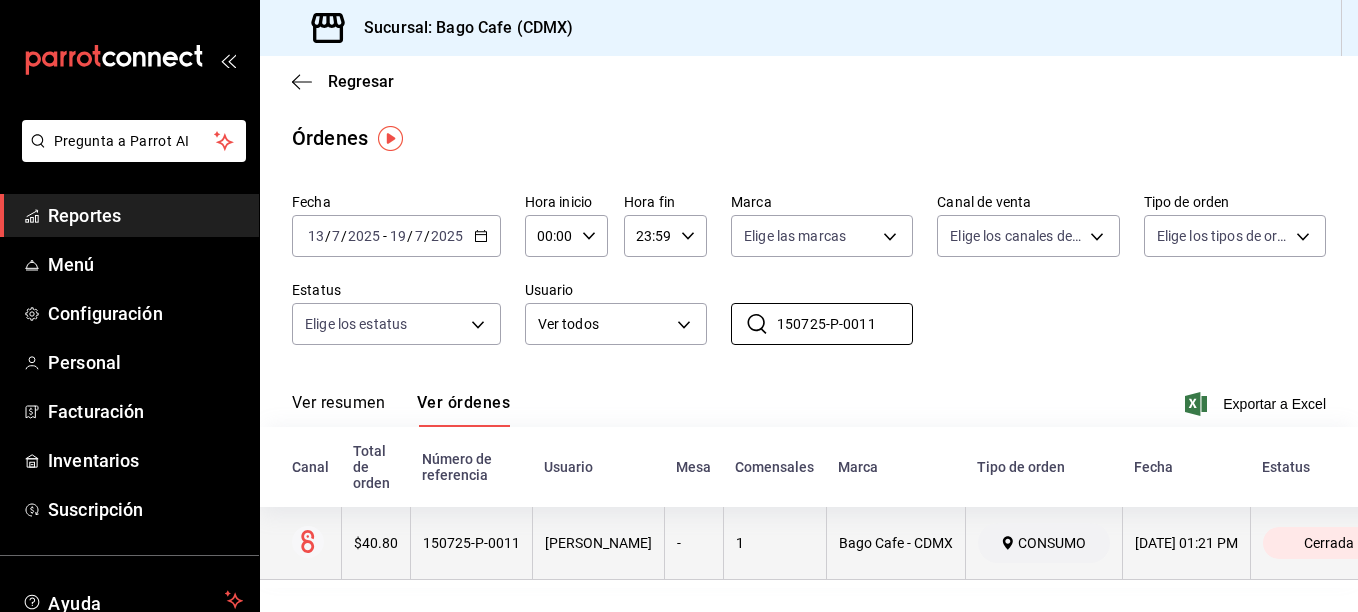 click on "150725-P-0011" at bounding box center (471, 543) 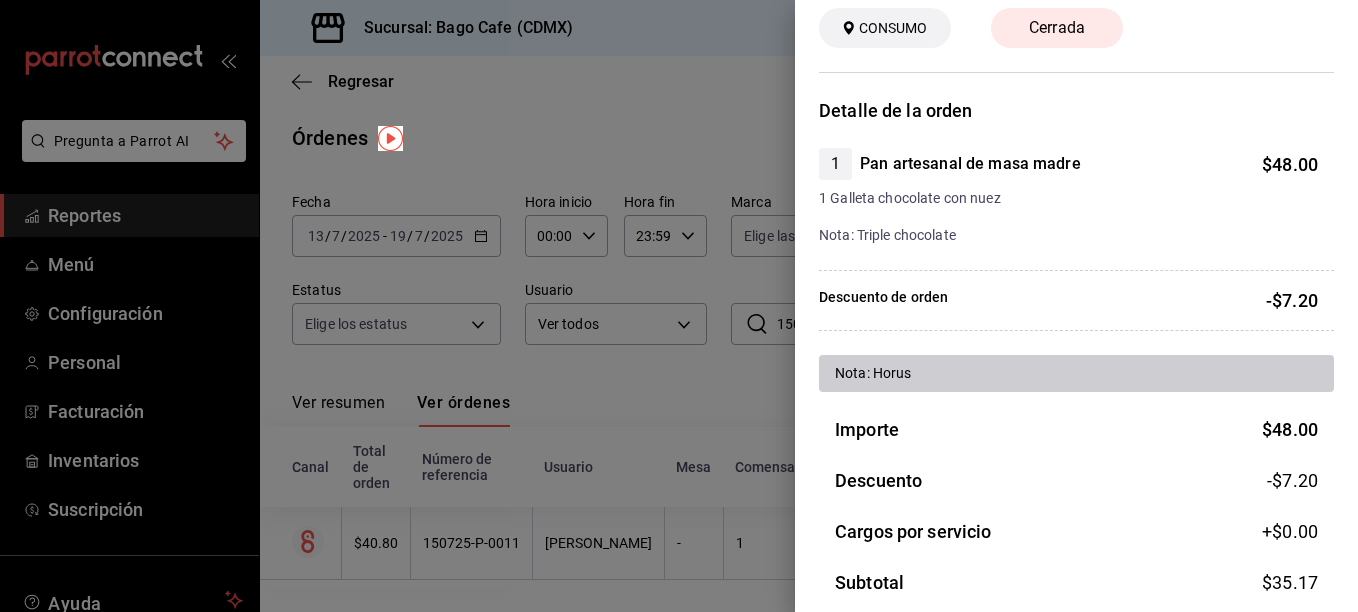 scroll, scrollTop: 200, scrollLeft: 0, axis: vertical 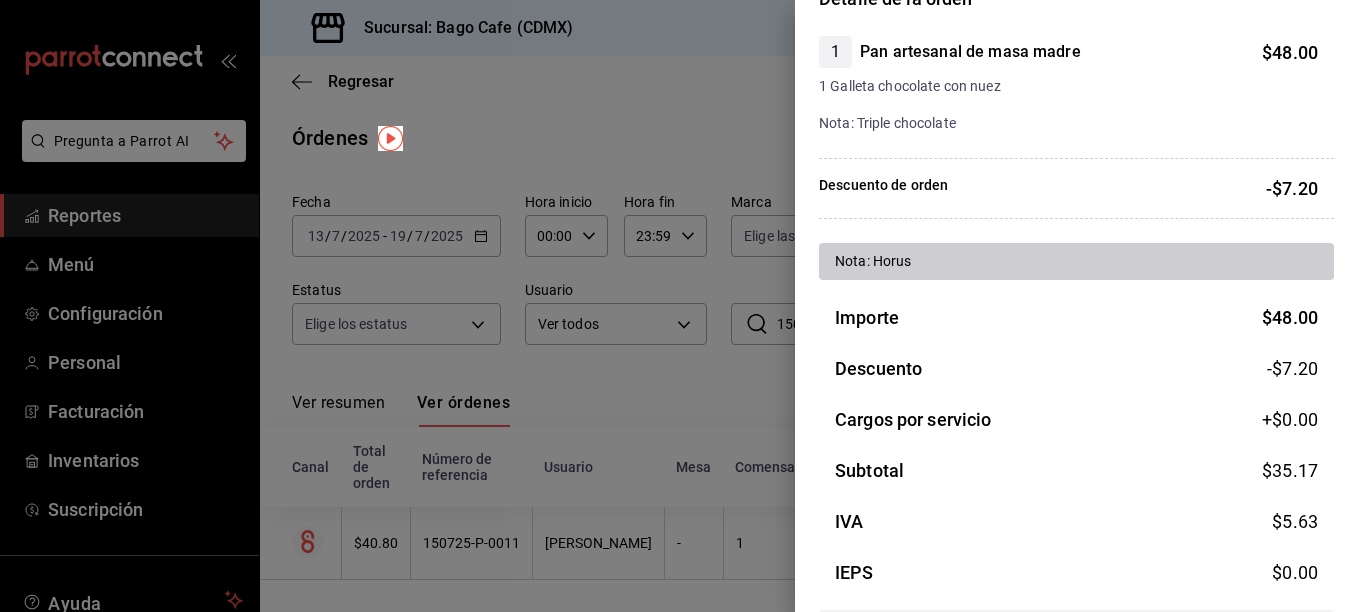 drag, startPoint x: 664, startPoint y: 342, endPoint x: 484, endPoint y: 340, distance: 180.01111 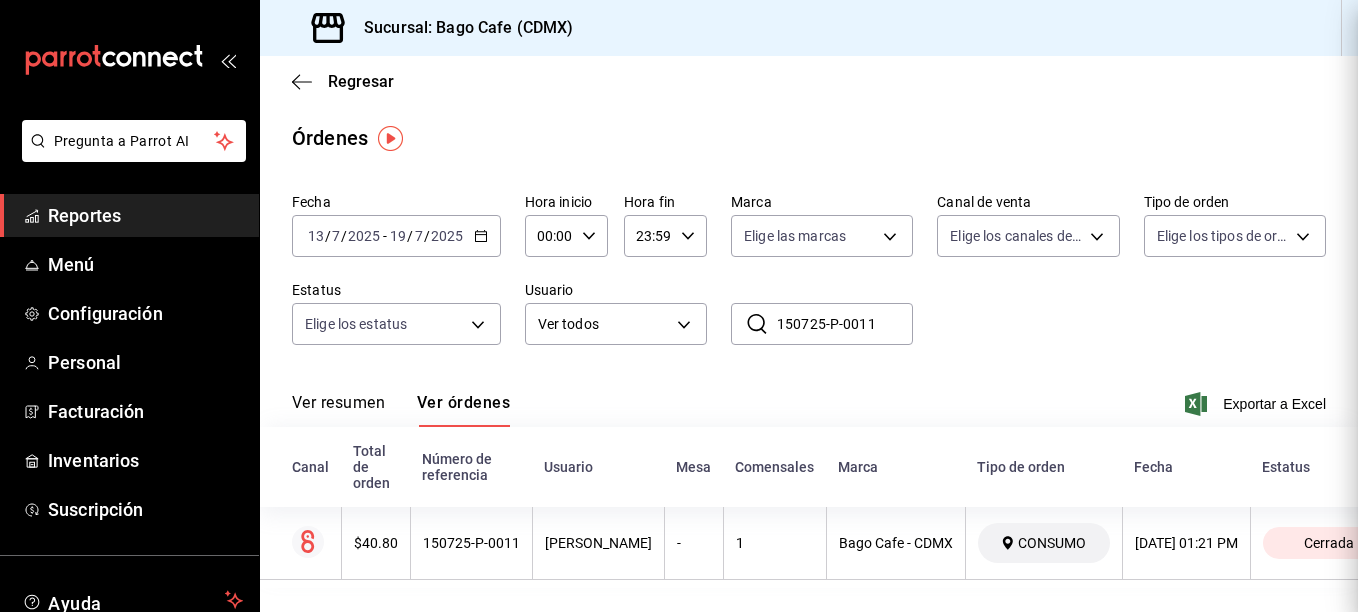 scroll, scrollTop: 0, scrollLeft: 0, axis: both 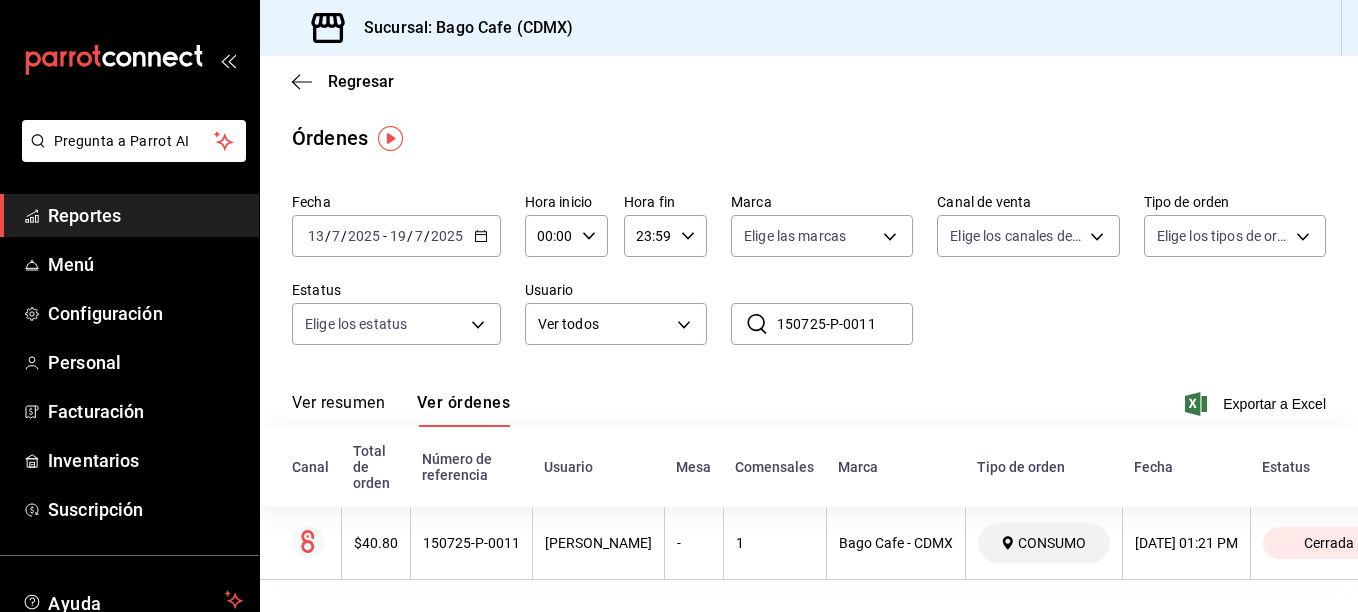 click on "Reportes" at bounding box center [145, 215] 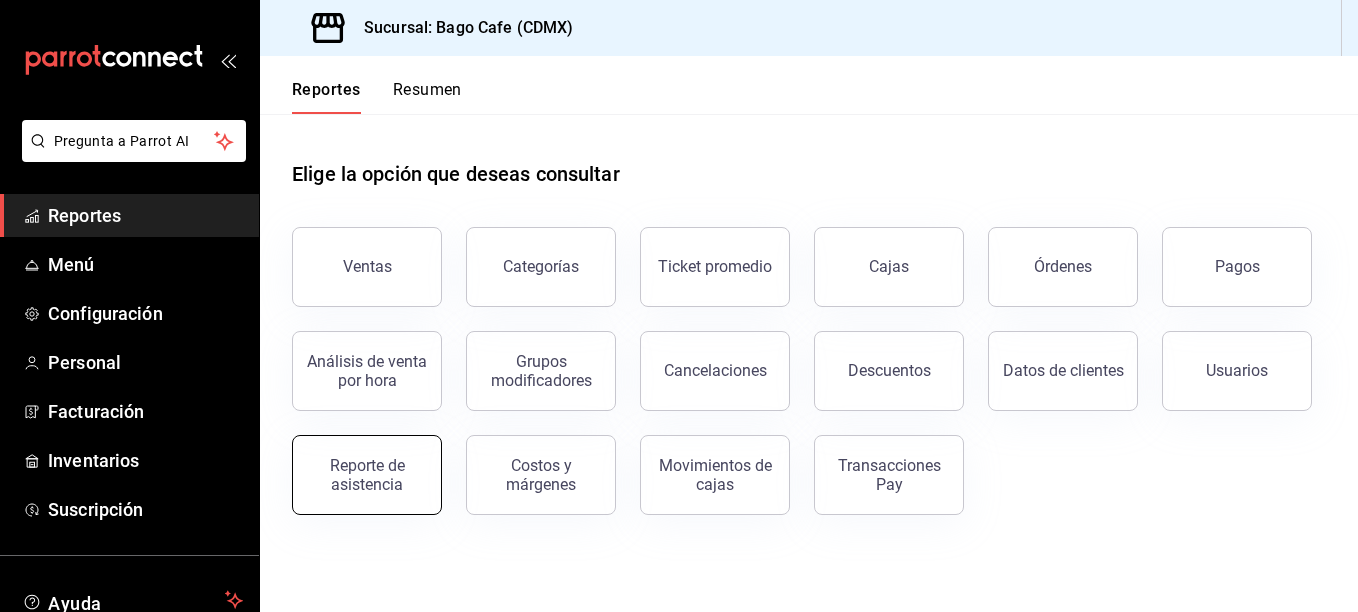 click on "Reporte de asistencia" at bounding box center (367, 475) 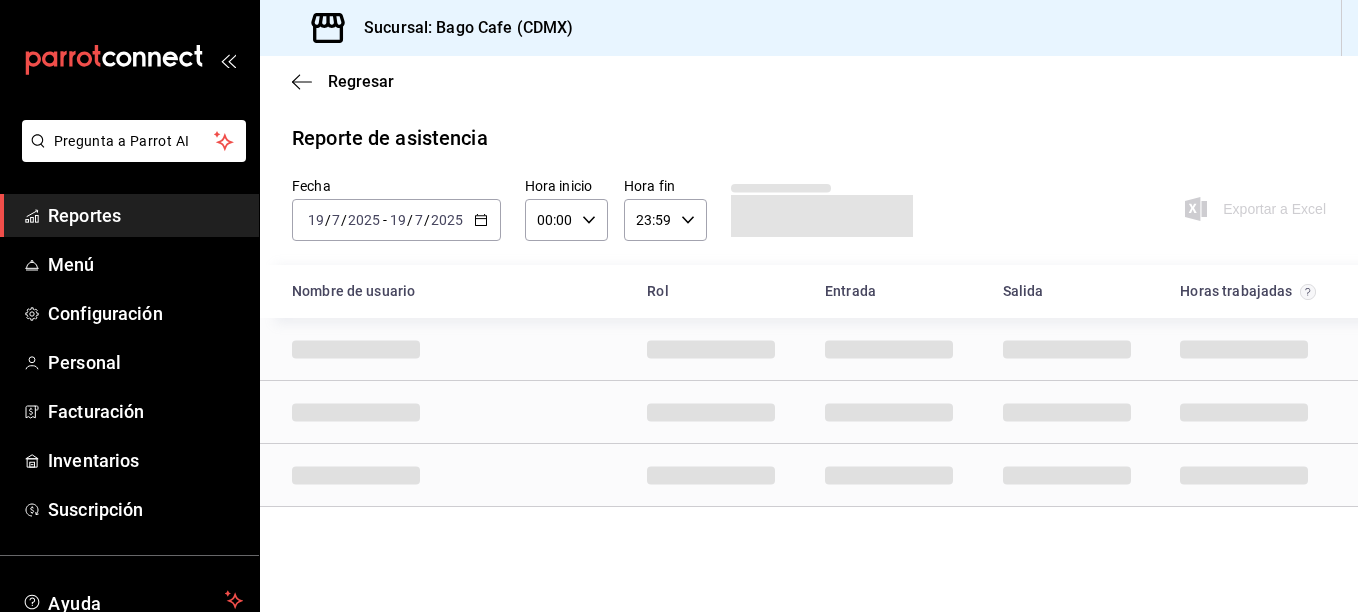 click 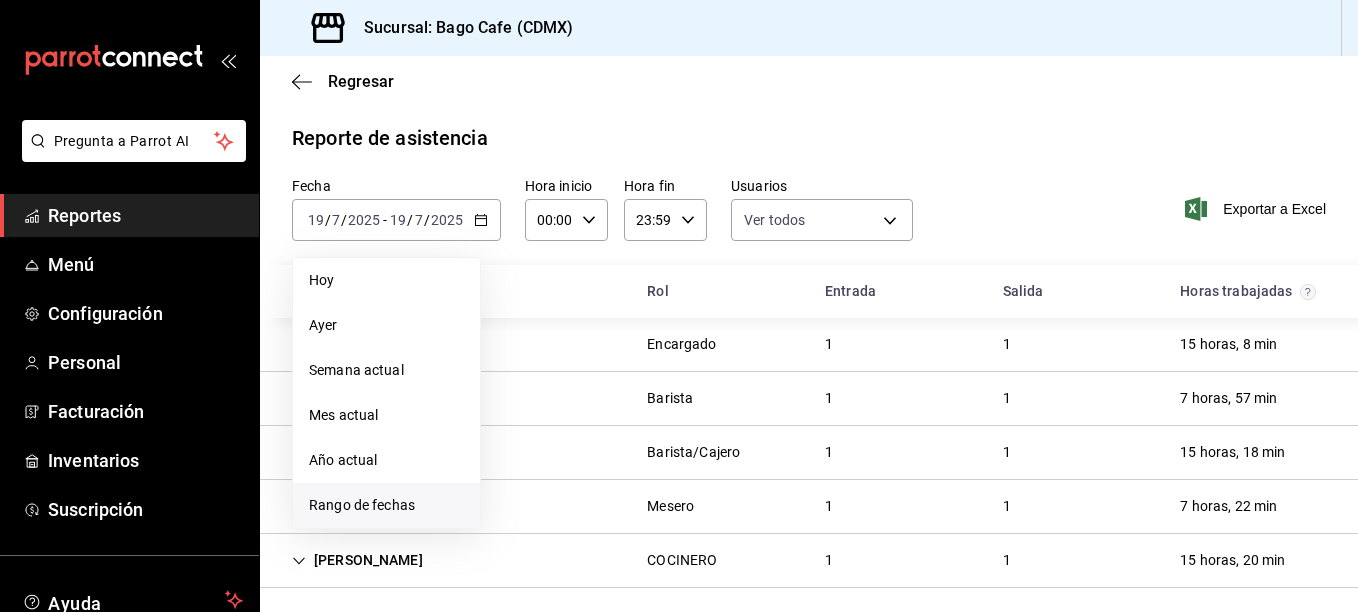 click on "Rango de fechas" at bounding box center (386, 505) 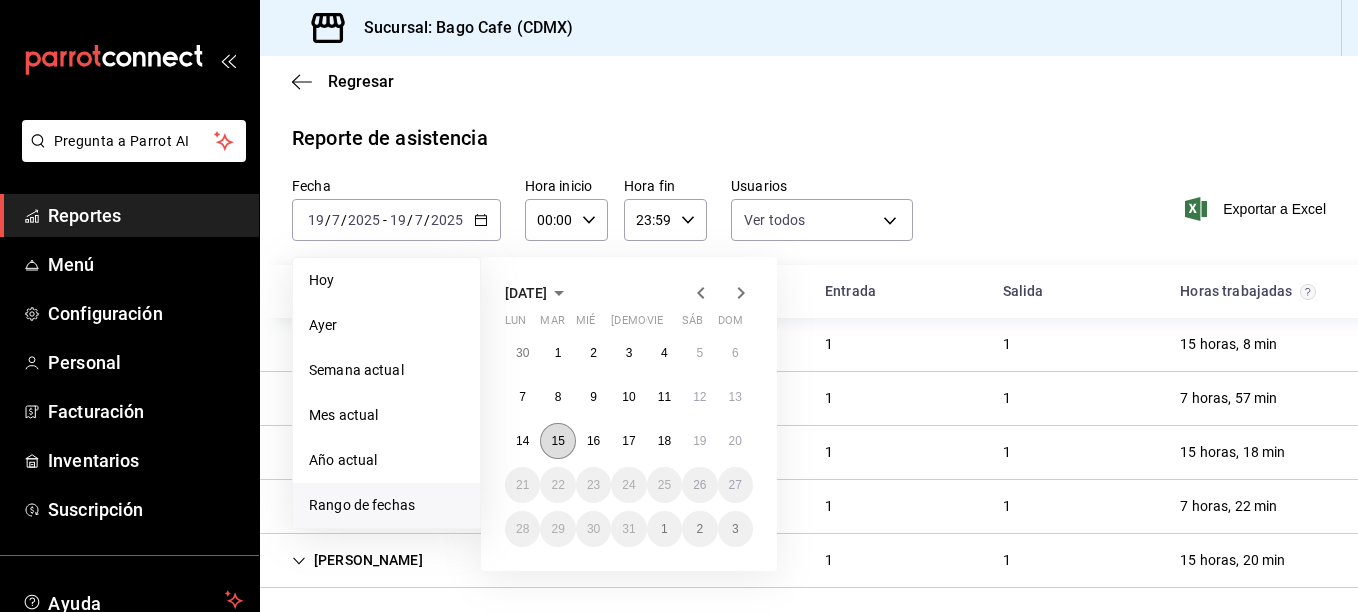 click on "15" at bounding box center [557, 441] 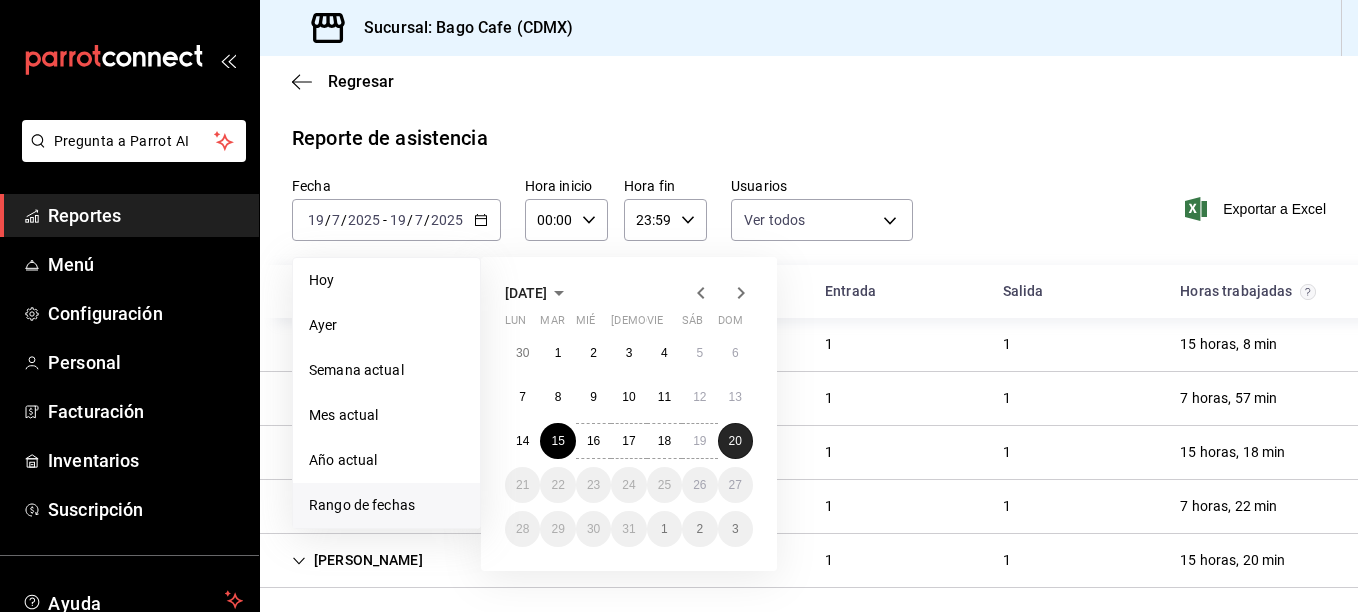 click on "20" at bounding box center [735, 441] 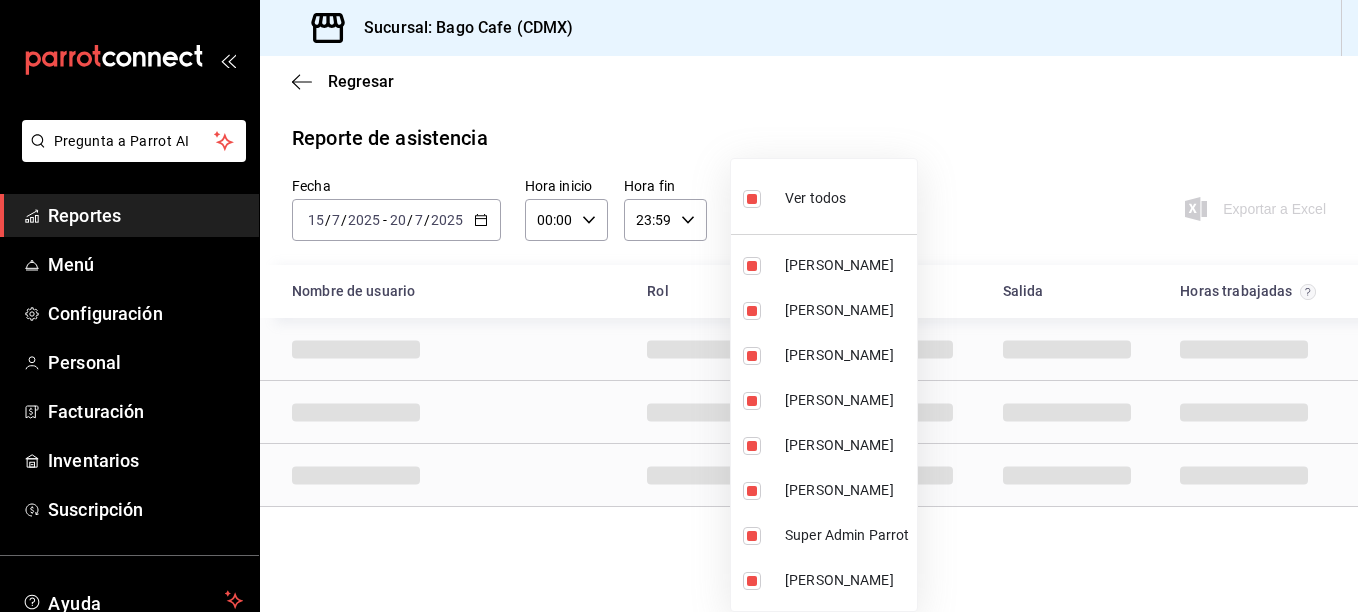 click on "Pregunta a Parrot AI Reportes   Menú   Configuración   Personal   Facturación   Inventarios   Suscripción   Ayuda Recomienda Parrot   [PERSON_NAME]   Sugerir nueva función   Sucursal: Bago Cafe (CDMX) Regresar Reporte de asistencia Fecha [DATE] [DATE] - [DATE] [DATE] Hora inicio 00:00 Hora inicio Hora fin 23:59 Hora fin Usuarios Ver todos 5b32922e-4292-46b2-ad02-731f47e0948f,3529cfbd-129b-46e9-9c9d-2c1ed61ff0e5,fa3feee2-bab9-4d56-9c20-d14e93dd6fc1,2c8b0442-97ba-4c07-88cf-3db7bcc5d014,6554f969-abab-4d5b-b862-f6c0cb4b0a4b,32421568-27d9-493d-[DATE]-dbb47a800538,339cdc20-d655-4c2a-8aa7-a506c4f1c6b2,f448cfde-0448-4873-af6c-dad5a37d0735 Exportar a Excel Nombre de usuario Rol Entrada Salida Horas trabajadas   GANA 1 MES GRATIS EN TU SUSCRIPCIÓN AQUÍ Pregunta a Parrot AI Reportes   Menú   Configuración   Personal   Facturación   Inventarios   Suscripción   Ayuda Recomienda Parrot   [PERSON_NAME]   Sugerir nueva función   Visitar centro de ayuda [PHONE_NUMBER] [PHONE_NUMBER]" at bounding box center [679, 306] 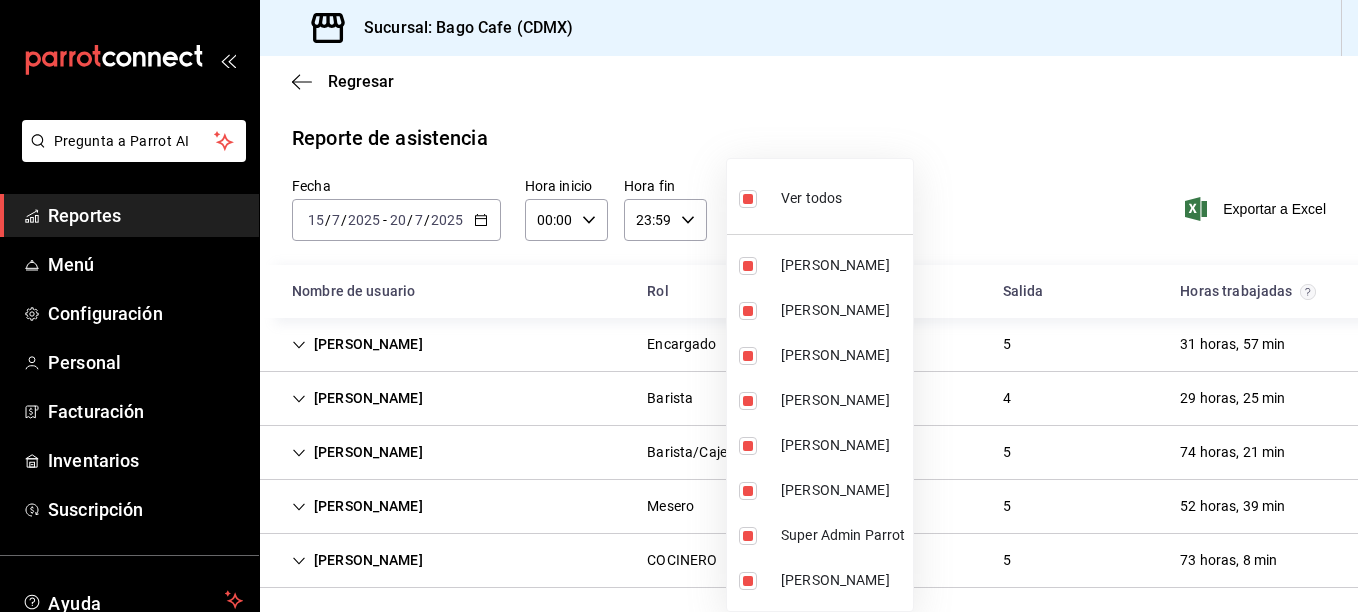 click at bounding box center (748, 199) 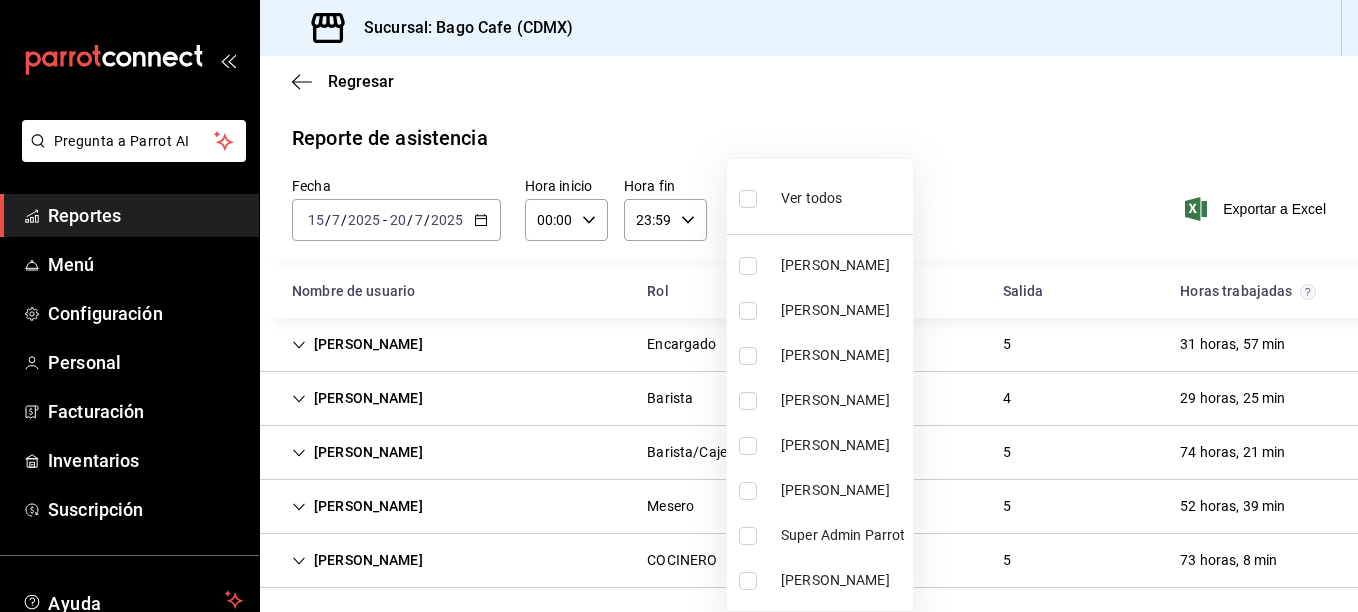 click at bounding box center (752, 581) 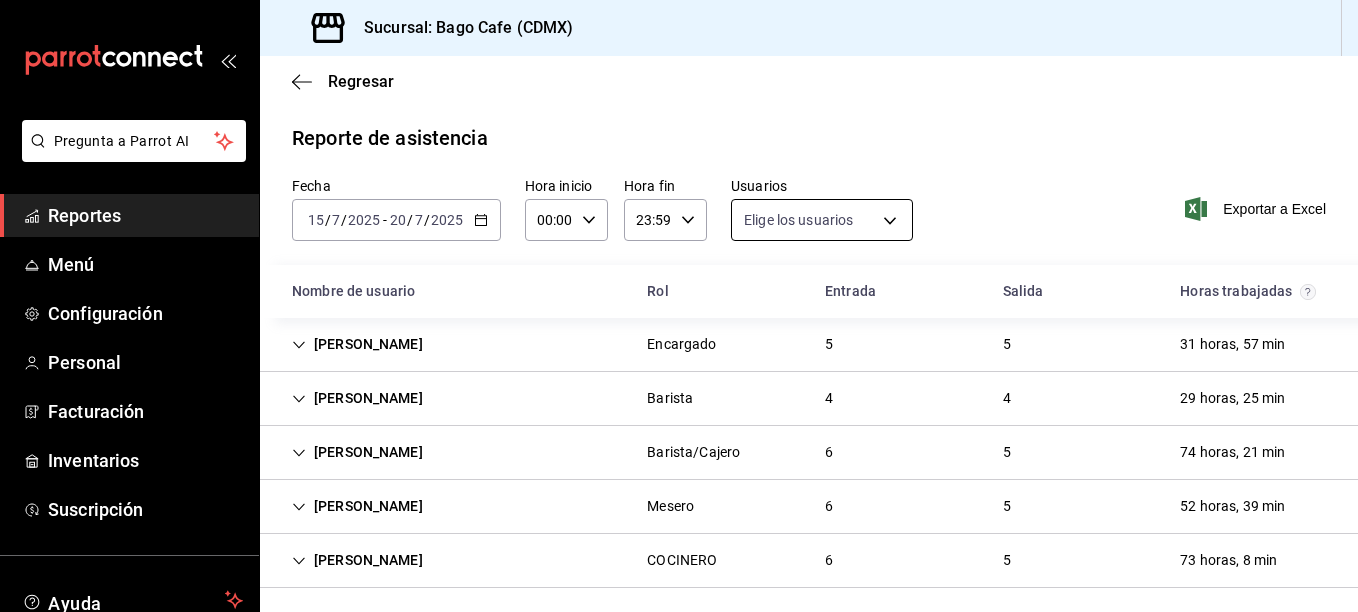 click on "Pregunta a Parrot AI Reportes   Menú   Configuración   Personal   Facturación   Inventarios   Suscripción   Ayuda Recomienda Parrot   [PERSON_NAME]   Sugerir nueva función   Sucursal: Bago Cafe (CDMX) Regresar Reporte de asistencia Fecha [DATE] [DATE] - [DATE] [DATE] Hora inicio 00:00 Hora inicio Hora fin 23:59 Hora fin Usuarios Elige los usuarios Exportar a Excel Nombre de usuario Rol Entrada [PERSON_NAME] trabajadas   [PERSON_NAME] Encargado 5 5 31 horas, 57 min [PERSON_NAME] Barista 4 4 29 horas, 25 min [PERSON_NAME]/Cajero 6 5 74 horas, 21 min [PERSON_NAME] Mesero 6 5 52 horas, 39 min [PERSON_NAME] 6 5 73 horas, 8 min GANA 1 MES GRATIS EN TU SUSCRIPCIÓN AQUÍ Pregunta a Parrot AI Reportes   Menú   Configuración   Personal   Facturación   Inventarios   Suscripción   Ayuda Recomienda Parrot   [PERSON_NAME]   Sugerir nueva función   Visitar centro de ayuda [PHONE_NUMBER] [EMAIL_ADDRESS][DOMAIN_NAME]" at bounding box center [679, 306] 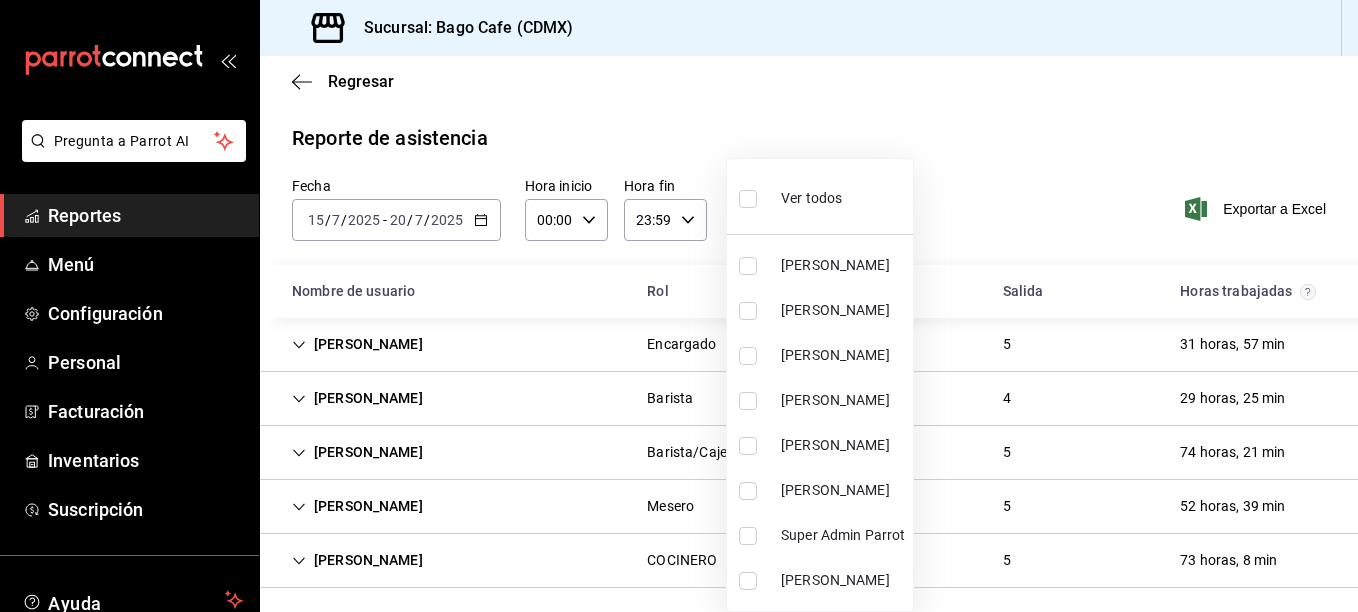 click at bounding box center (748, 581) 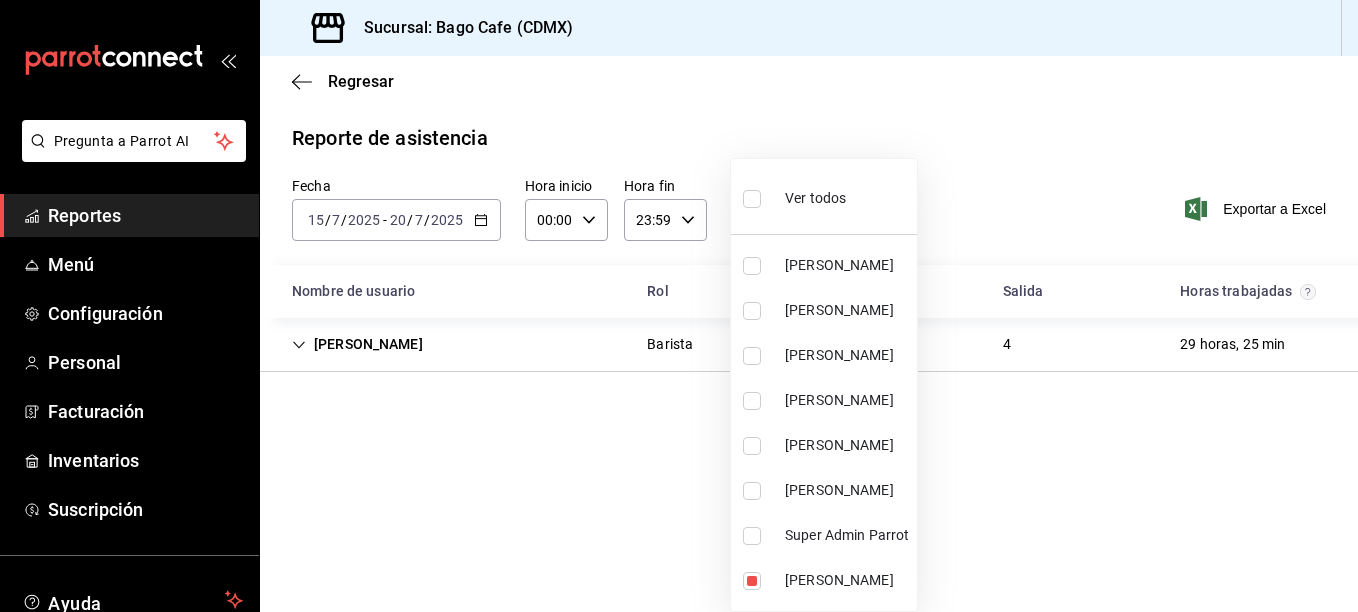 click at bounding box center (679, 306) 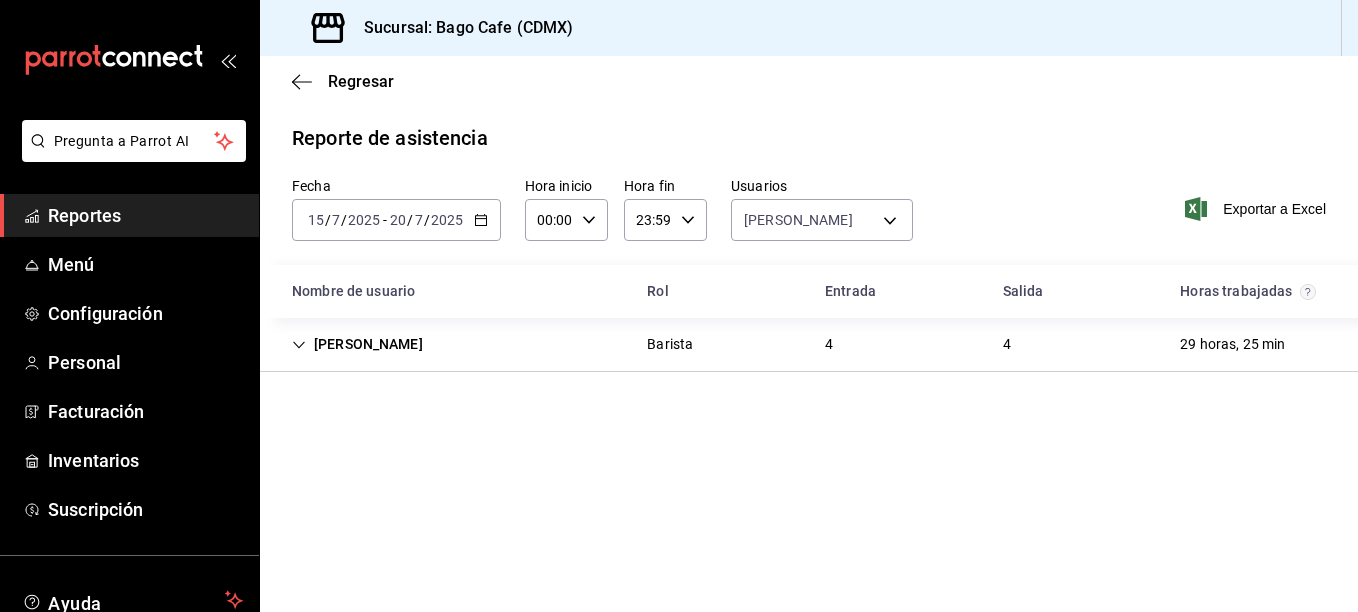 click 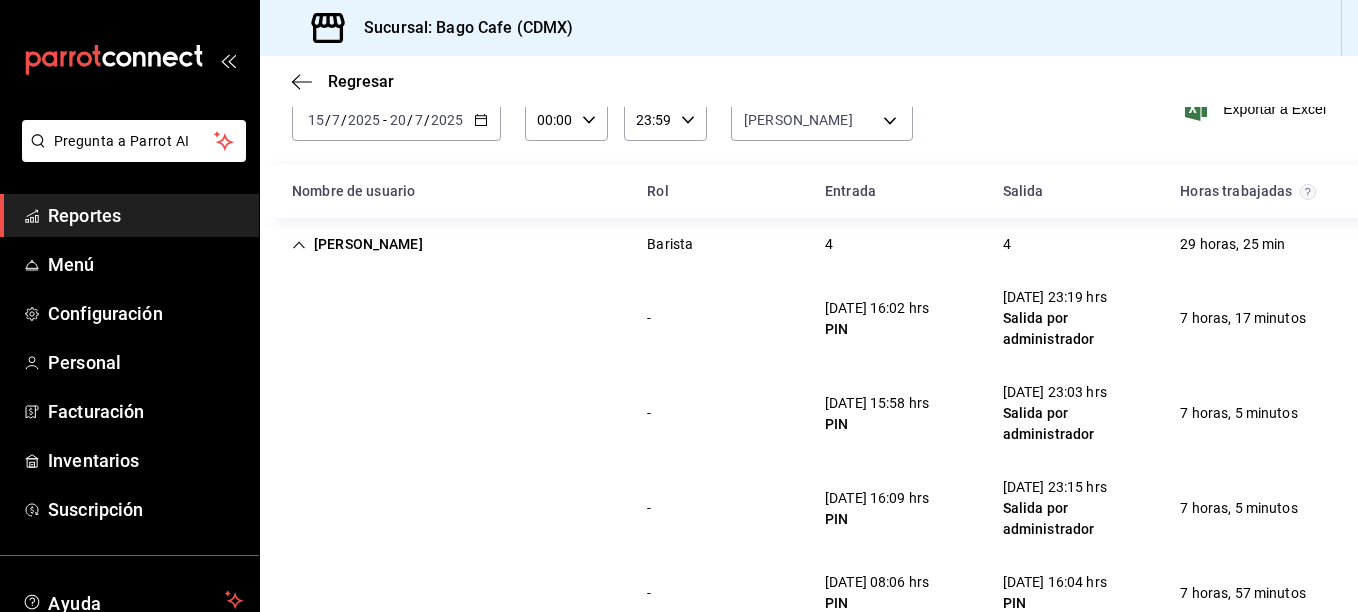 scroll, scrollTop: 150, scrollLeft: 0, axis: vertical 